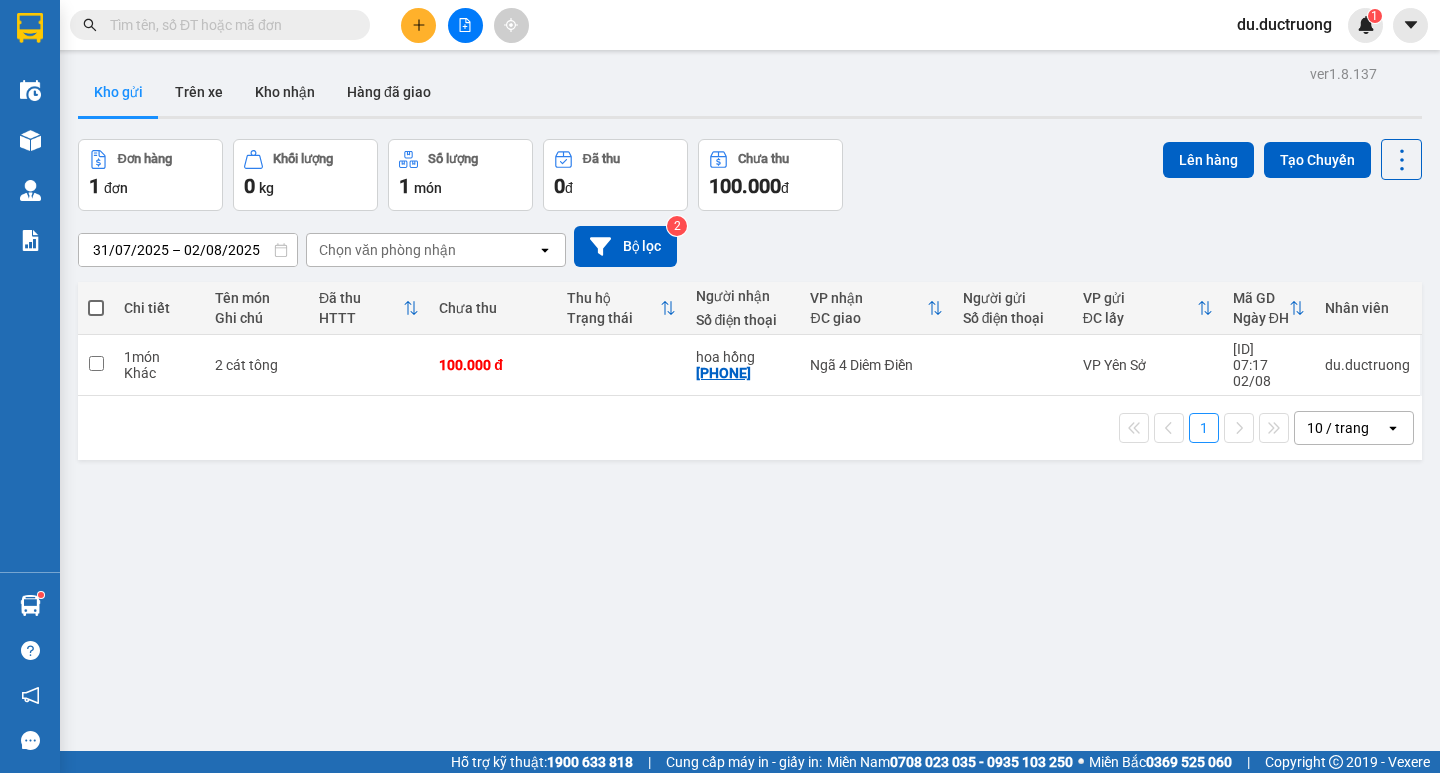 scroll, scrollTop: 0, scrollLeft: 0, axis: both 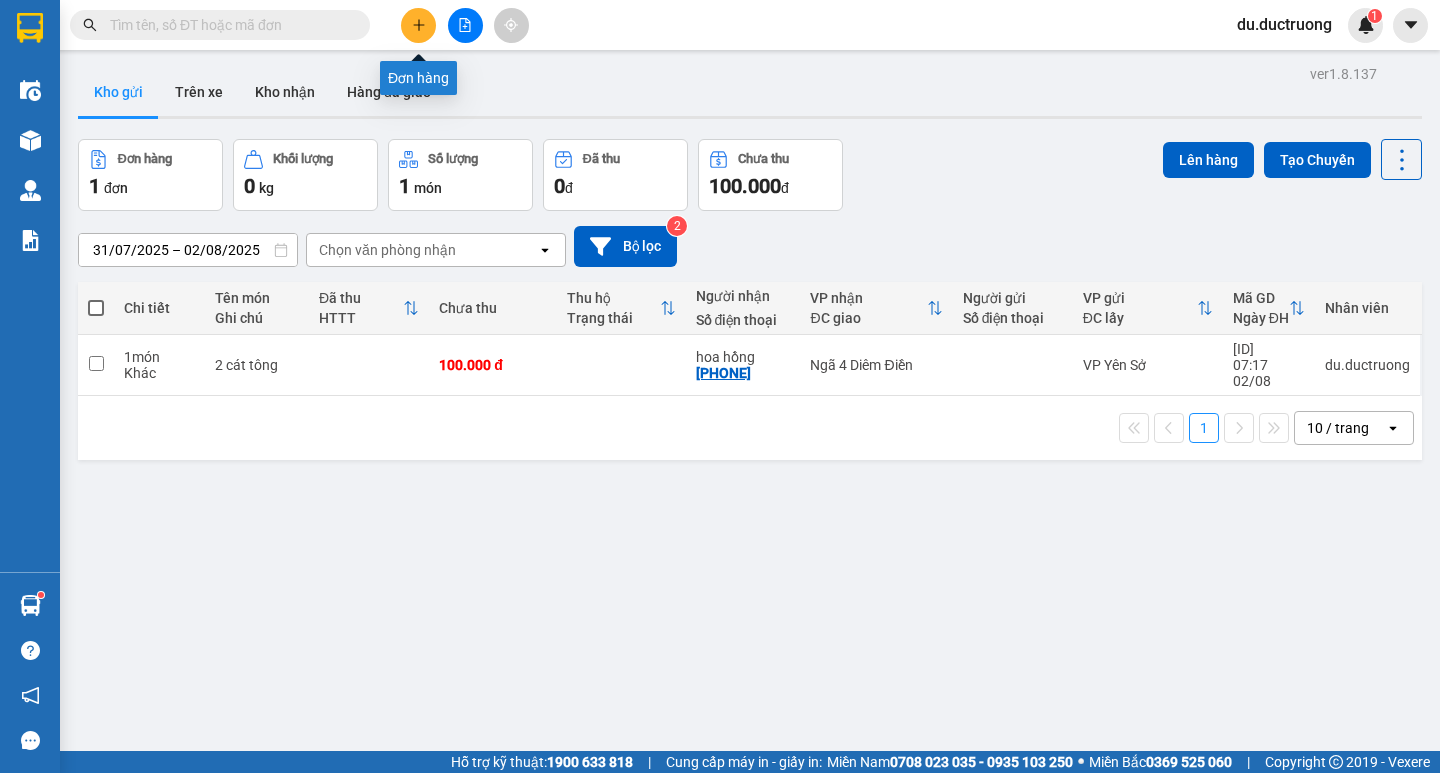 click 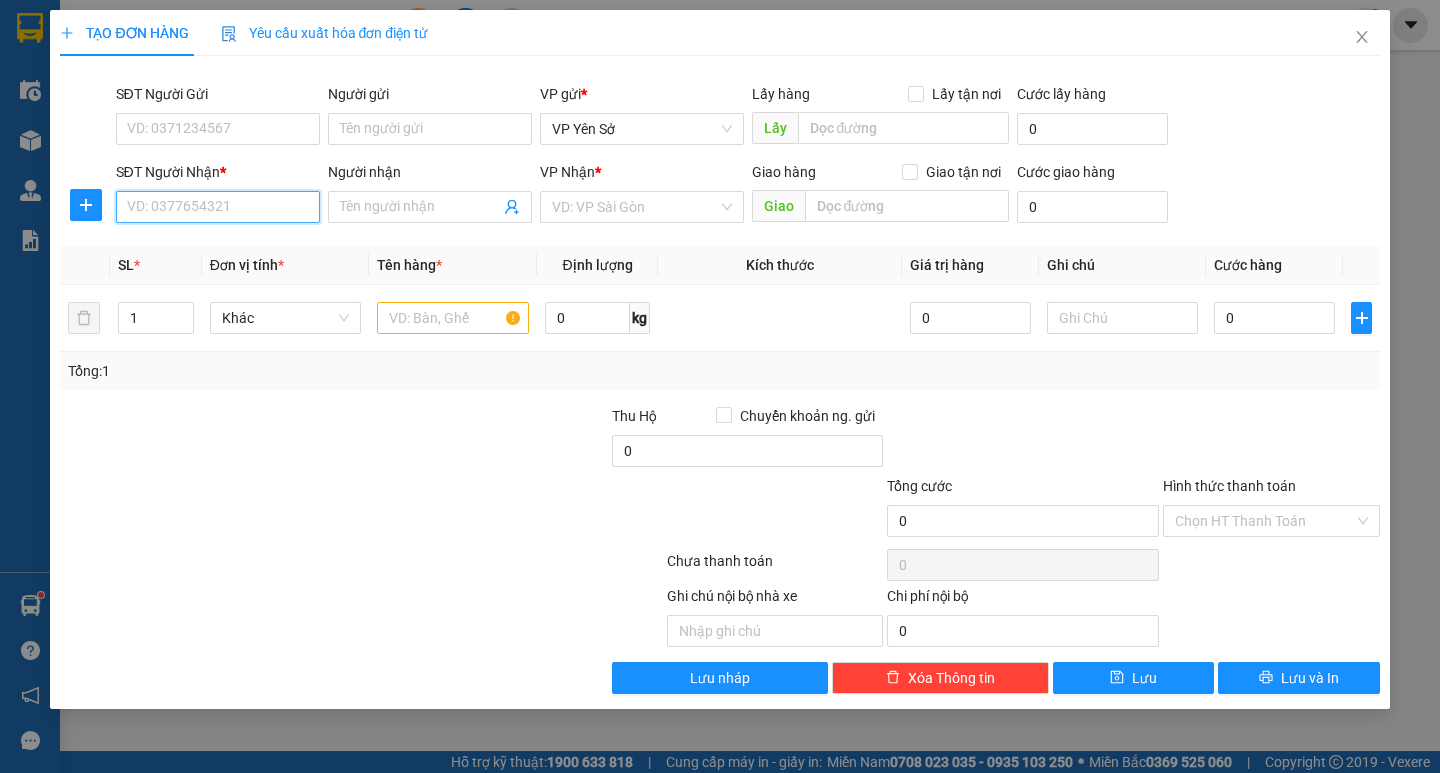 click on "SĐT Người Nhận  *" at bounding box center (218, 207) 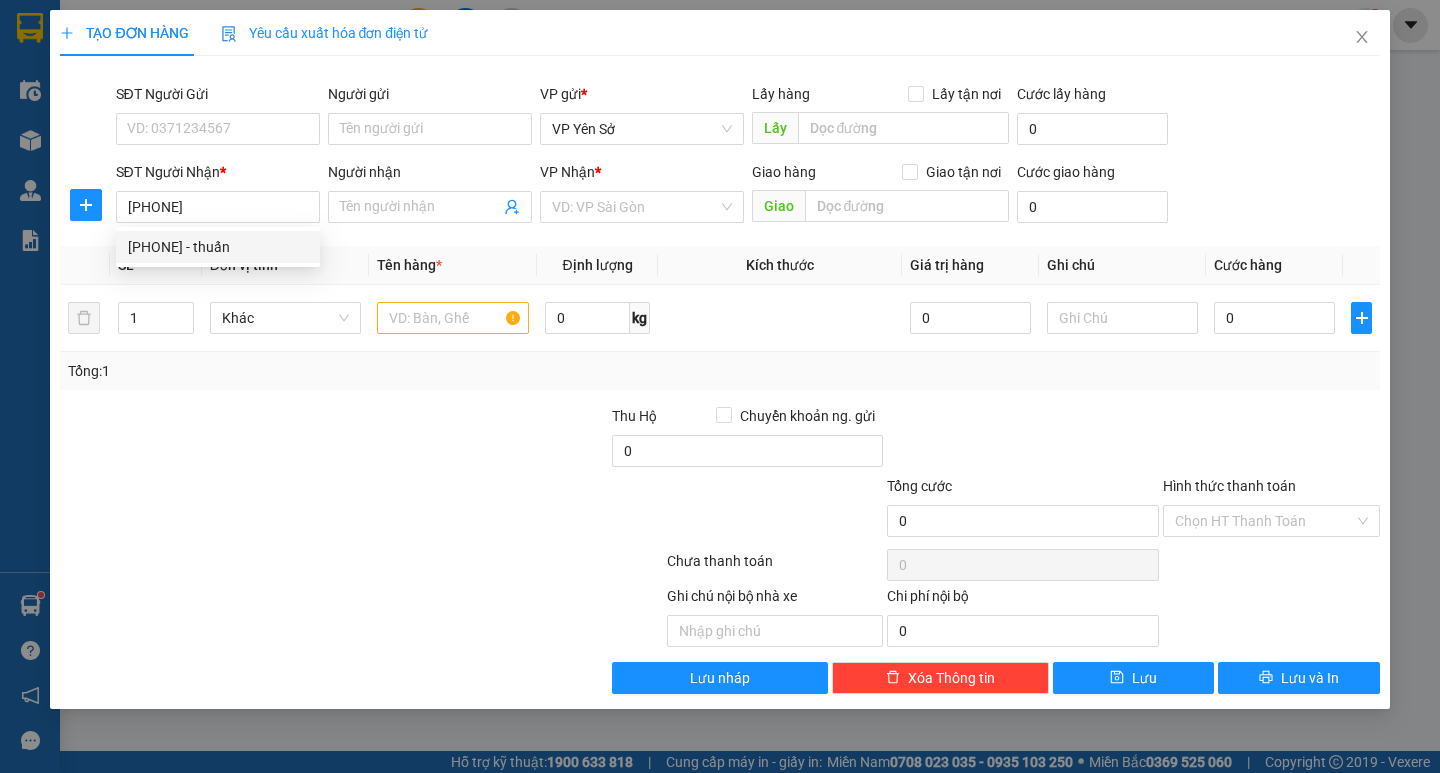 click on "SĐT Người Nhận  * [PHONE]" at bounding box center [218, 196] 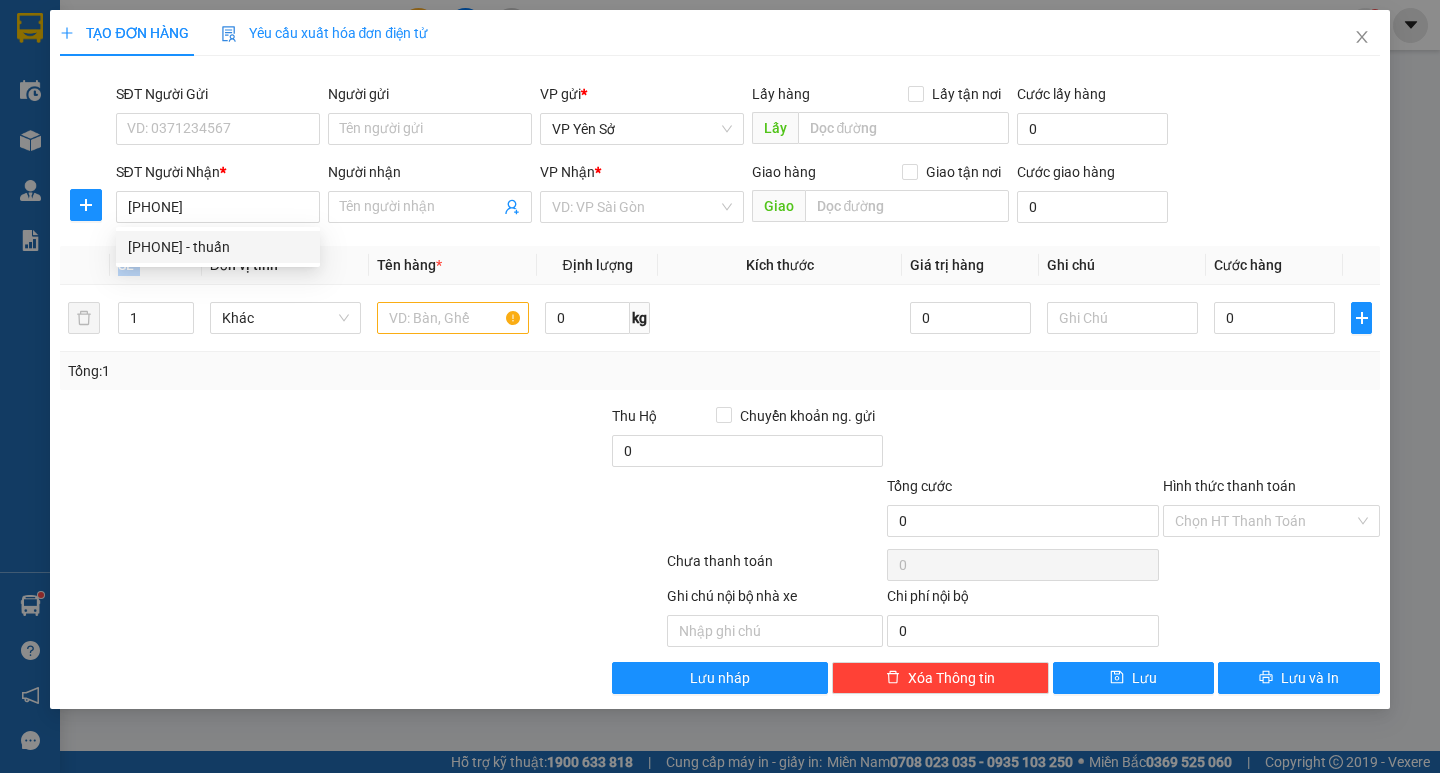 click on "Transit Pickup Surcharge Ids Transit Deliver Surcharge Ids Transit Deliver Surcharge Transit Deliver Surcharge SĐT Người Gửi VD: [PHONE] Người gửi Tên người gửi VP gửi  * VP Yên Sở Lấy hàng Lấy tận nơi Lấy Cước lấy hàng 0 SĐT Người Nhận  * [PHONE] Người nhận Tên người nhận VP Nhận  * VD: VP Sài Gòn Giao hàng Giao tận nơi Giao Cước giao hàng 0 SL  * Đơn vị tính  * Tên hàng  * Định lượng Kích thước Giá trị hàng Ghi chú Cước hàng                     1 Khác 0 kg 0 0 Tổng:  1 Thu Hộ Chuyển khoản ng. gửi 0 Tổng cước 0 Hình thức thanh toán Chọn HT Thanh Toán Số tiền thu trước 0 Chưa thanh toán 0 Chọn HT Thanh Toán Ghi chú nội bộ nhà xe Chi phí nội bộ 0 Lưu nháp Xóa Thông tin Lưu Lưu và In" at bounding box center (719, 383) 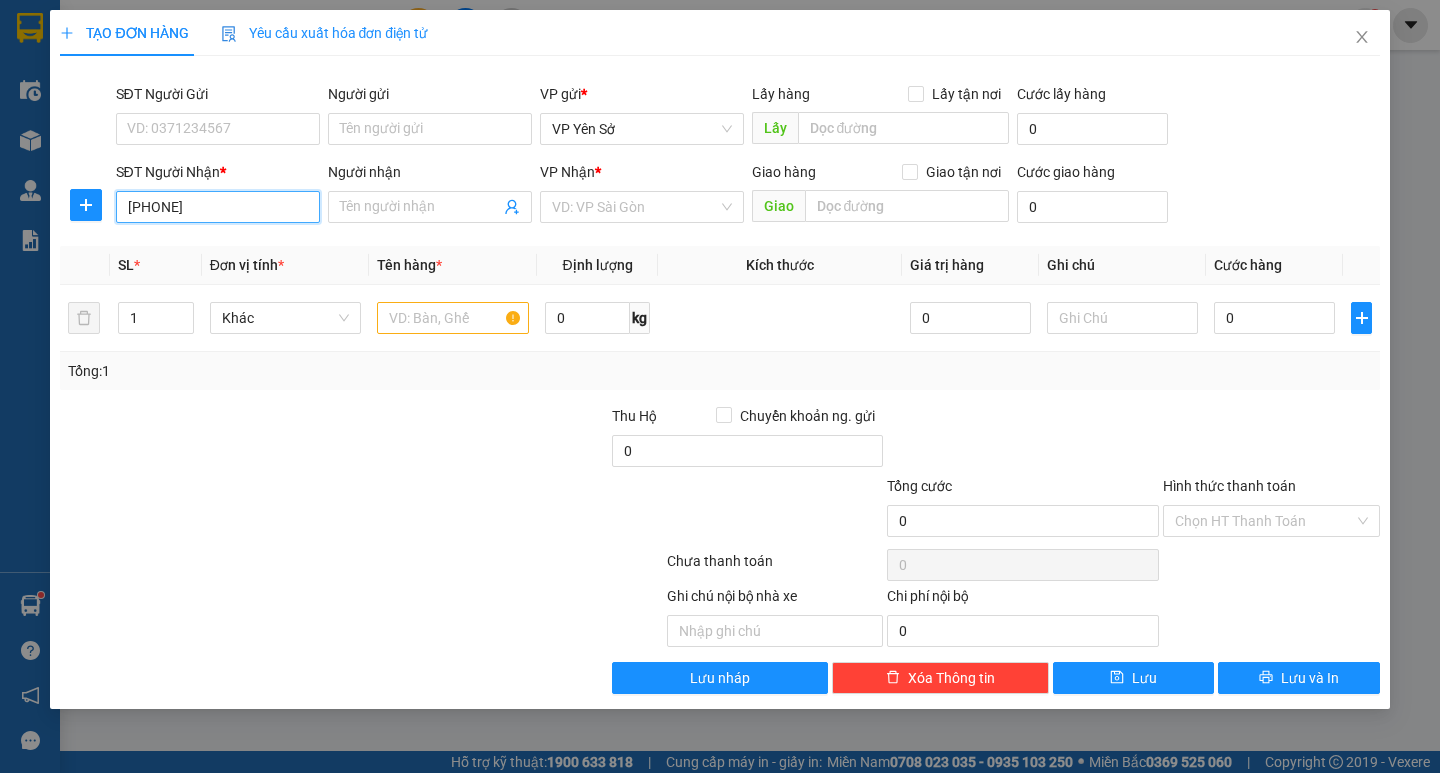 click on "[PHONE]" at bounding box center (218, 207) 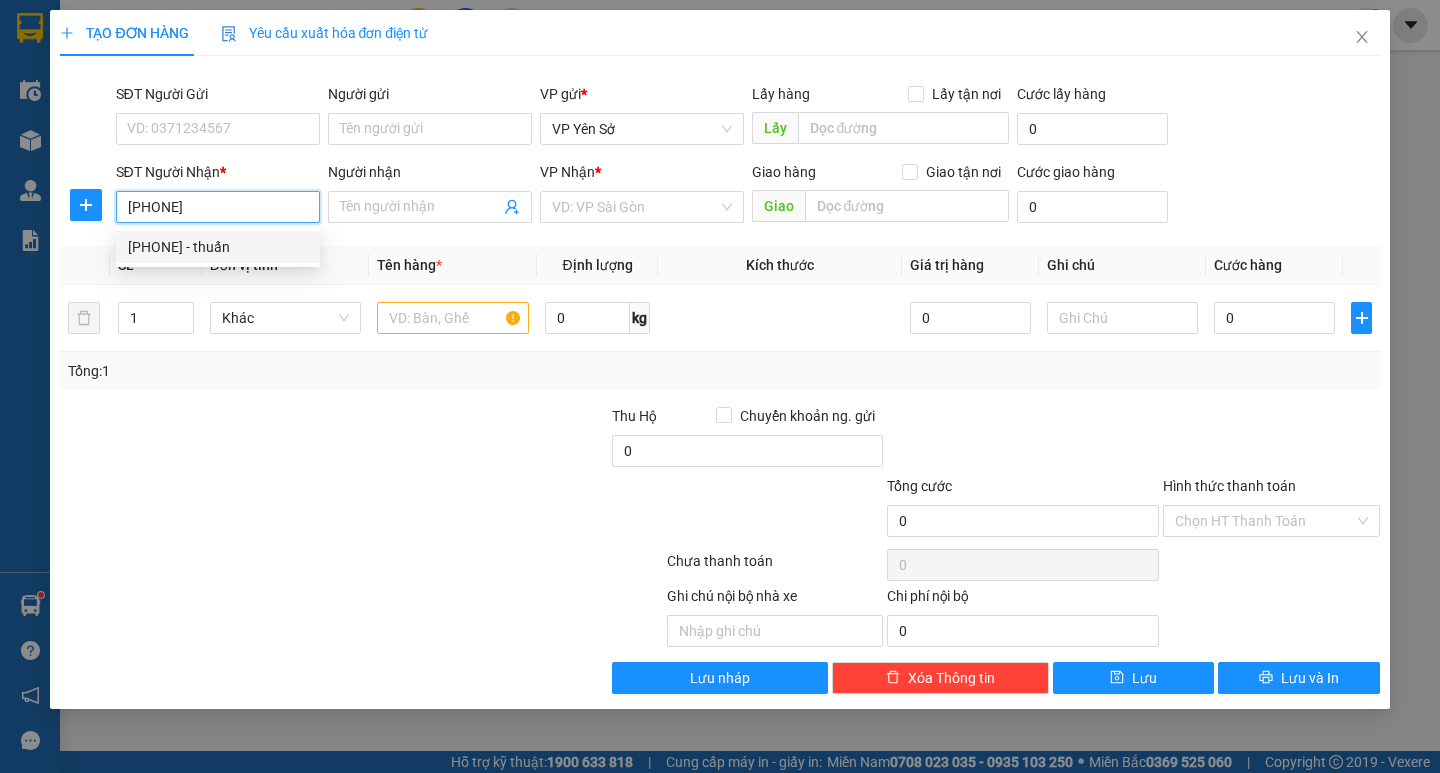 click on "[PHONE] - thuấn" at bounding box center [218, 247] 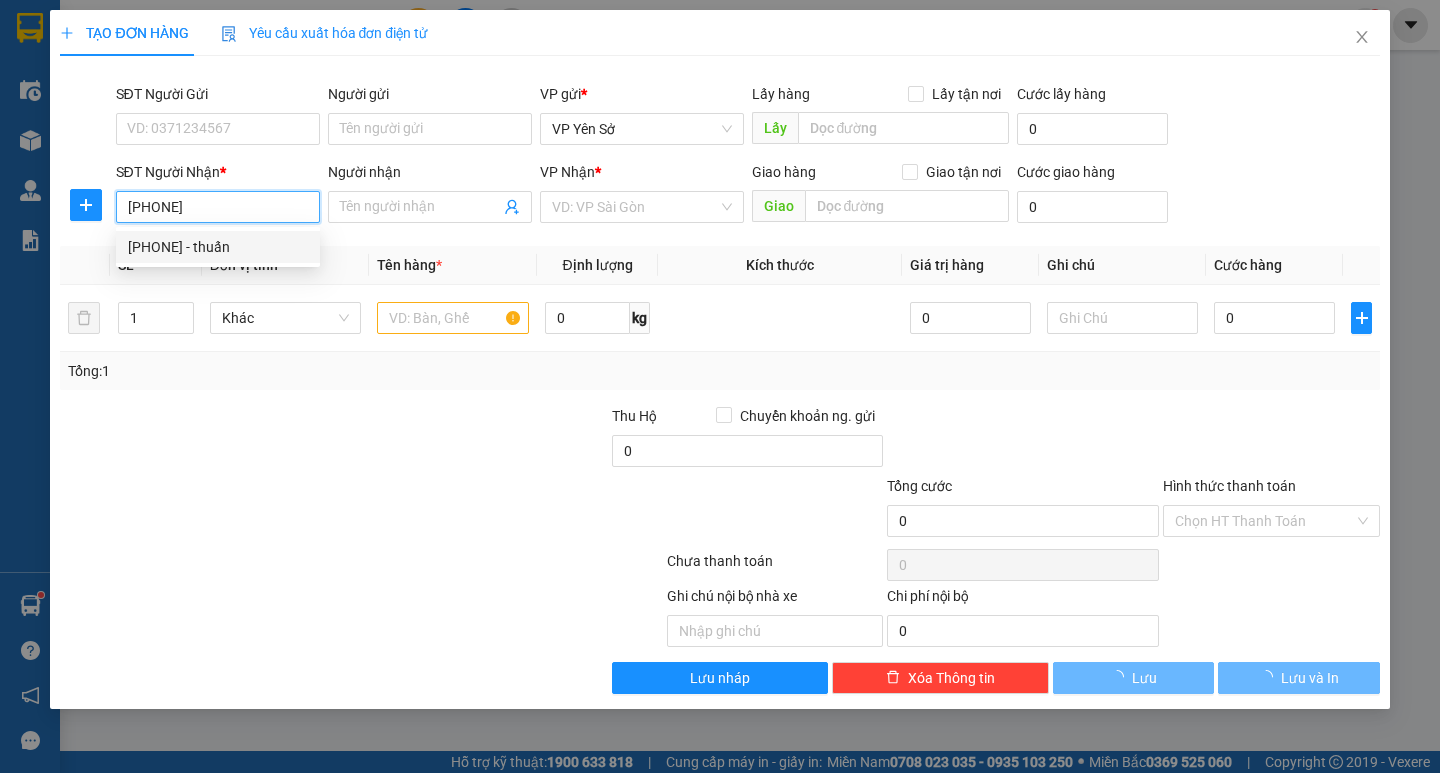 type on "thuấn" 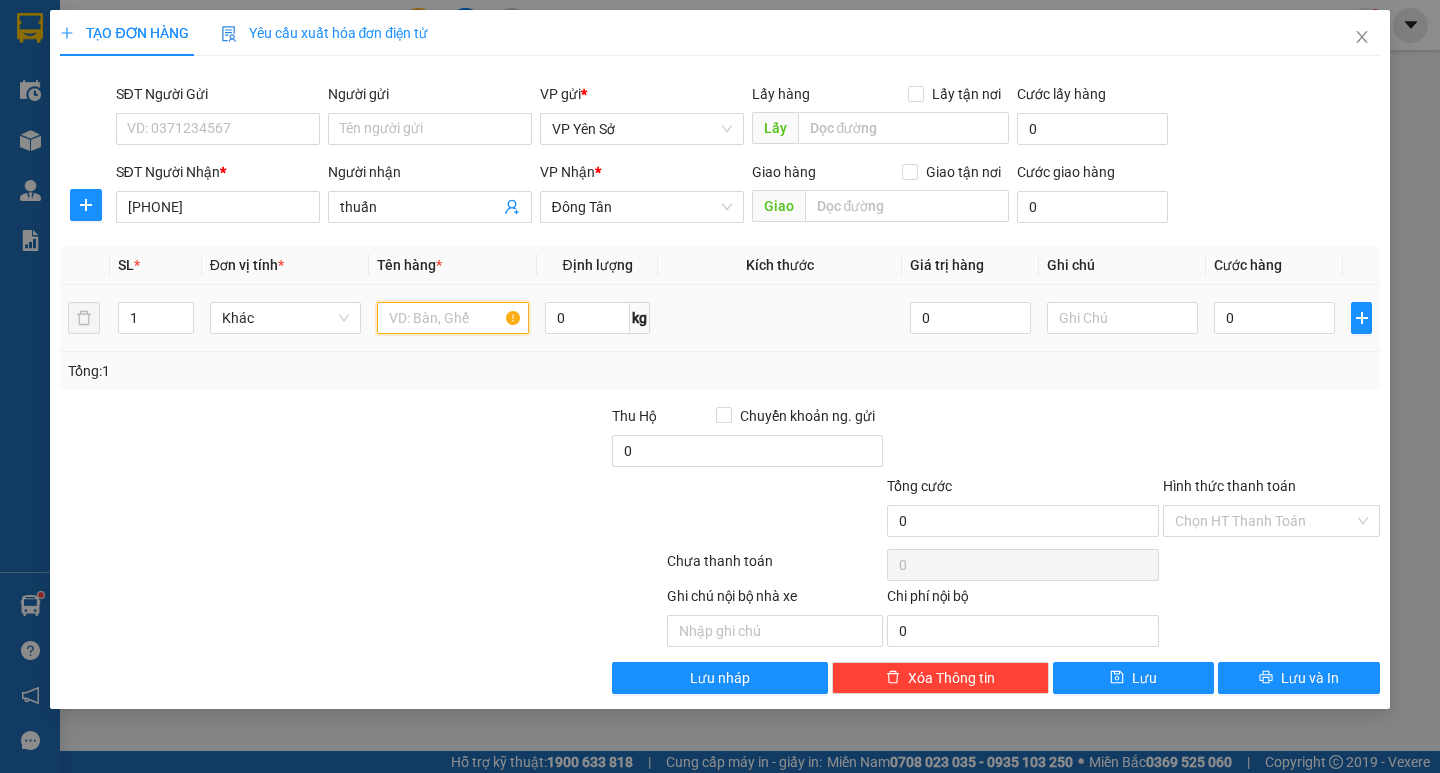 click at bounding box center (452, 318) 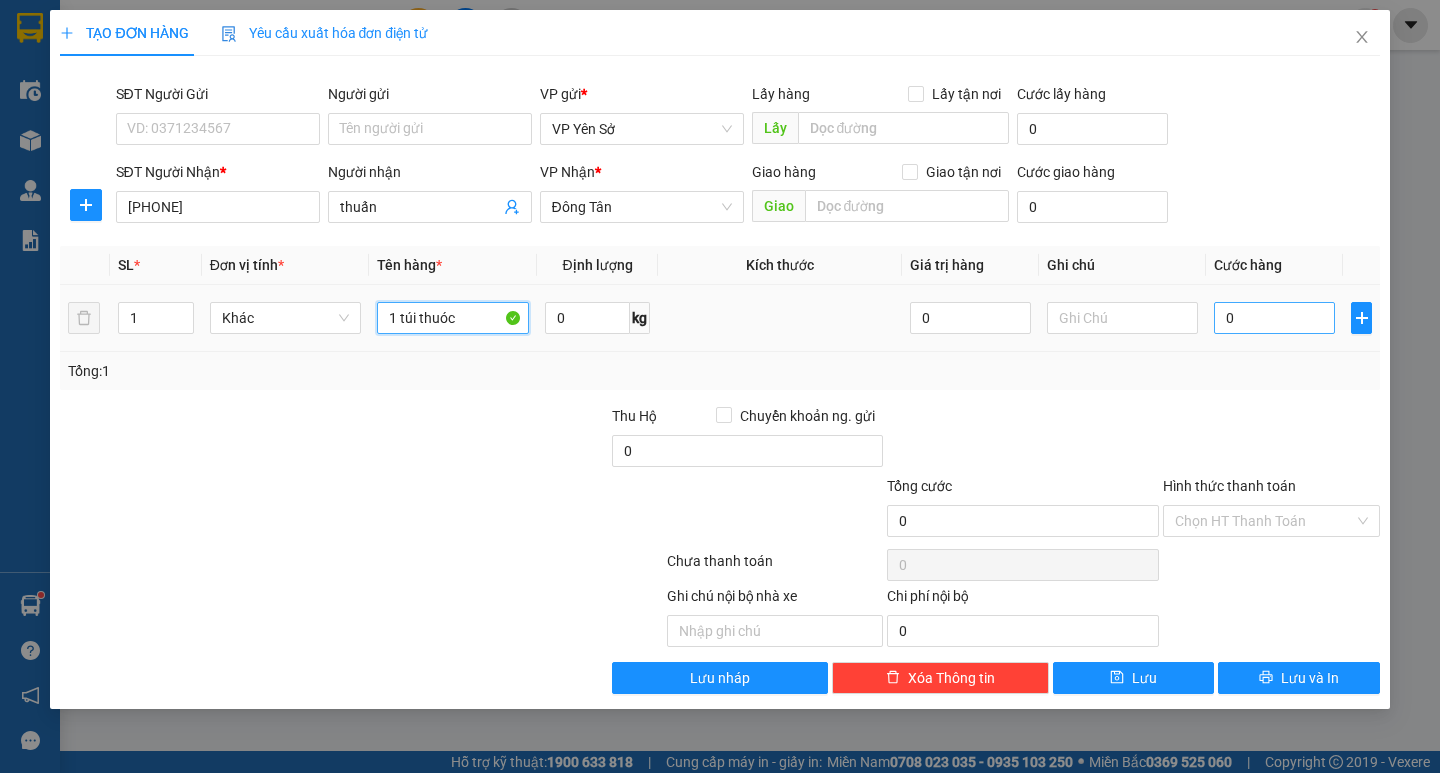 type on "1 túi thuóc" 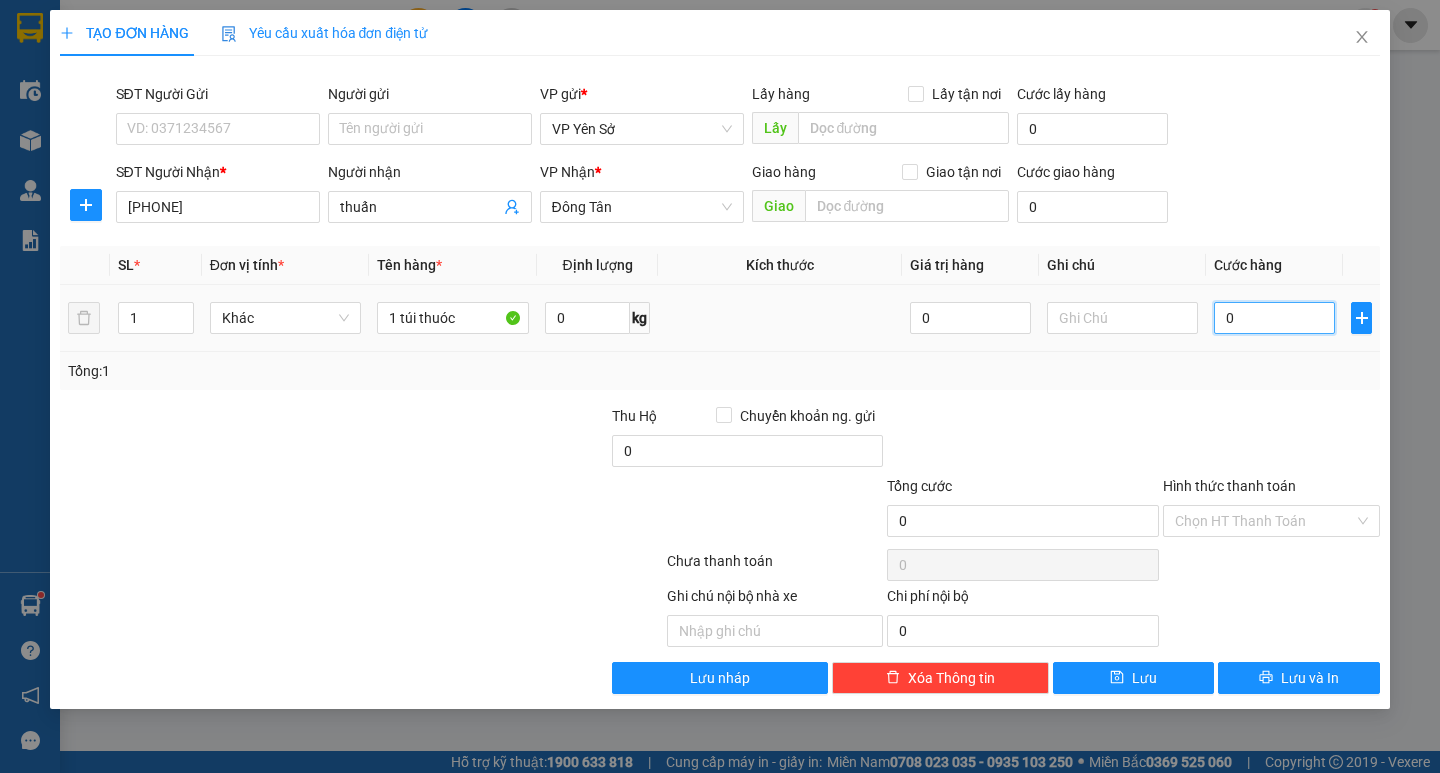 click on "0" at bounding box center [1274, 318] 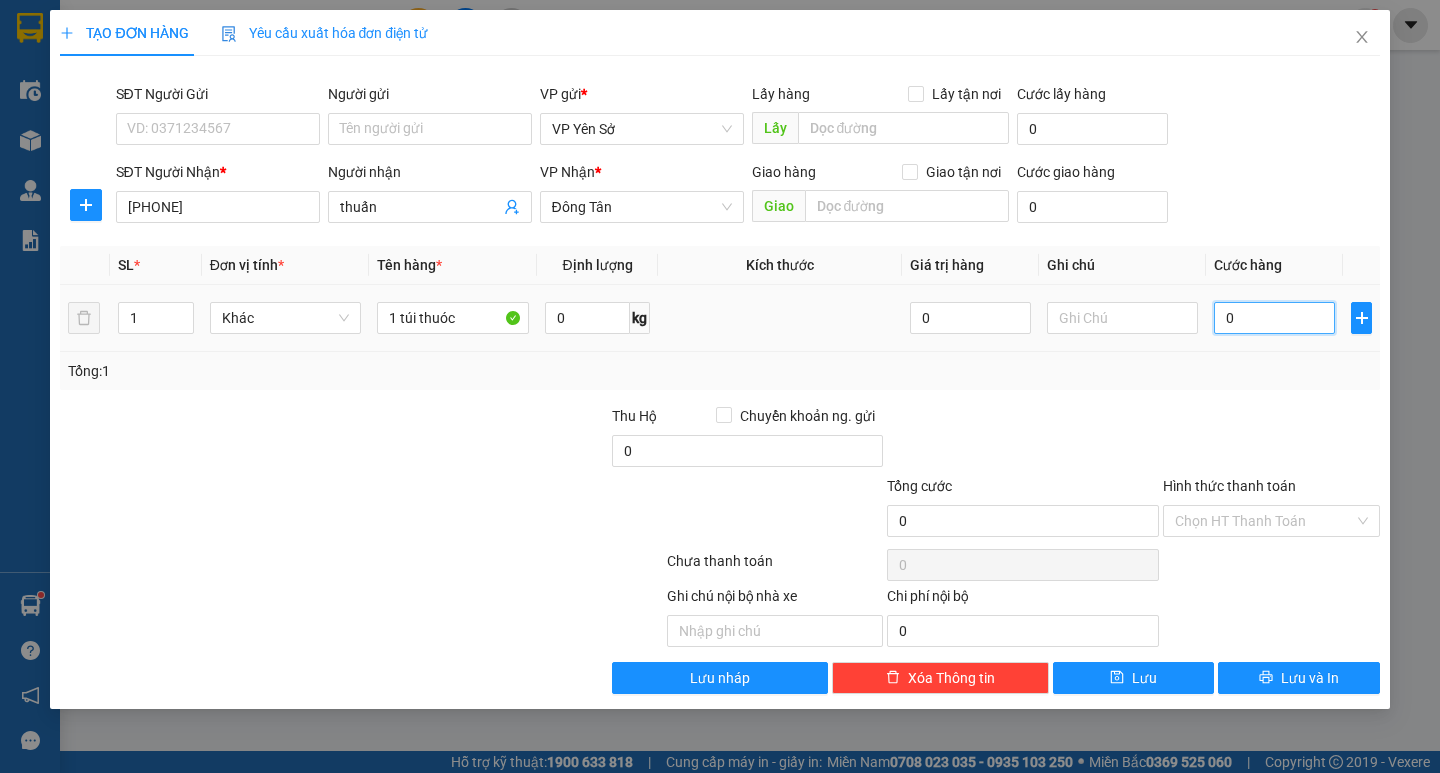 type on "003" 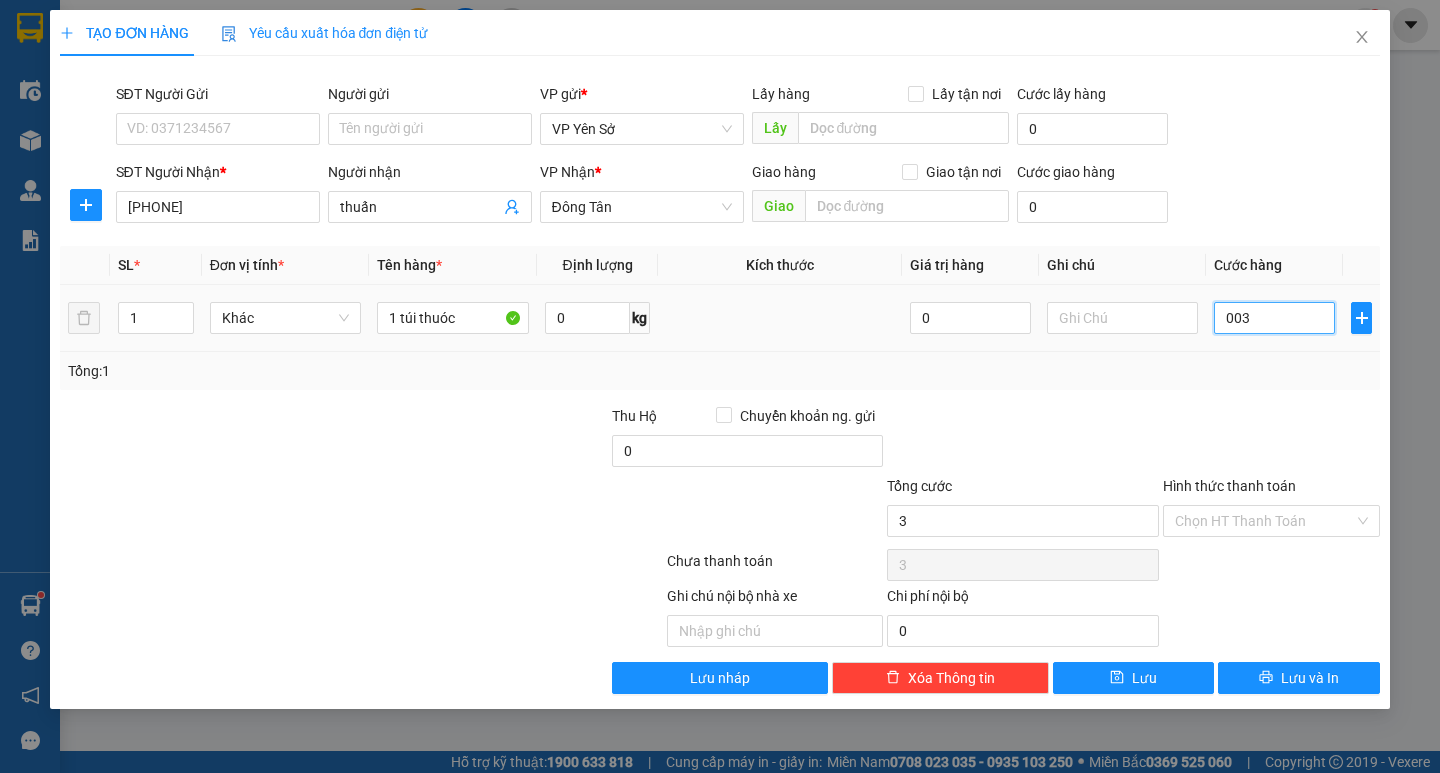 type on "0.030" 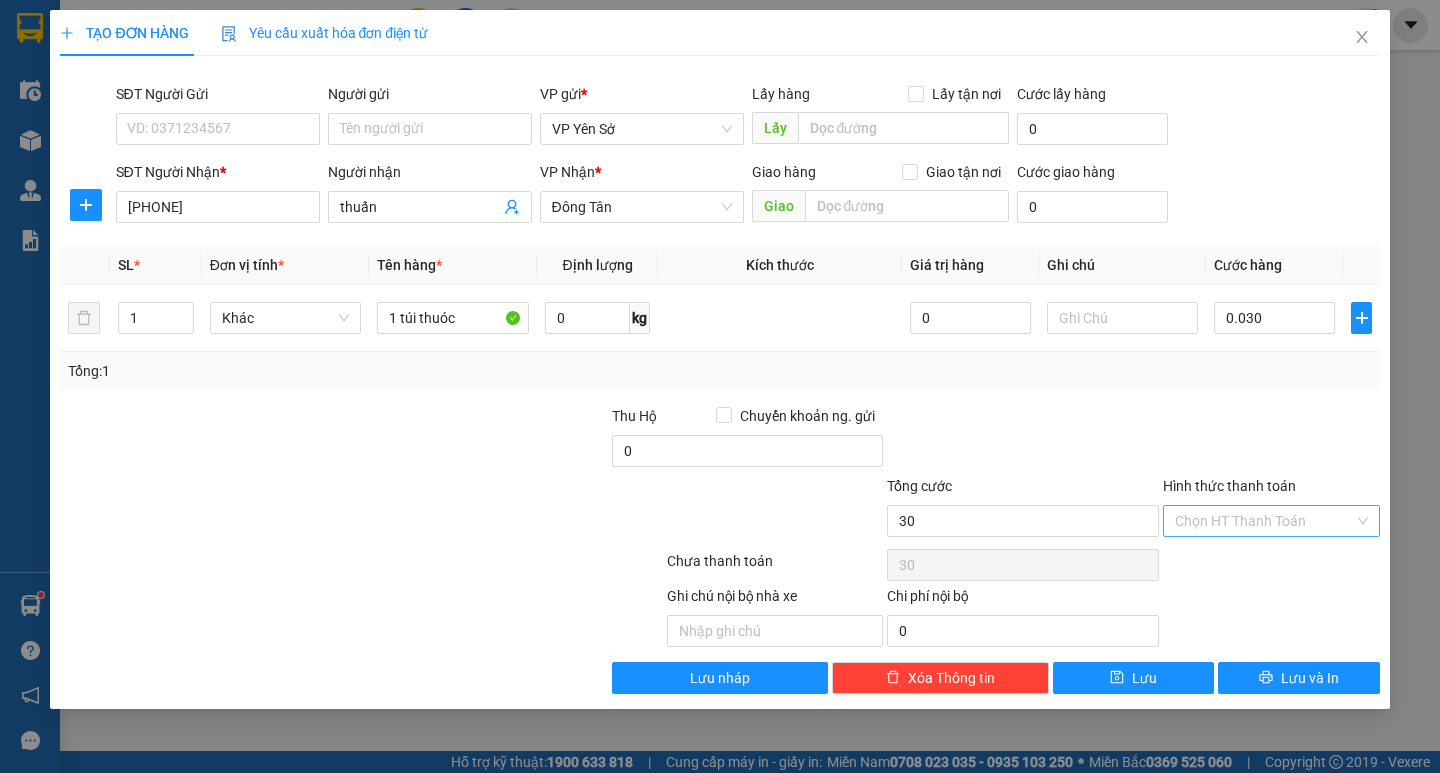 click on "Hình thức thanh toán" at bounding box center (1264, 521) 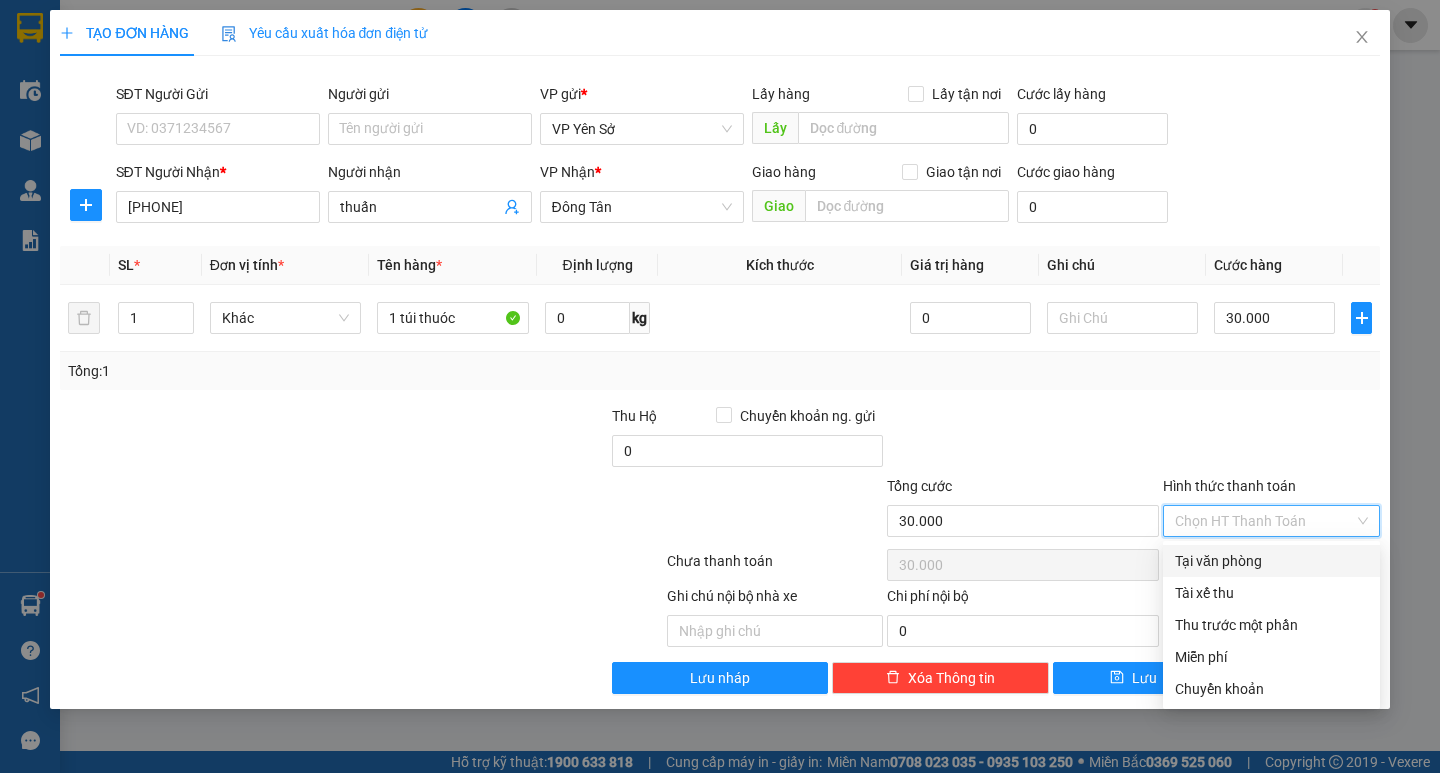 click on "Tại văn phòng" at bounding box center [1271, 561] 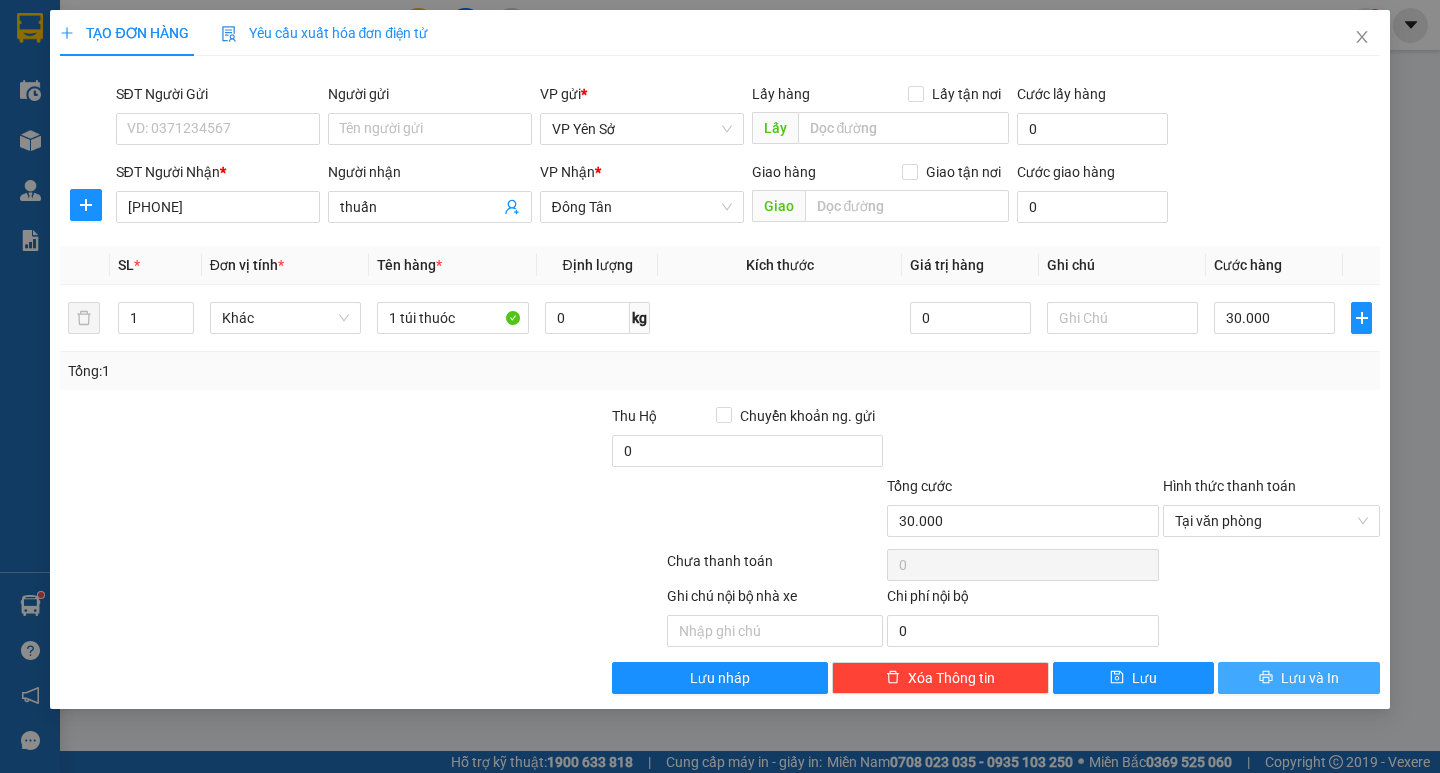 click on "Lưu và In" at bounding box center [1310, 678] 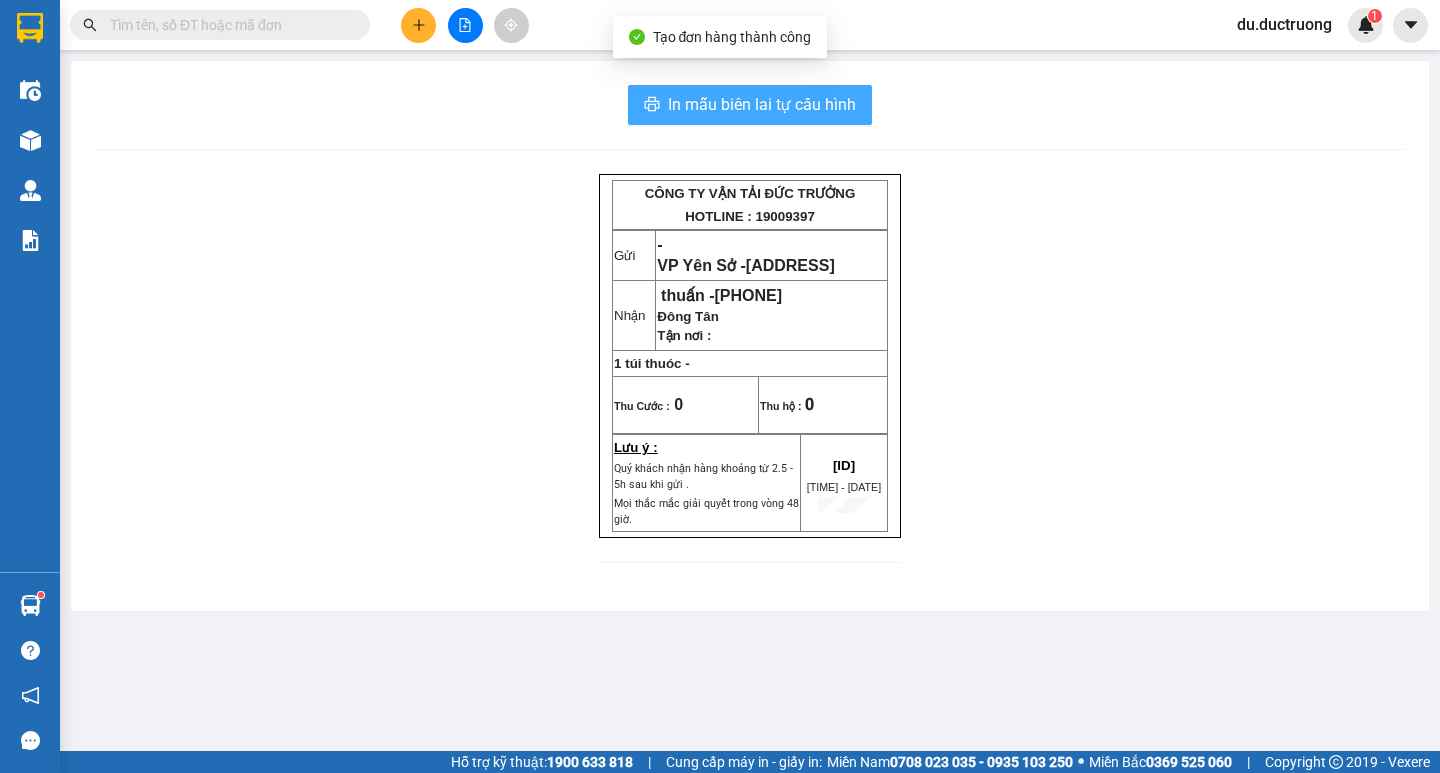 click on "In mẫu biên lai tự cấu hình" at bounding box center [762, 104] 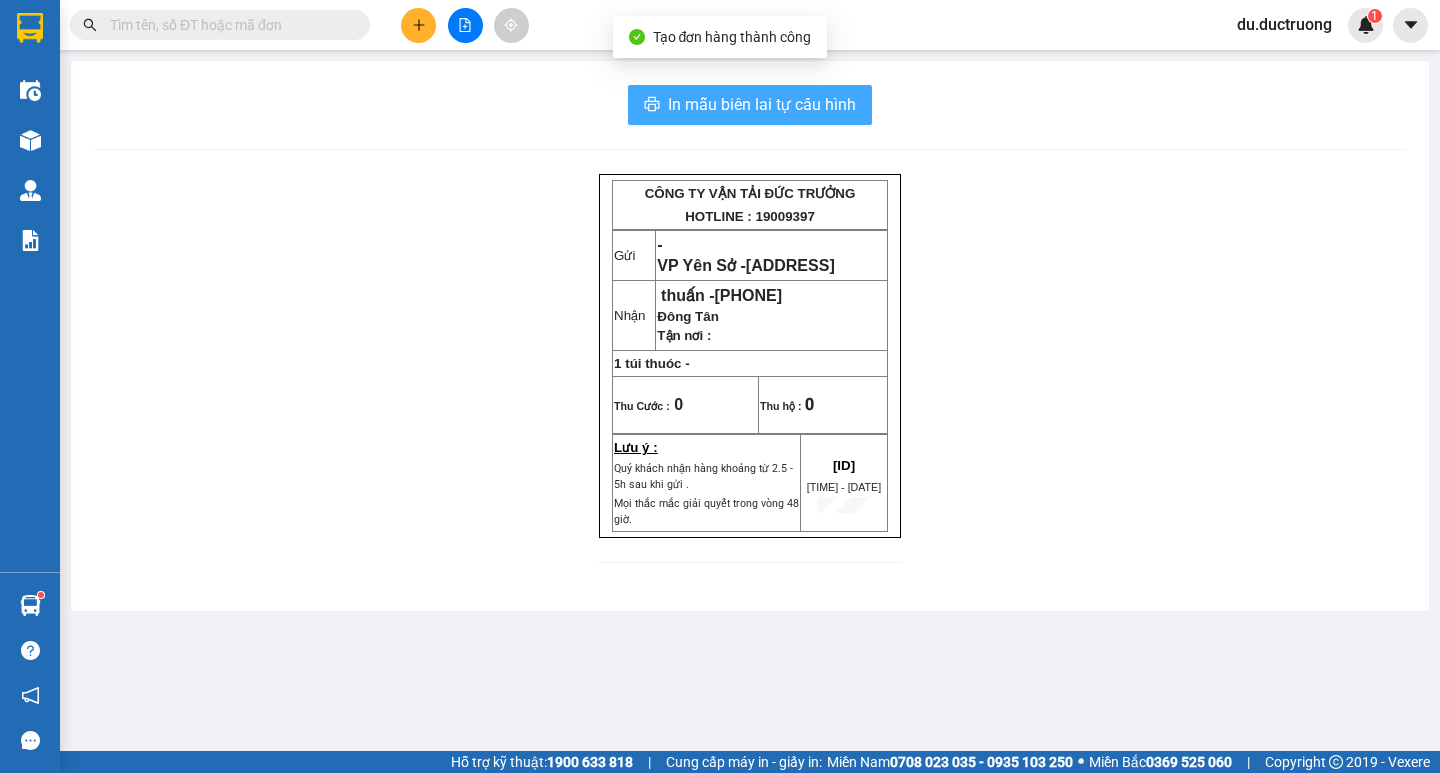 scroll, scrollTop: 0, scrollLeft: 0, axis: both 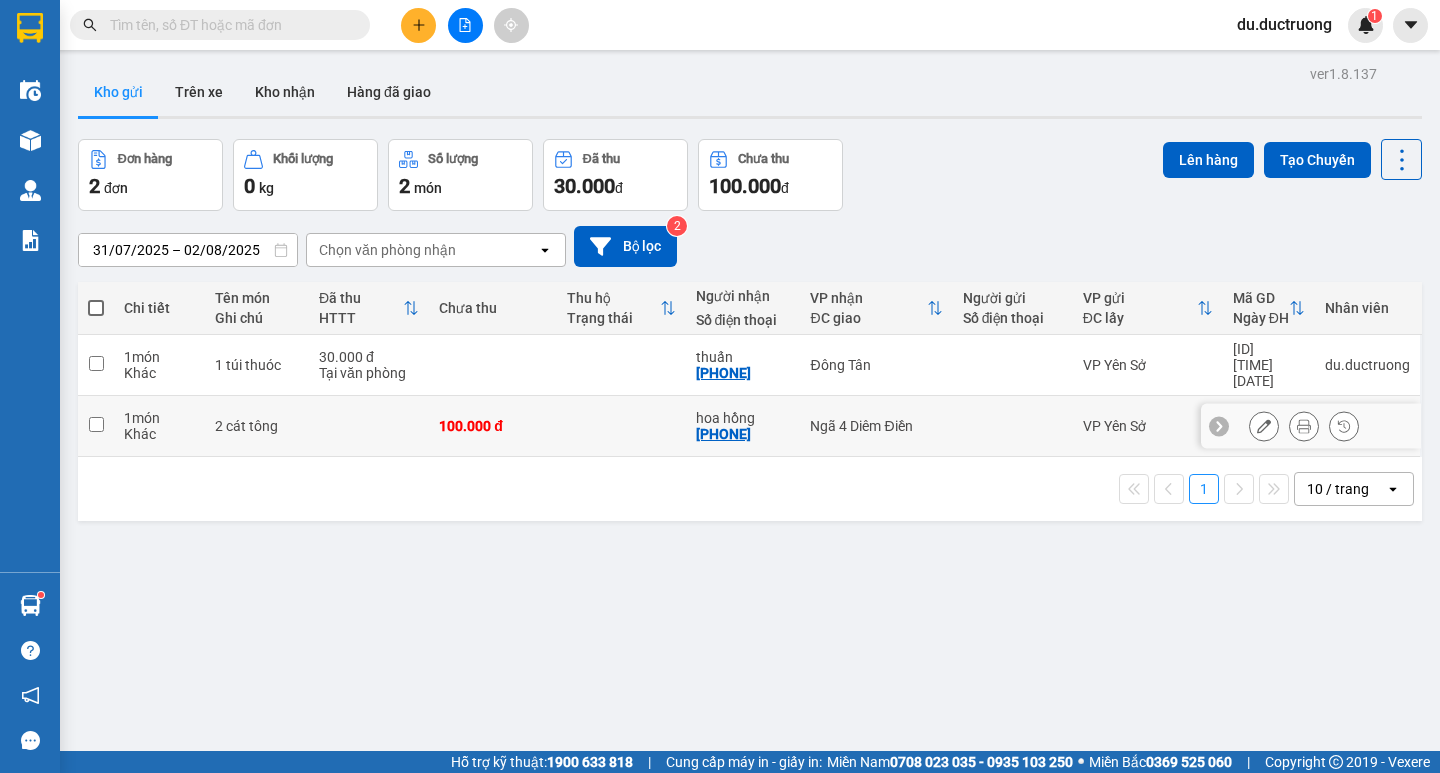 click at bounding box center [96, 426] 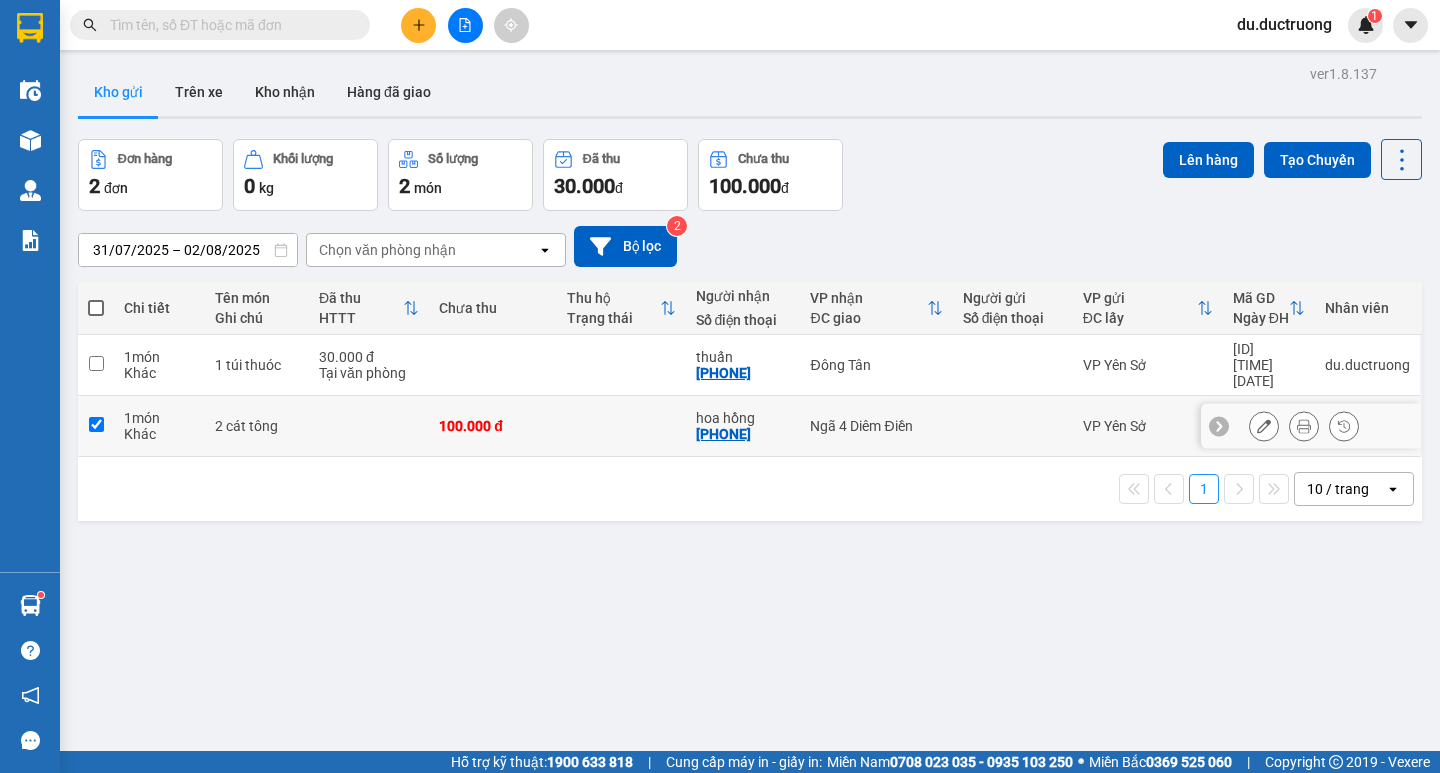 checkbox on "true" 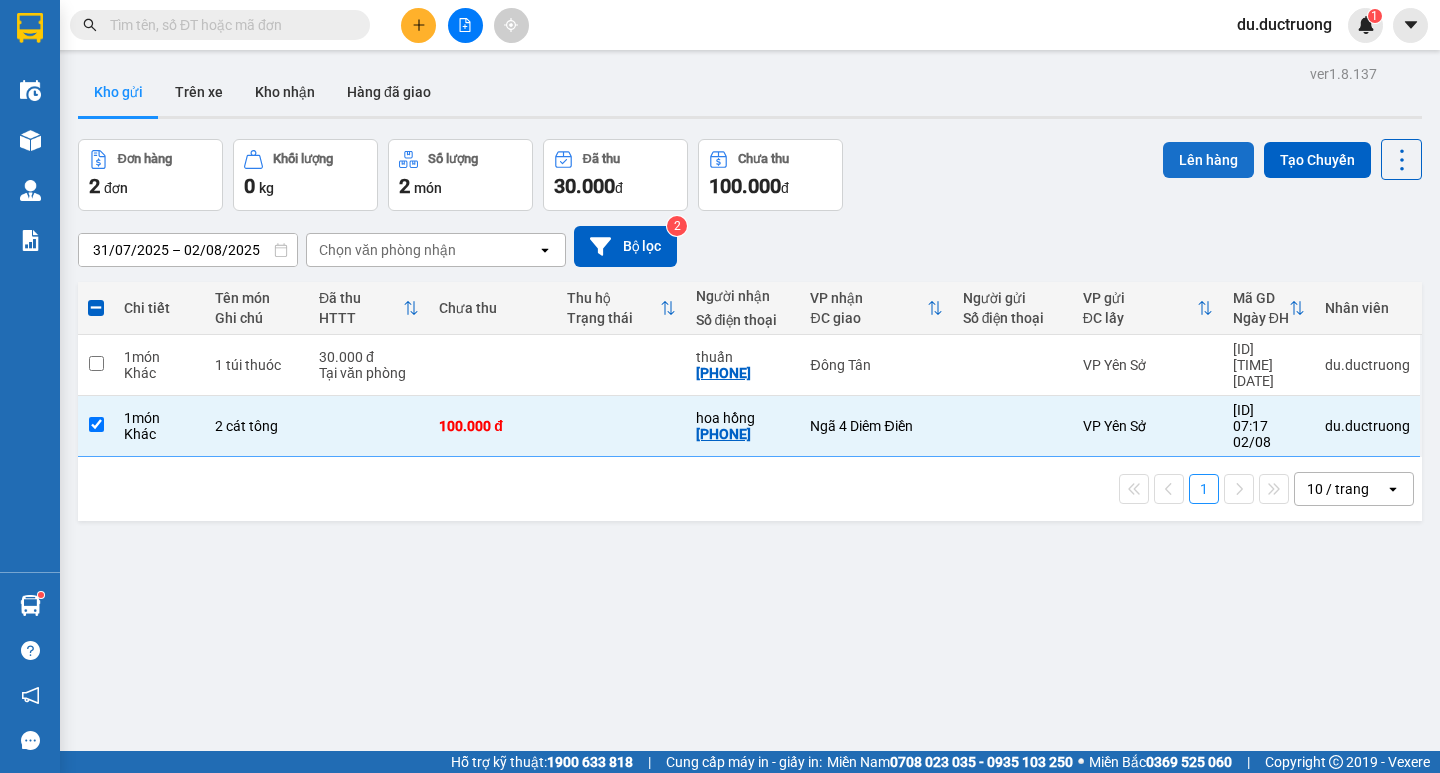 click on "Lên hàng" at bounding box center [1208, 160] 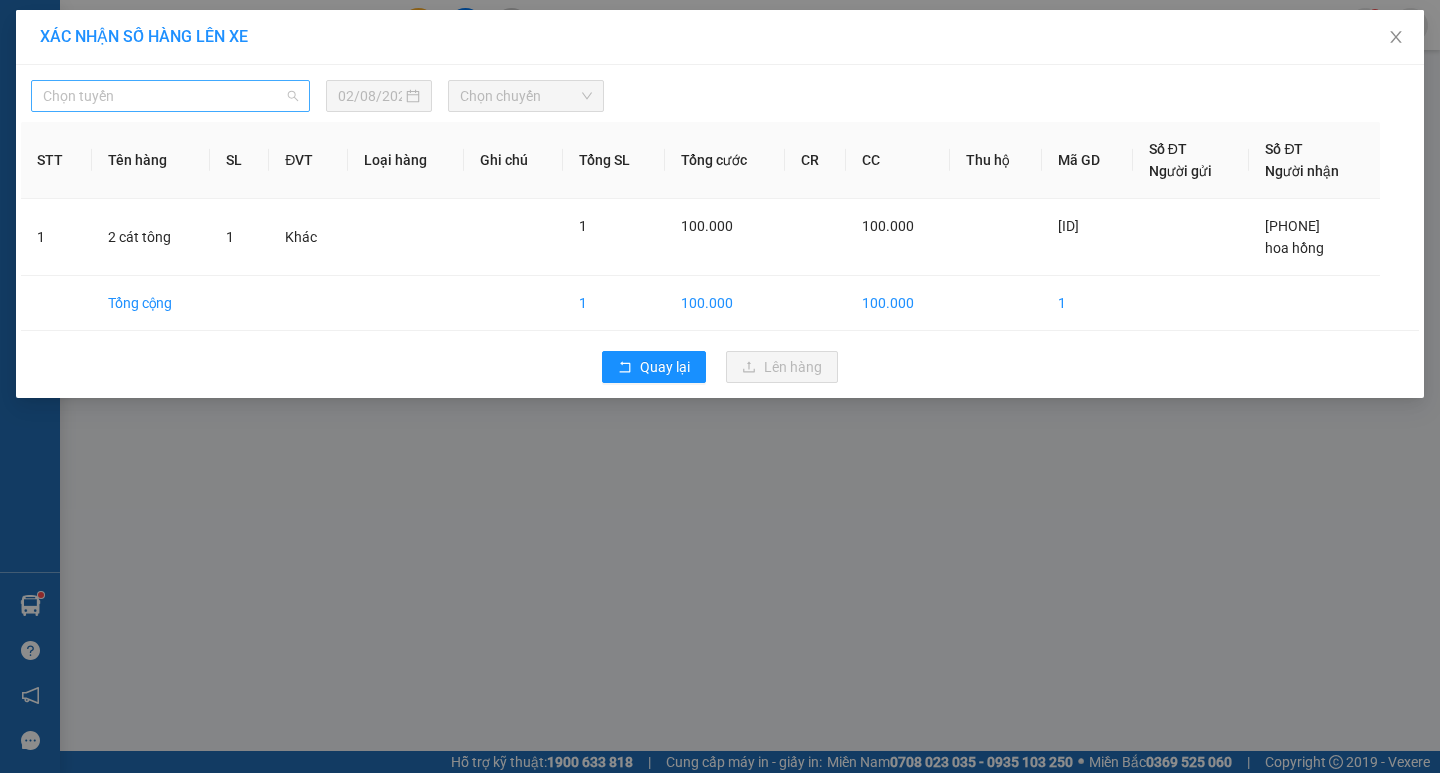 click on "Chọn tuyến" at bounding box center [170, 96] 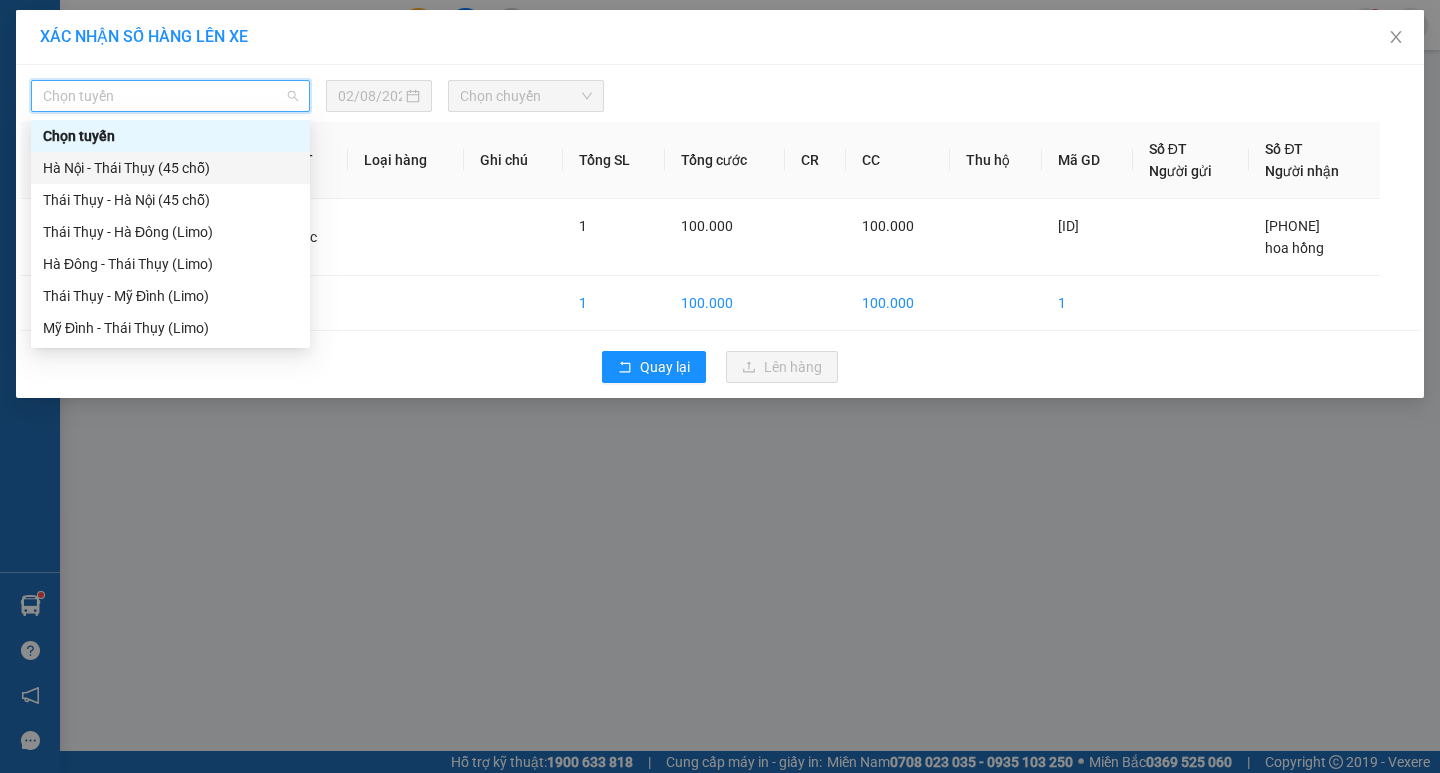 click on "Hà Nội - Thái Thụy (45 chỗ)" at bounding box center [170, 168] 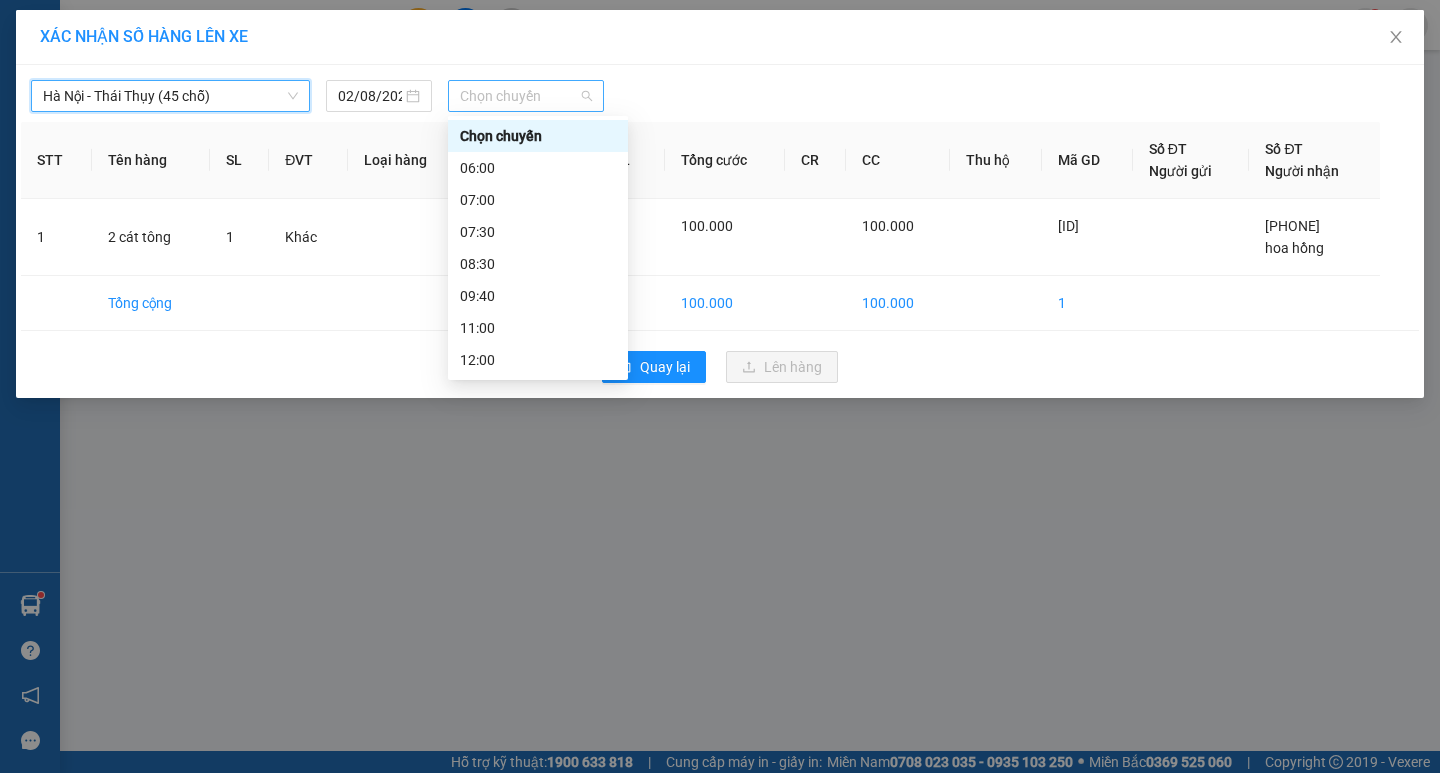 drag, startPoint x: 487, startPoint y: 100, endPoint x: 543, endPoint y: 124, distance: 60.926186 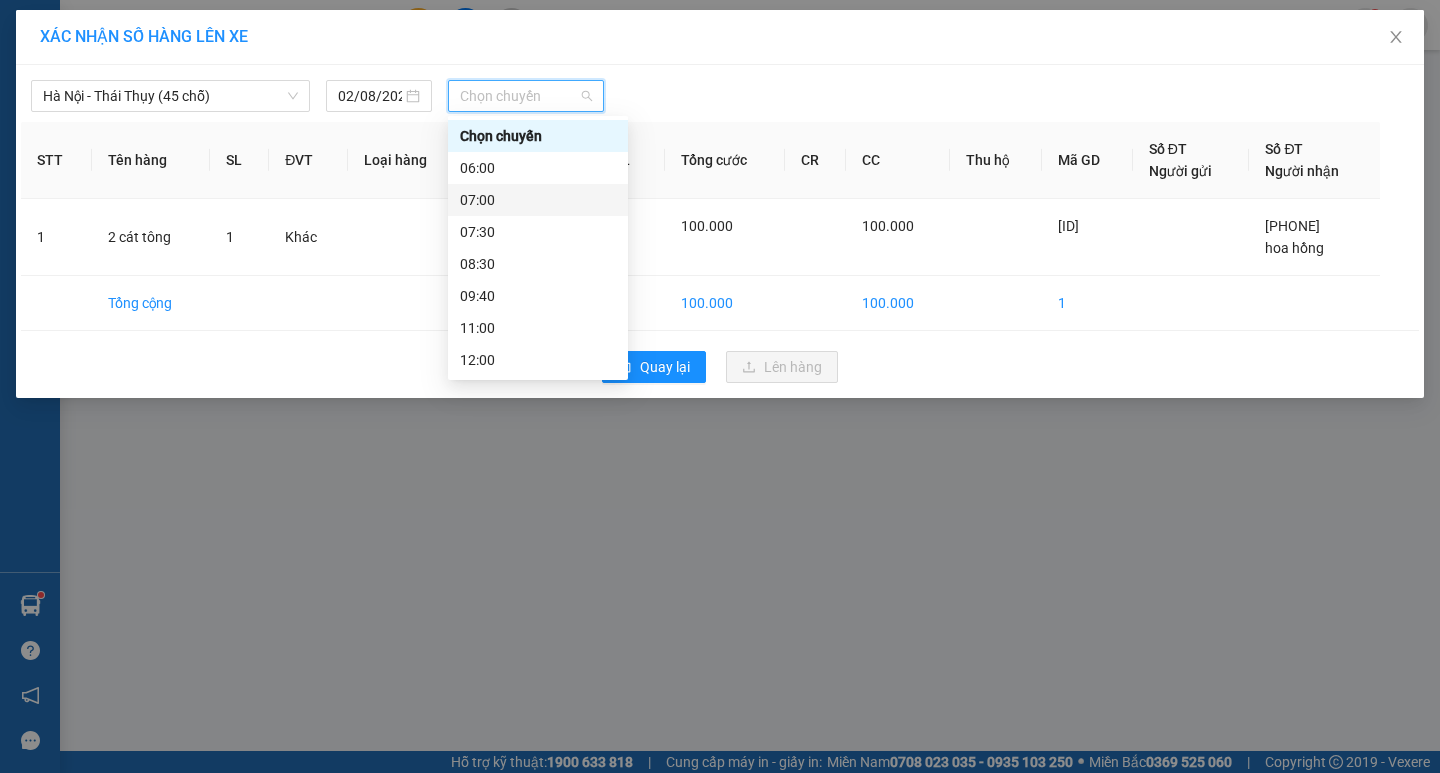 click on "07:00" at bounding box center (538, 200) 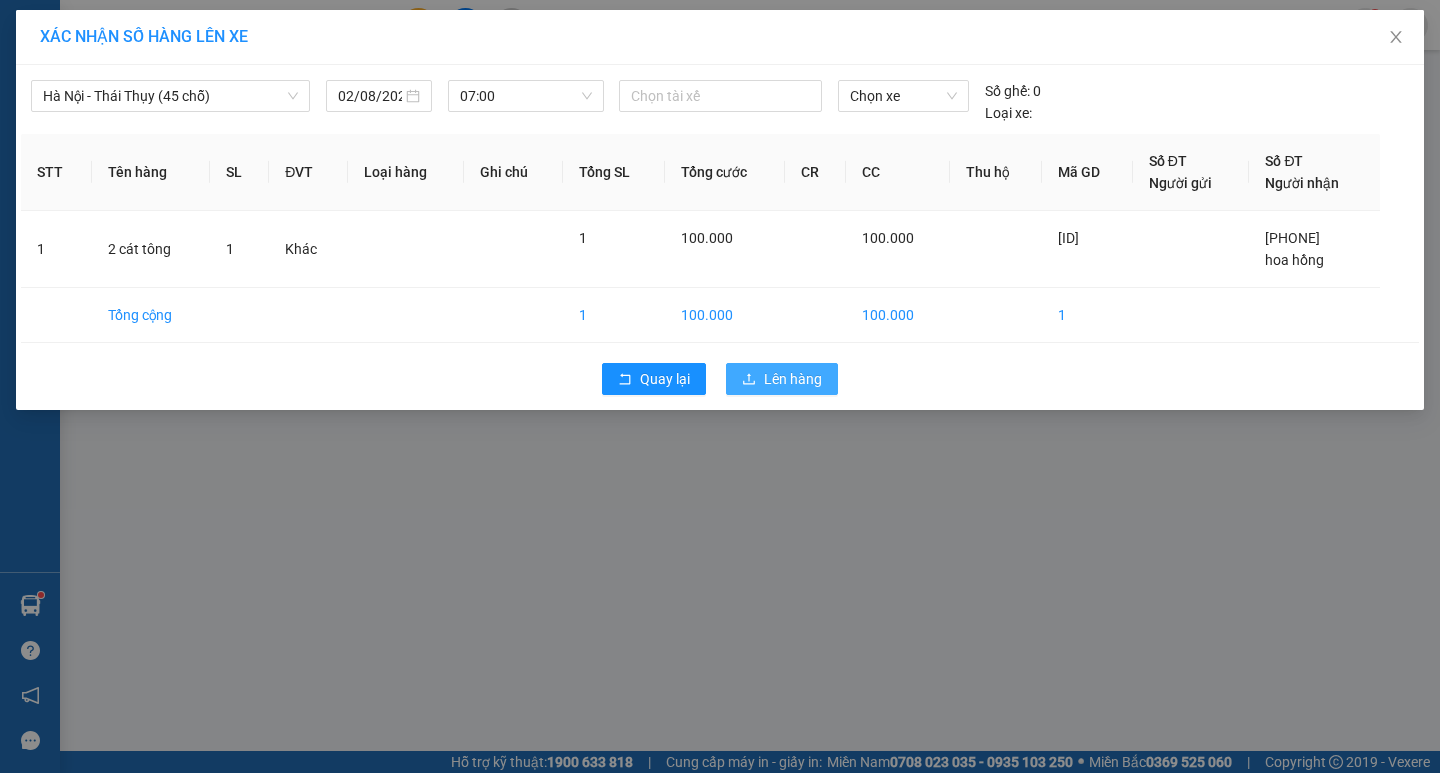 click on "Lên hàng" at bounding box center (793, 379) 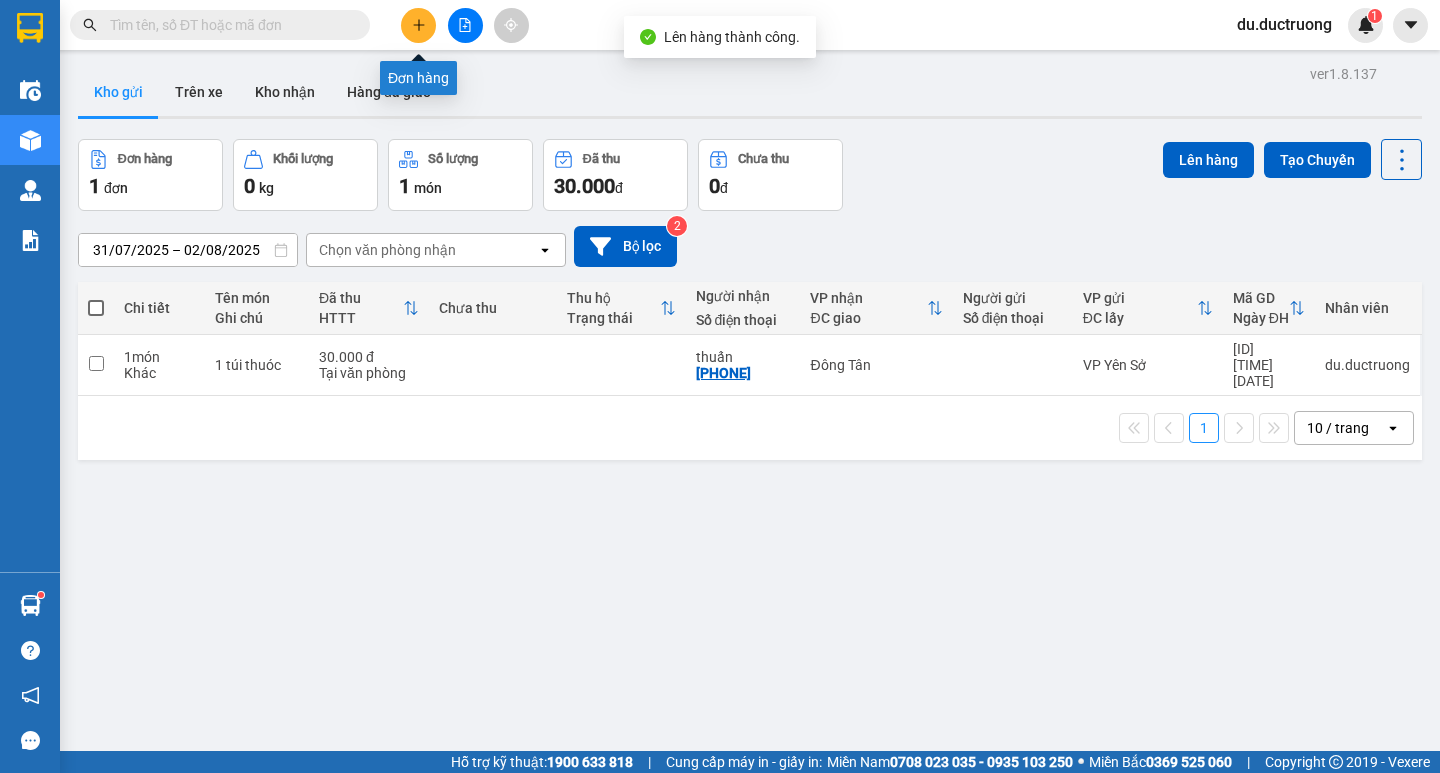 click at bounding box center (418, 25) 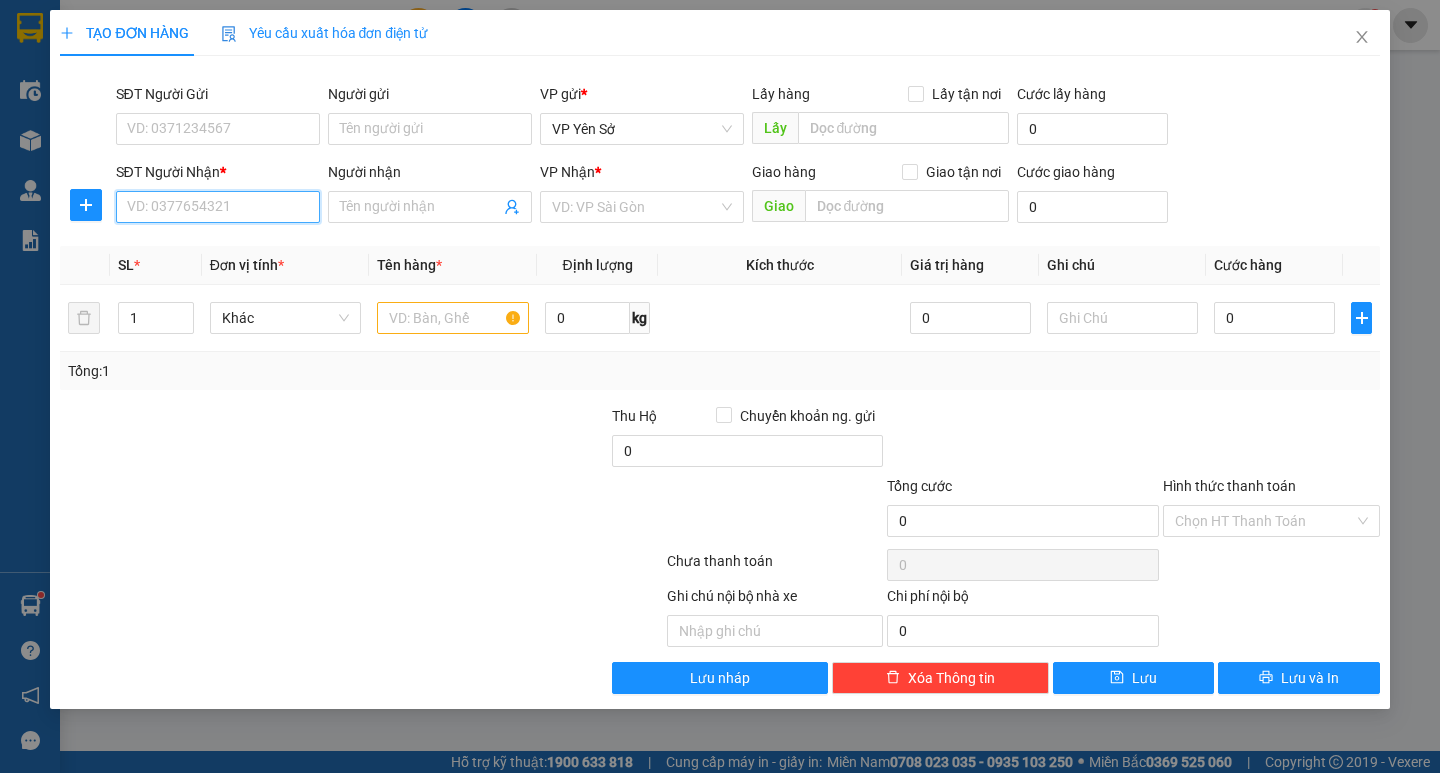 click on "SĐT Người Nhận  *" at bounding box center [218, 207] 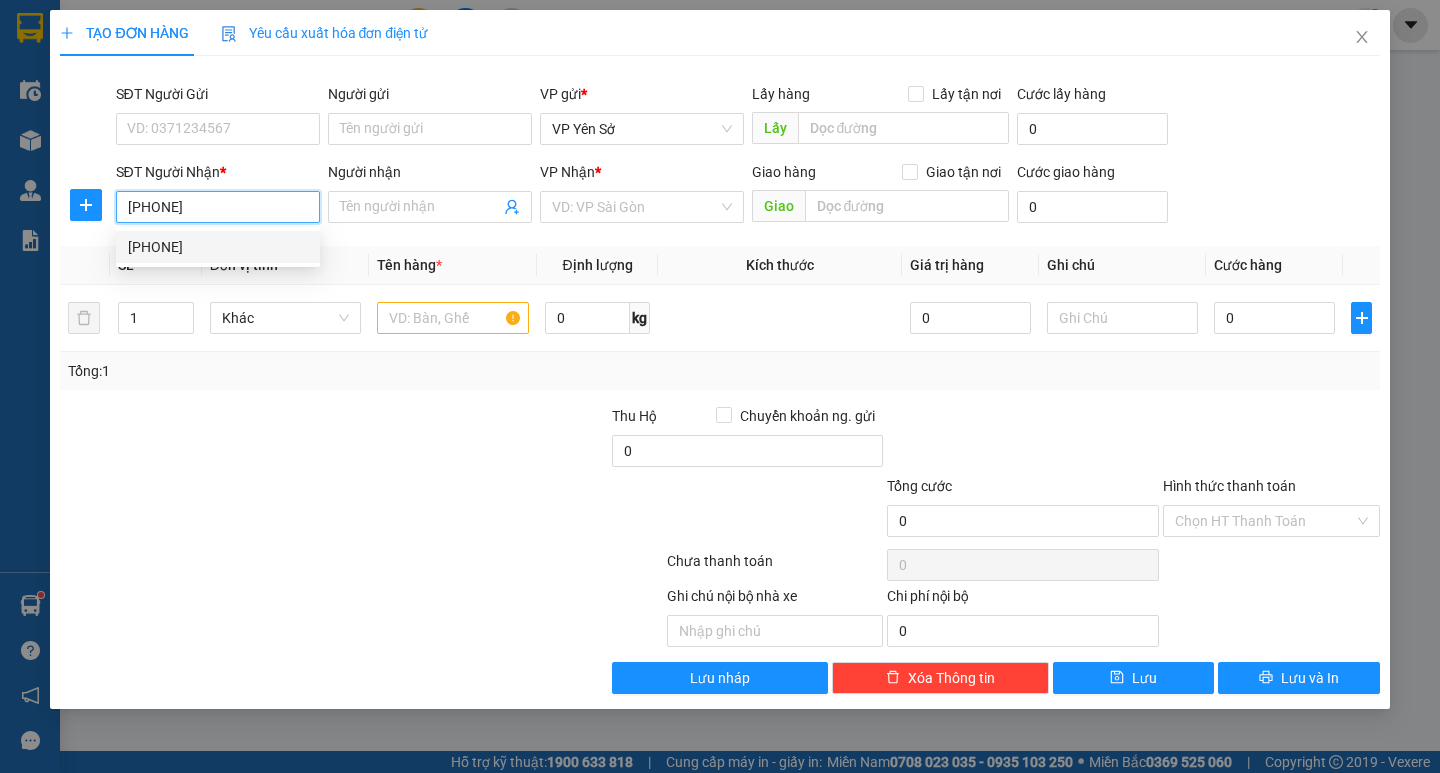 click on "[PHONE]" at bounding box center (218, 247) 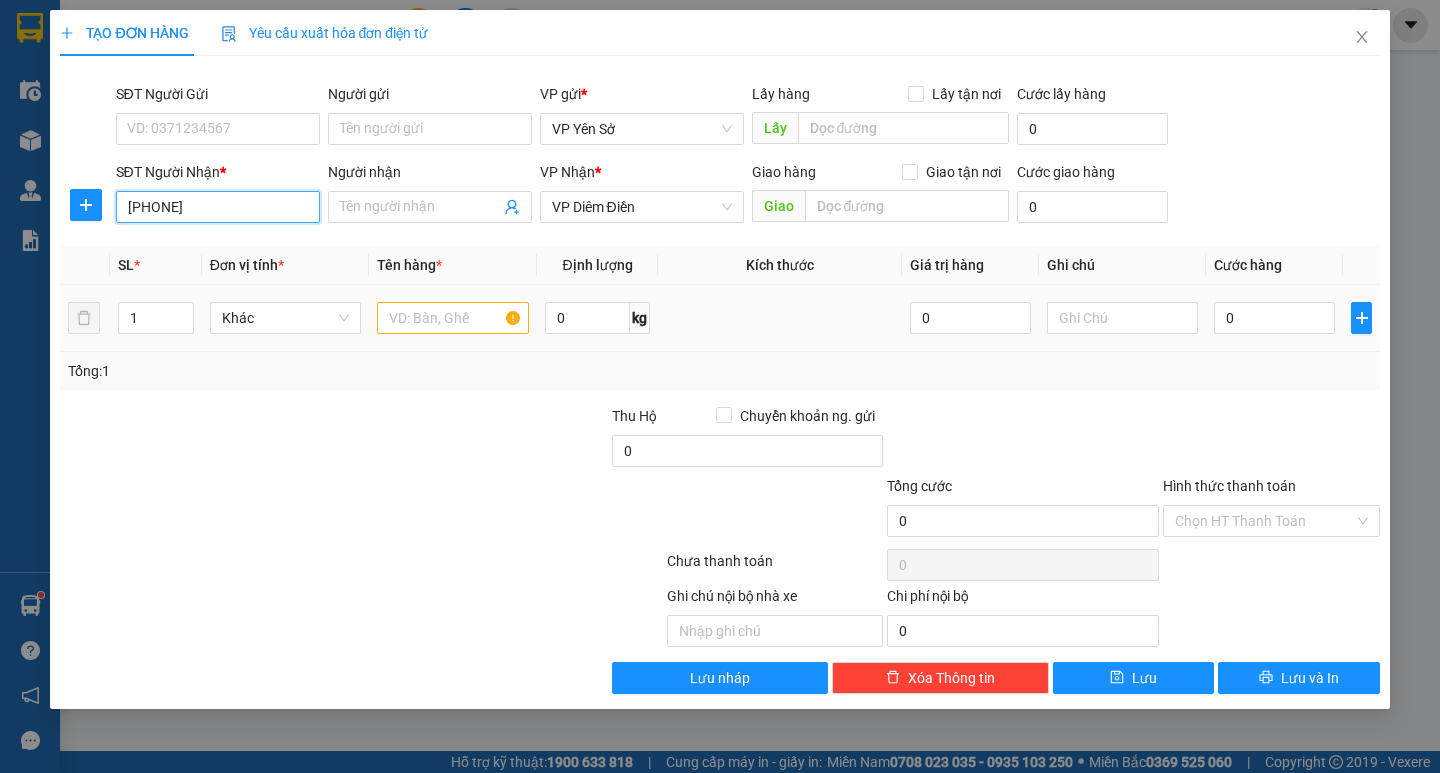 type on "[PHONE]" 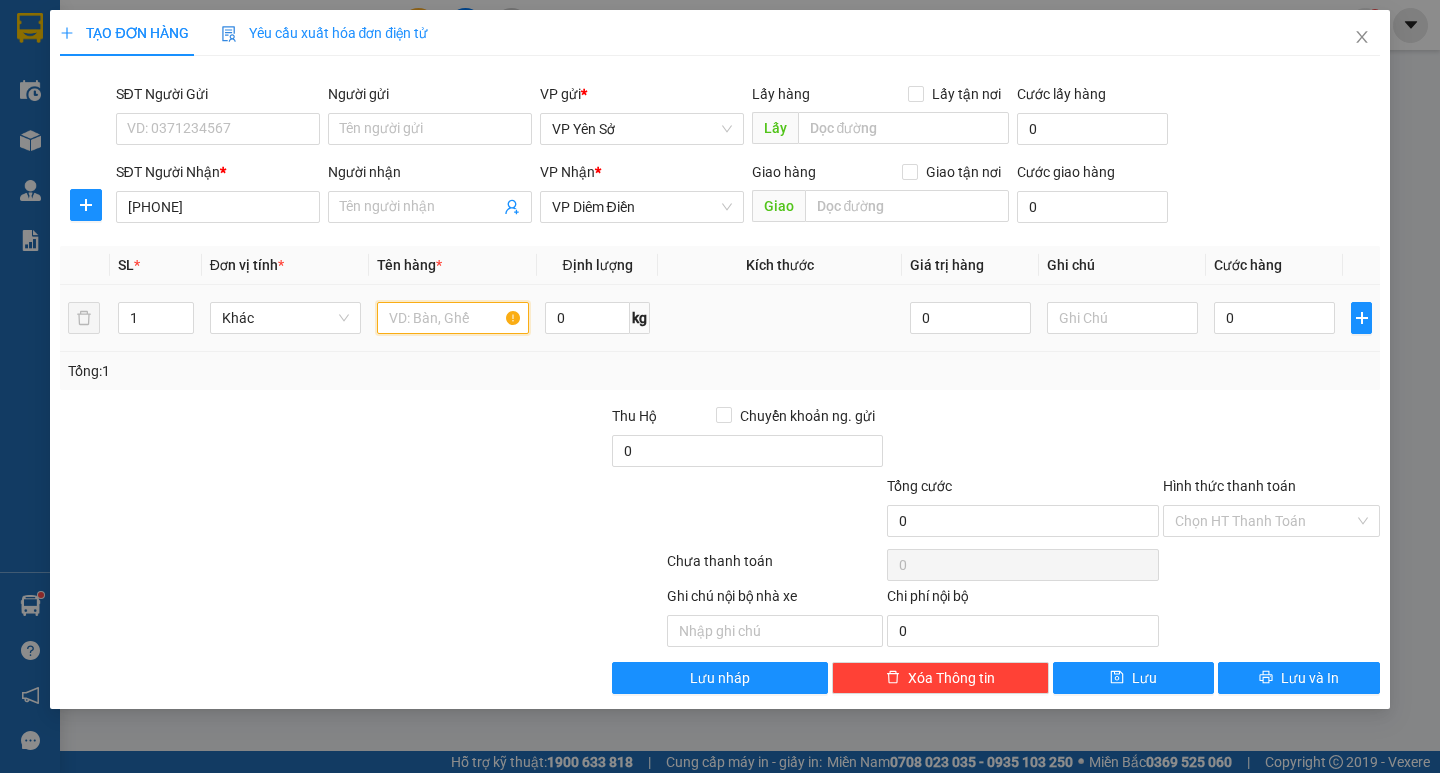 click at bounding box center (452, 318) 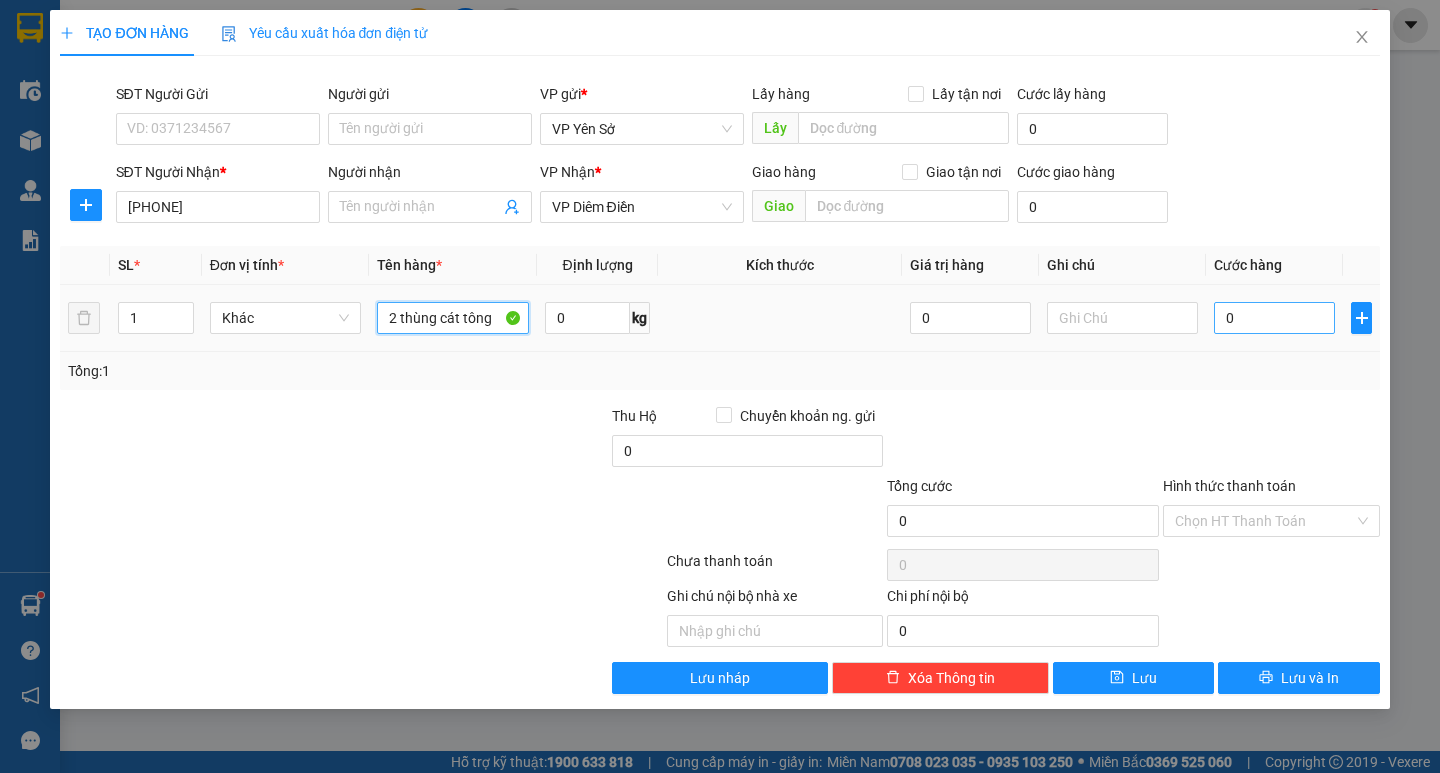 type on "2 thùng cát tông" 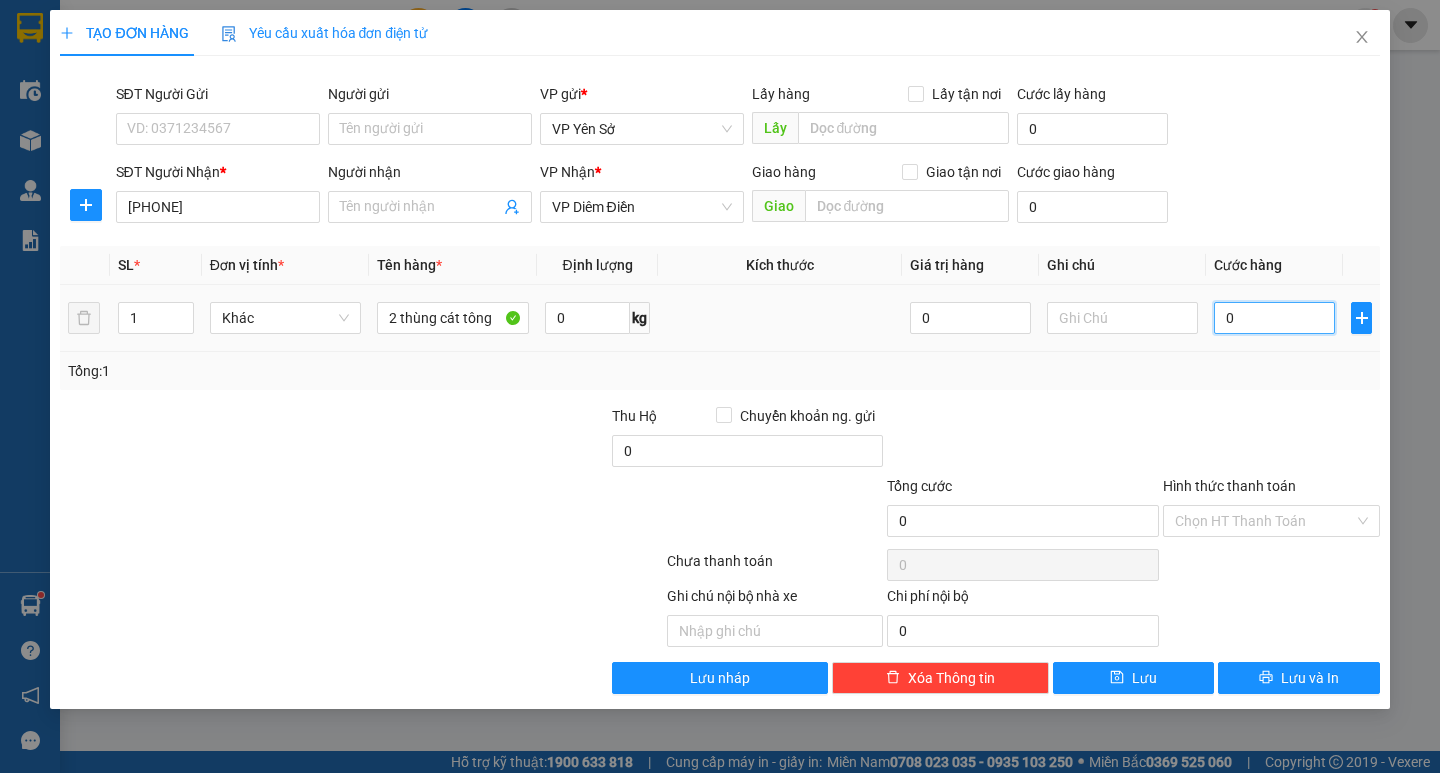 click on "0" at bounding box center [1274, 318] 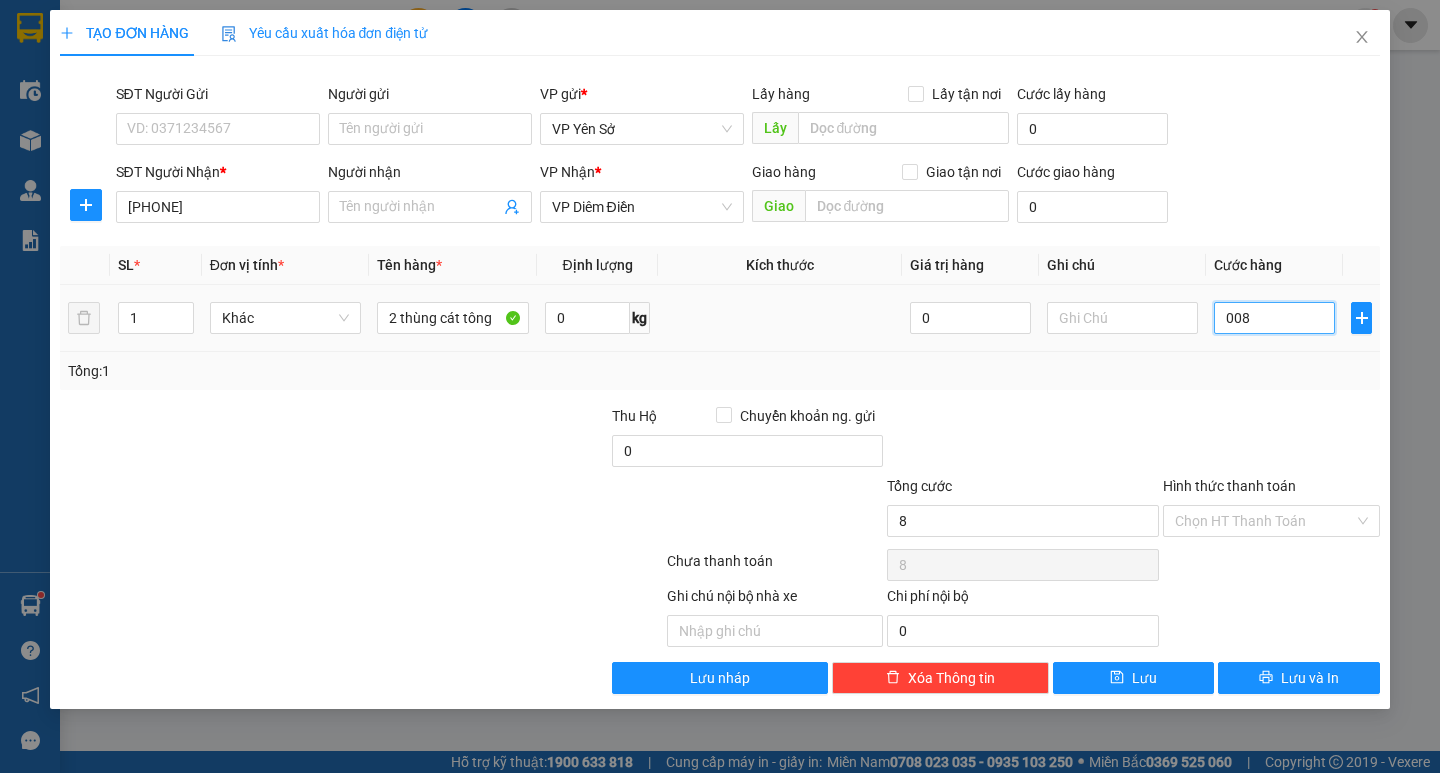 type on "0.080" 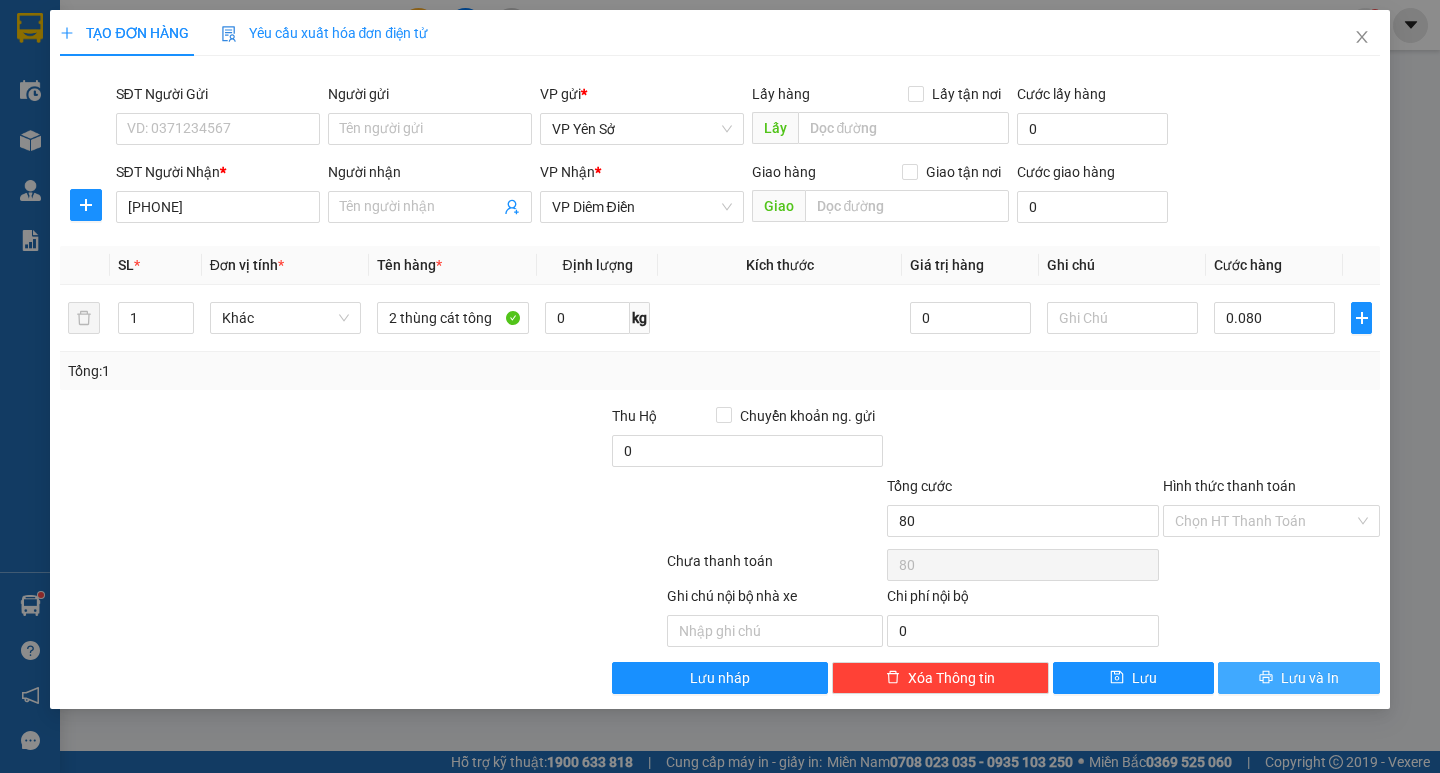 click 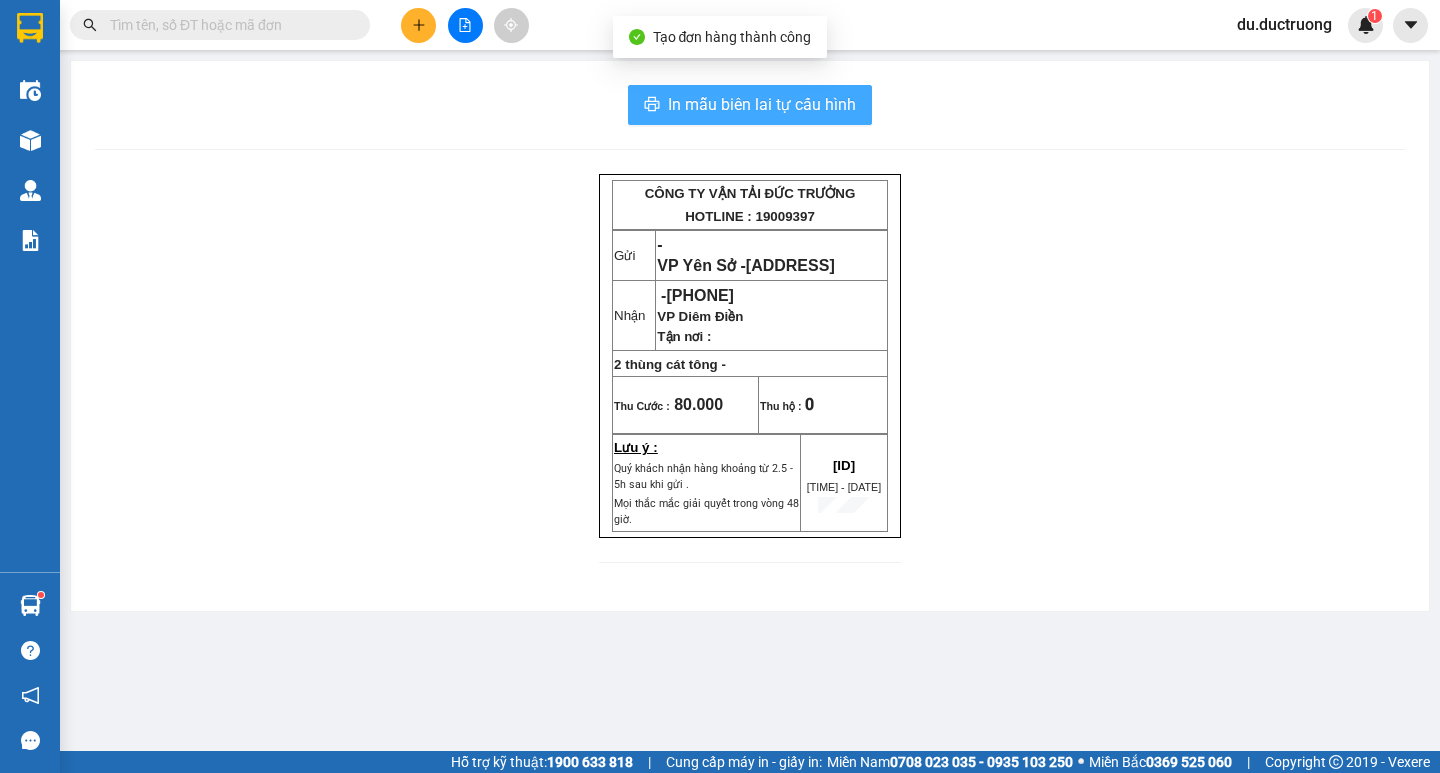 click on "In mẫu biên lai tự cấu hình" at bounding box center [762, 104] 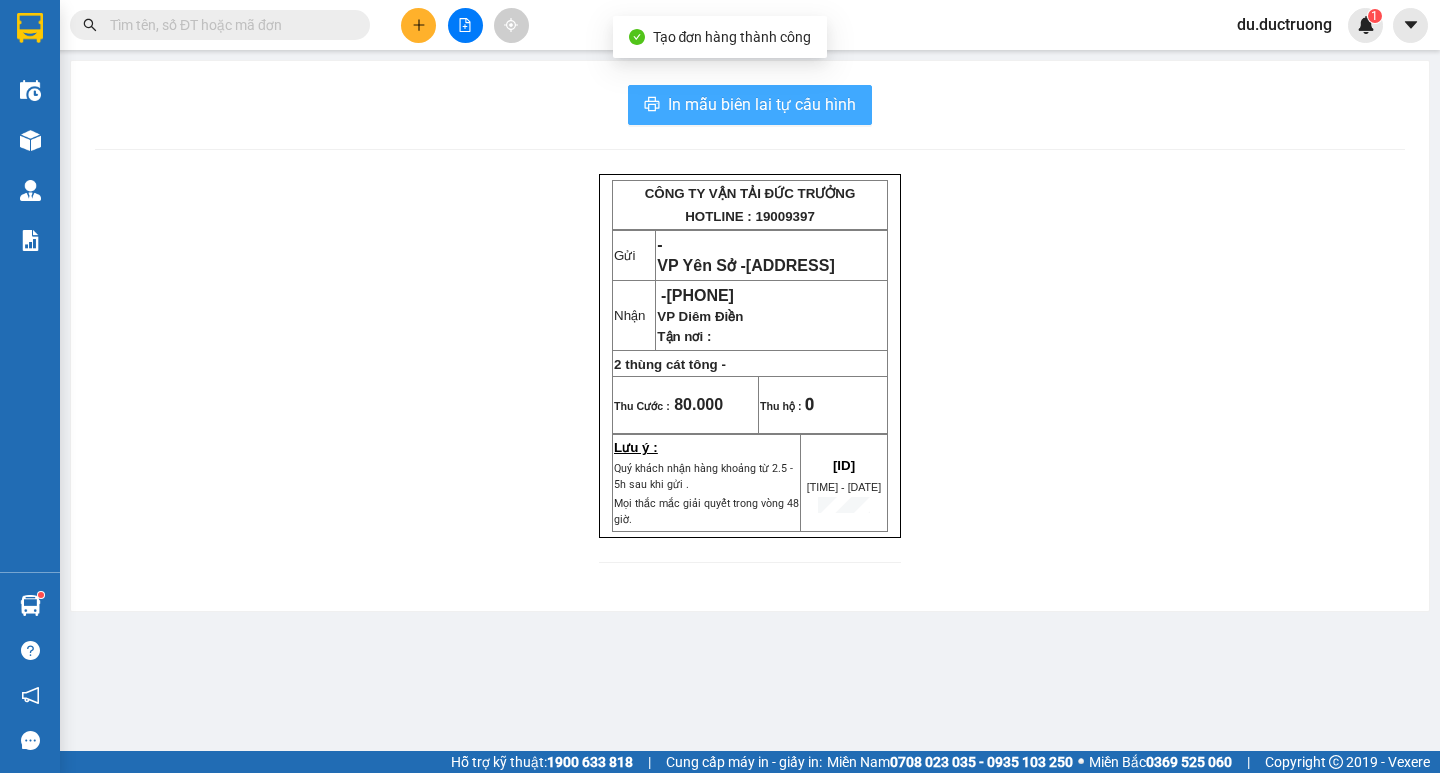 scroll, scrollTop: 0, scrollLeft: 0, axis: both 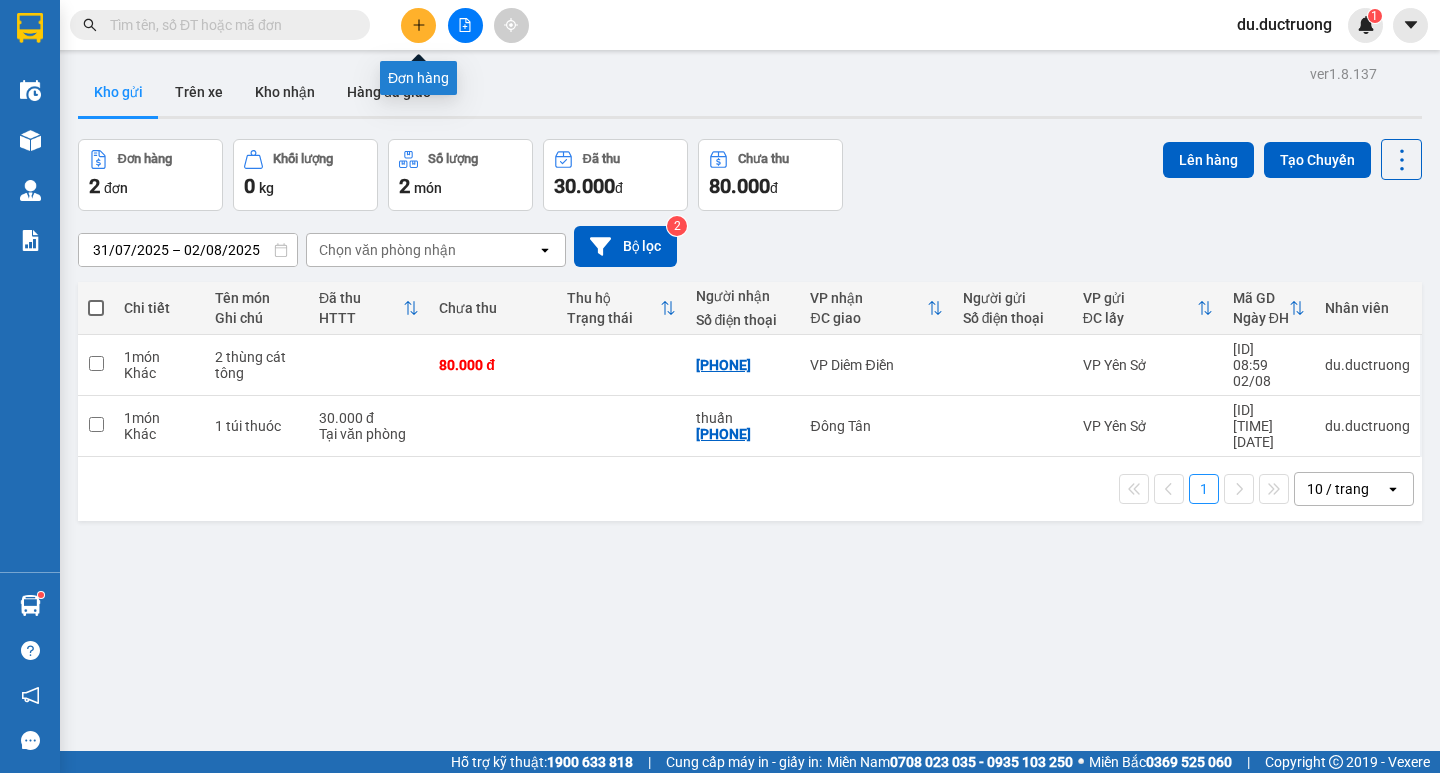 click at bounding box center [418, 25] 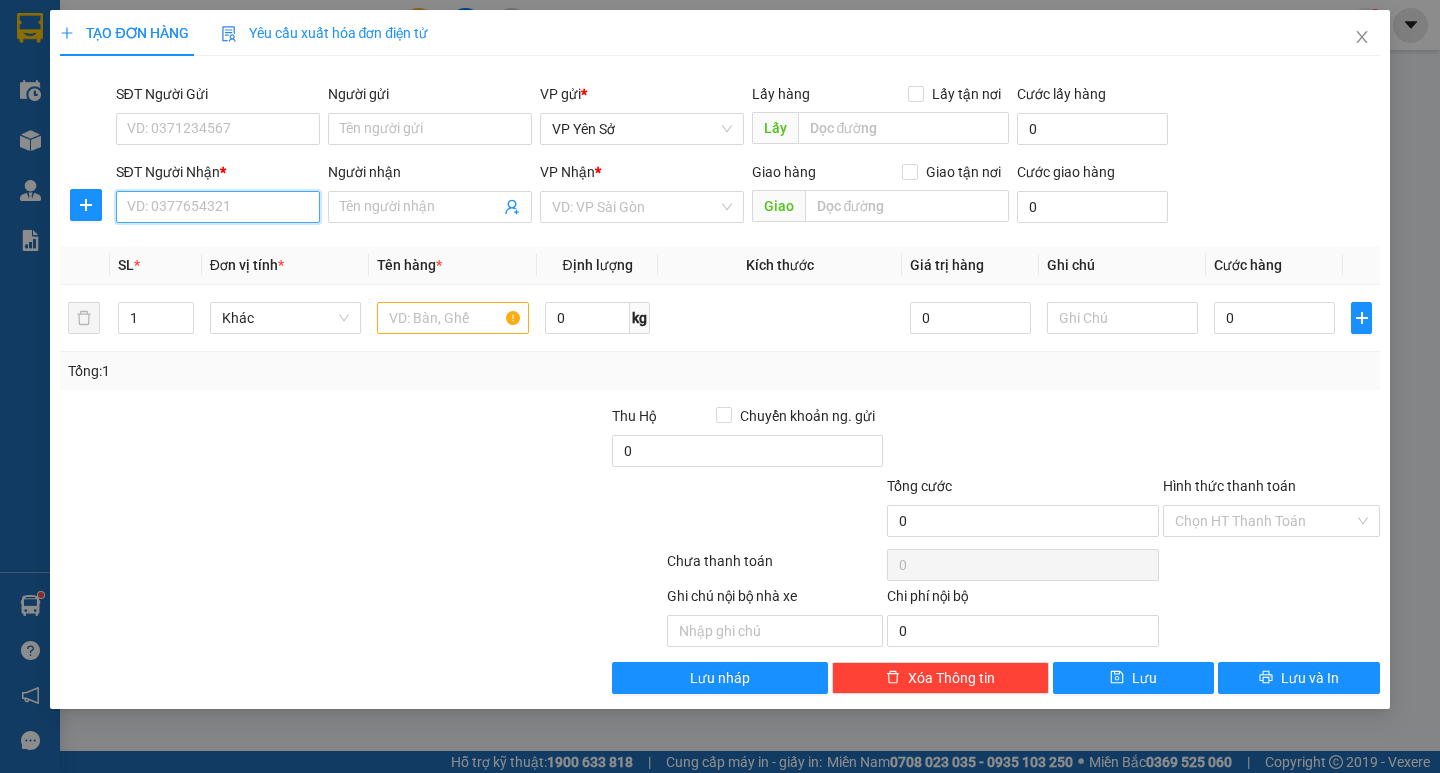 click on "SĐT Người Nhận  *" at bounding box center [218, 207] 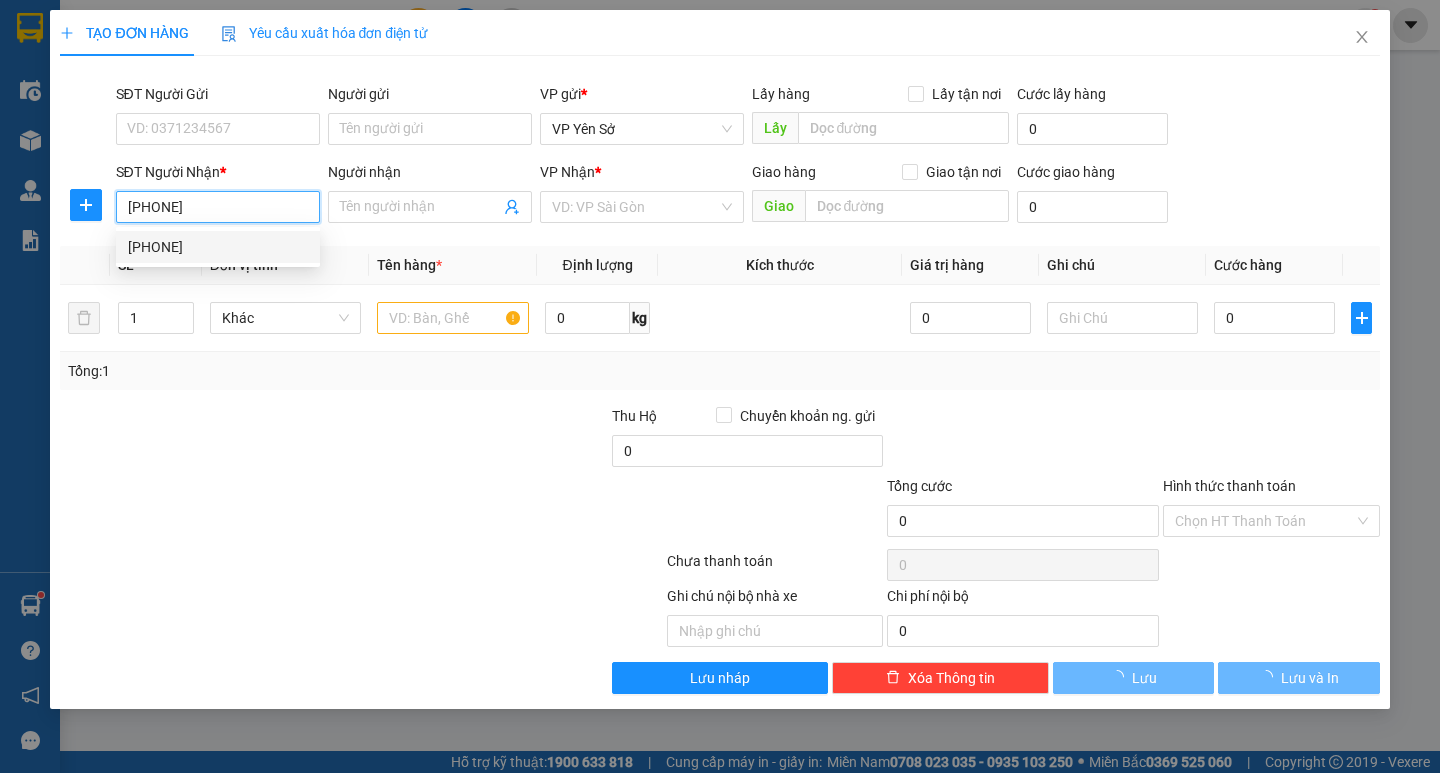 click on "[PHONE]" at bounding box center (218, 247) 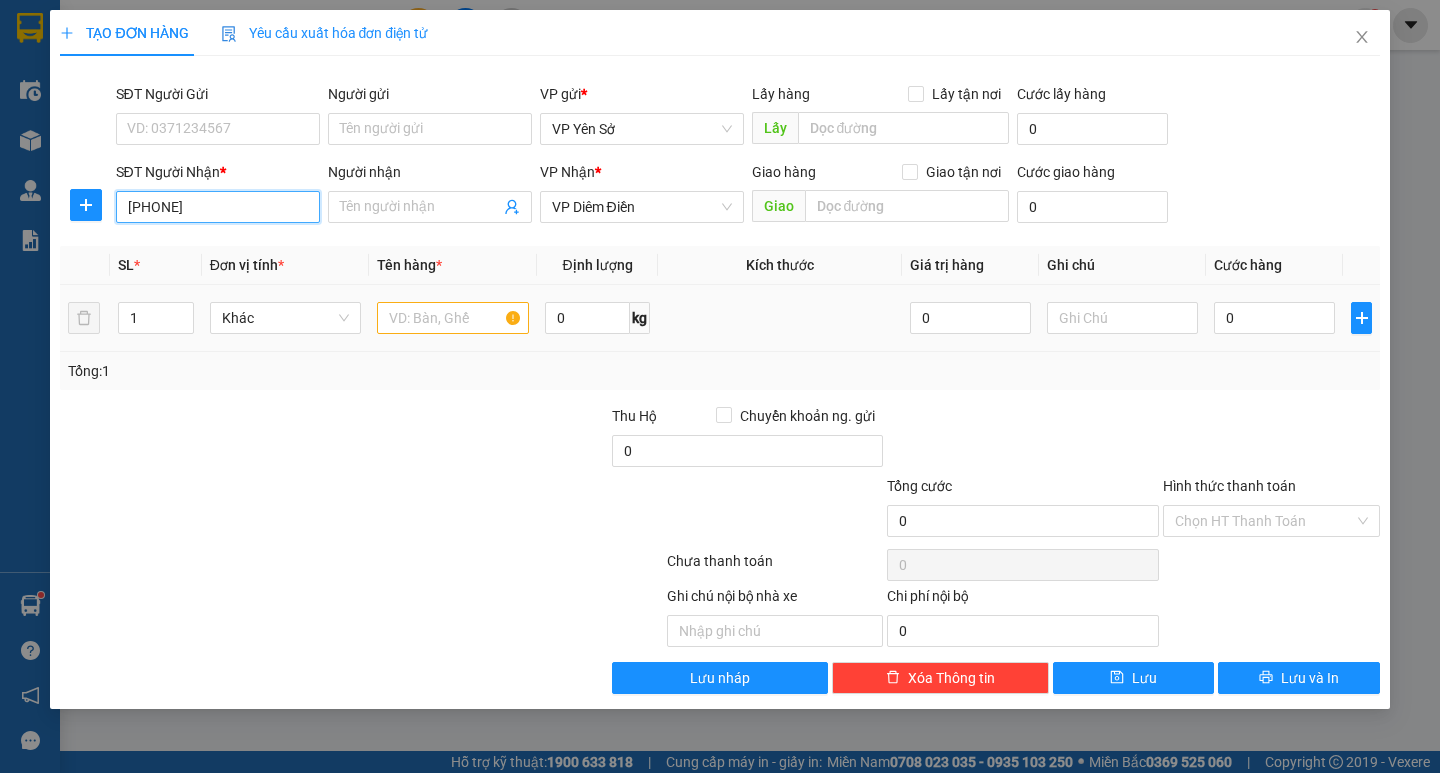 type on "[PHONE]" 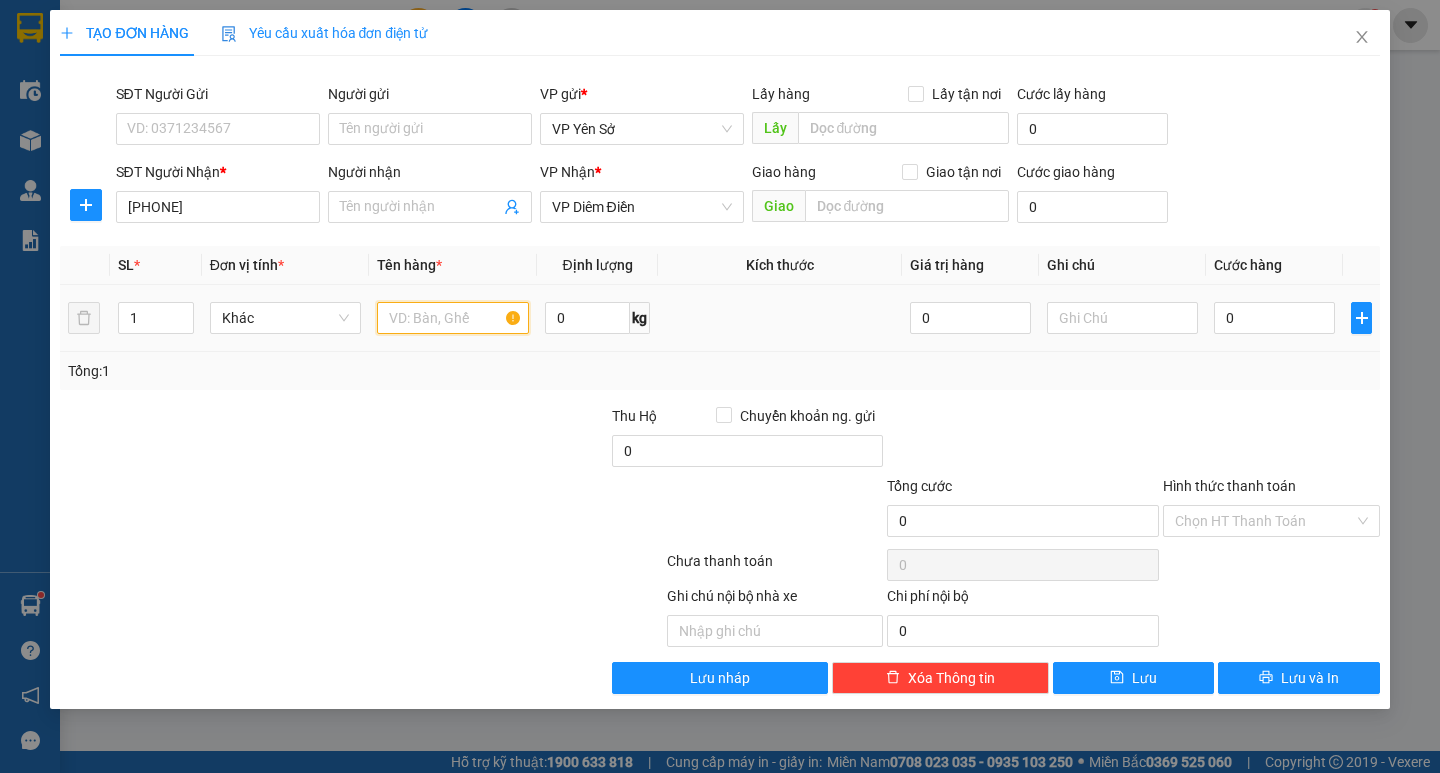 click at bounding box center (452, 318) 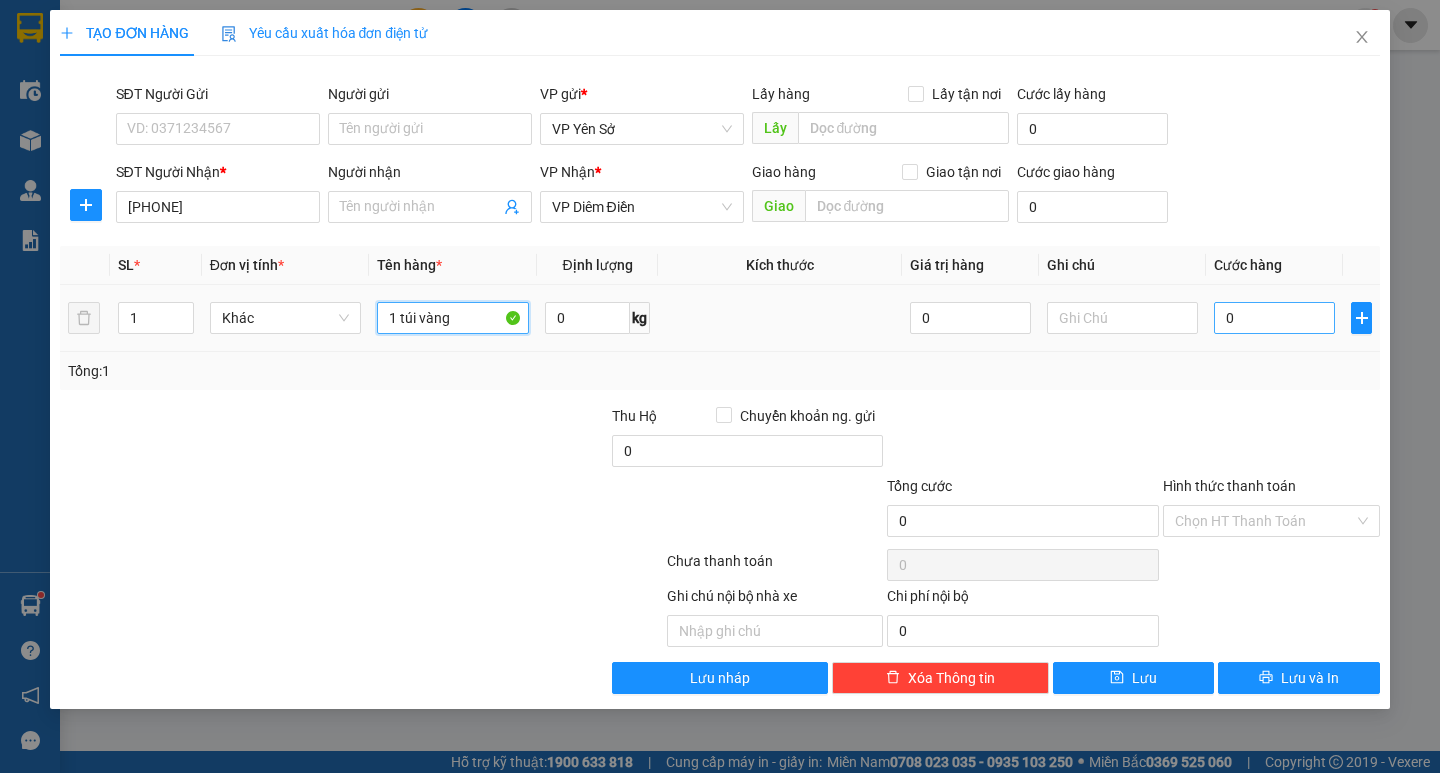 type on "1 túi vàng" 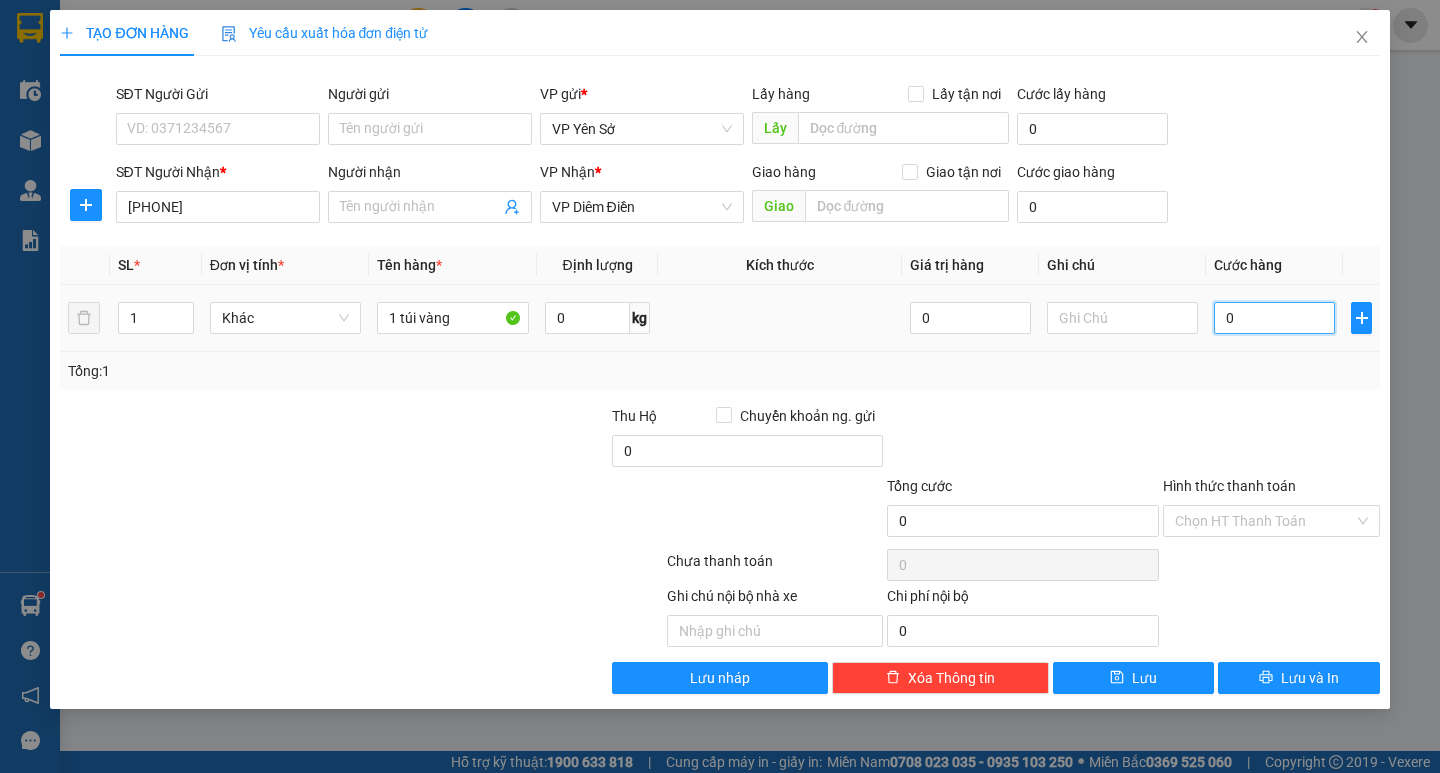 click on "0" at bounding box center [1274, 318] 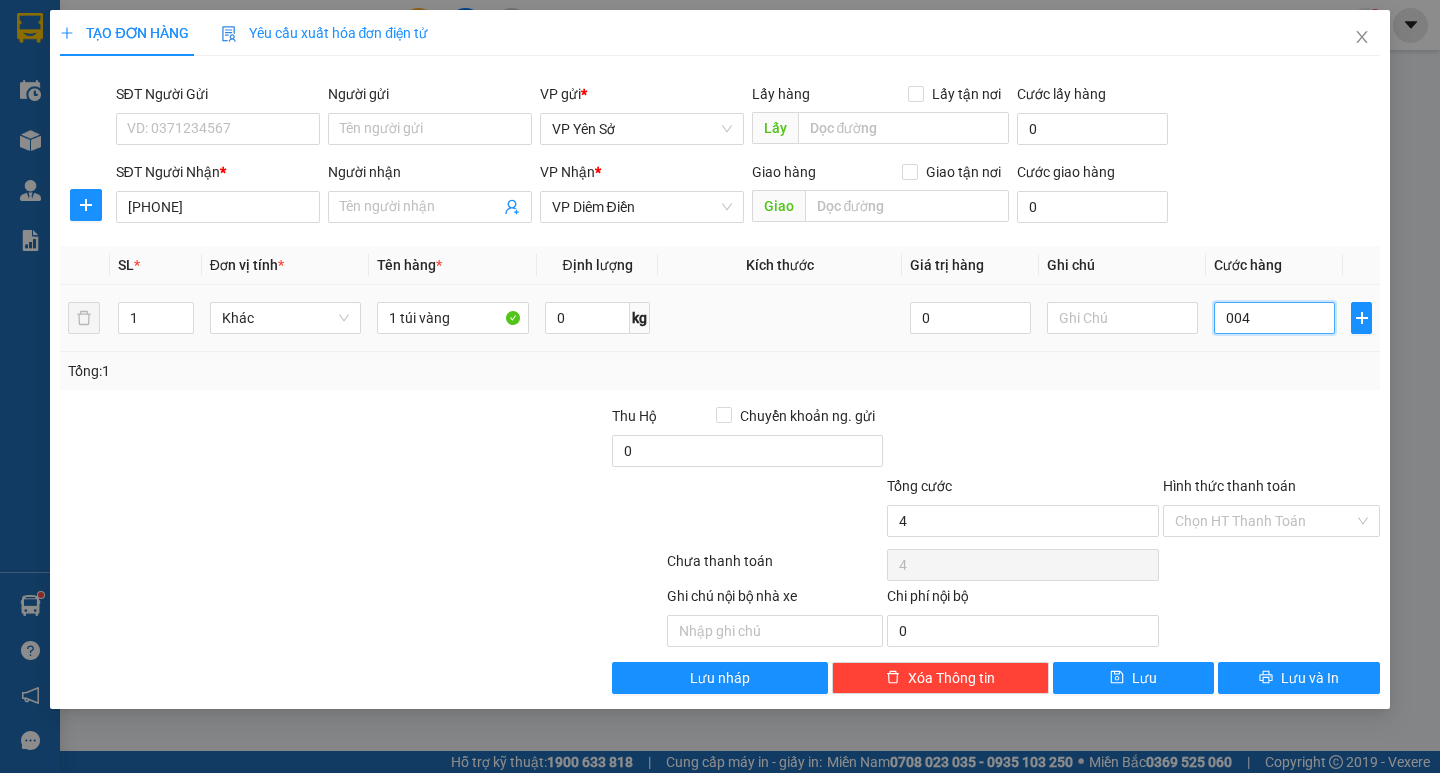 type on "0.040" 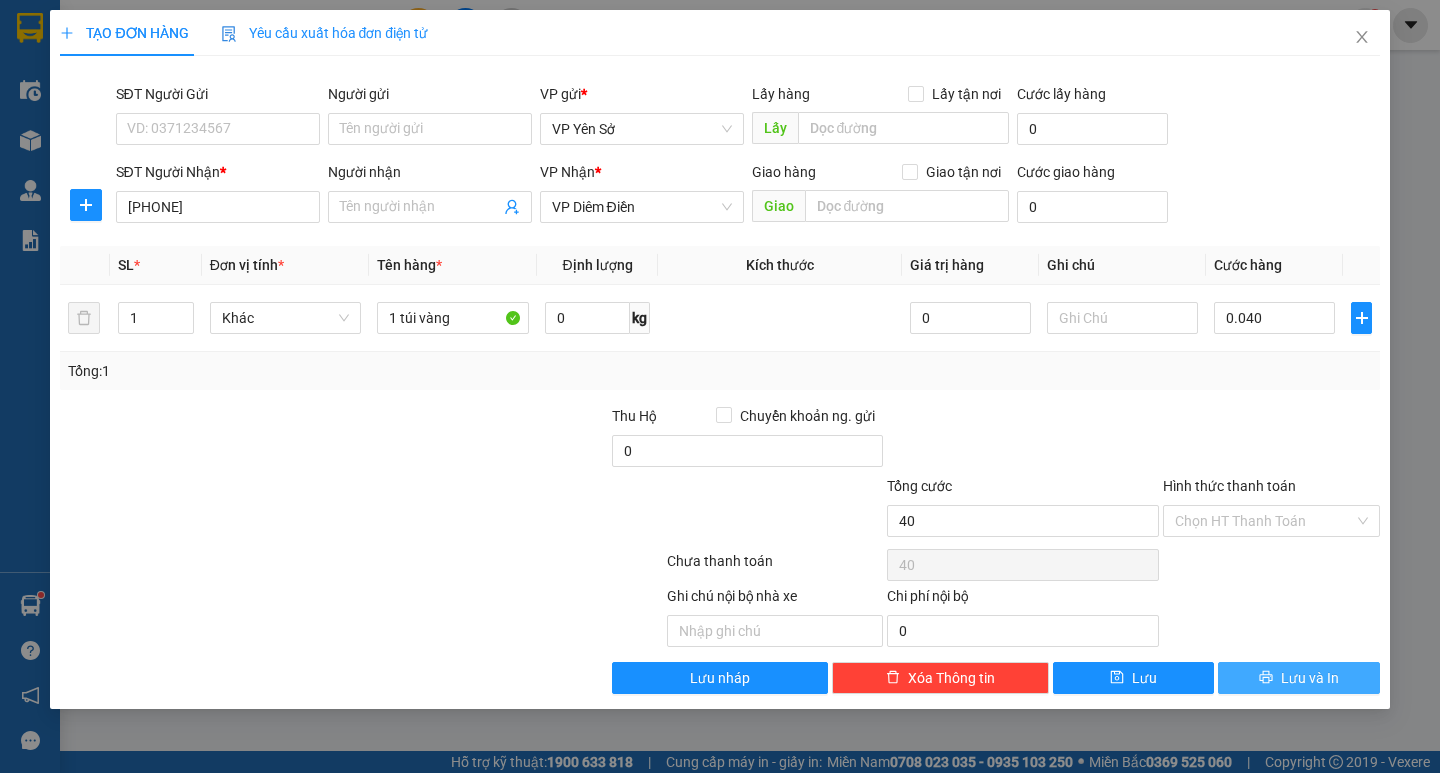 type on "40.000" 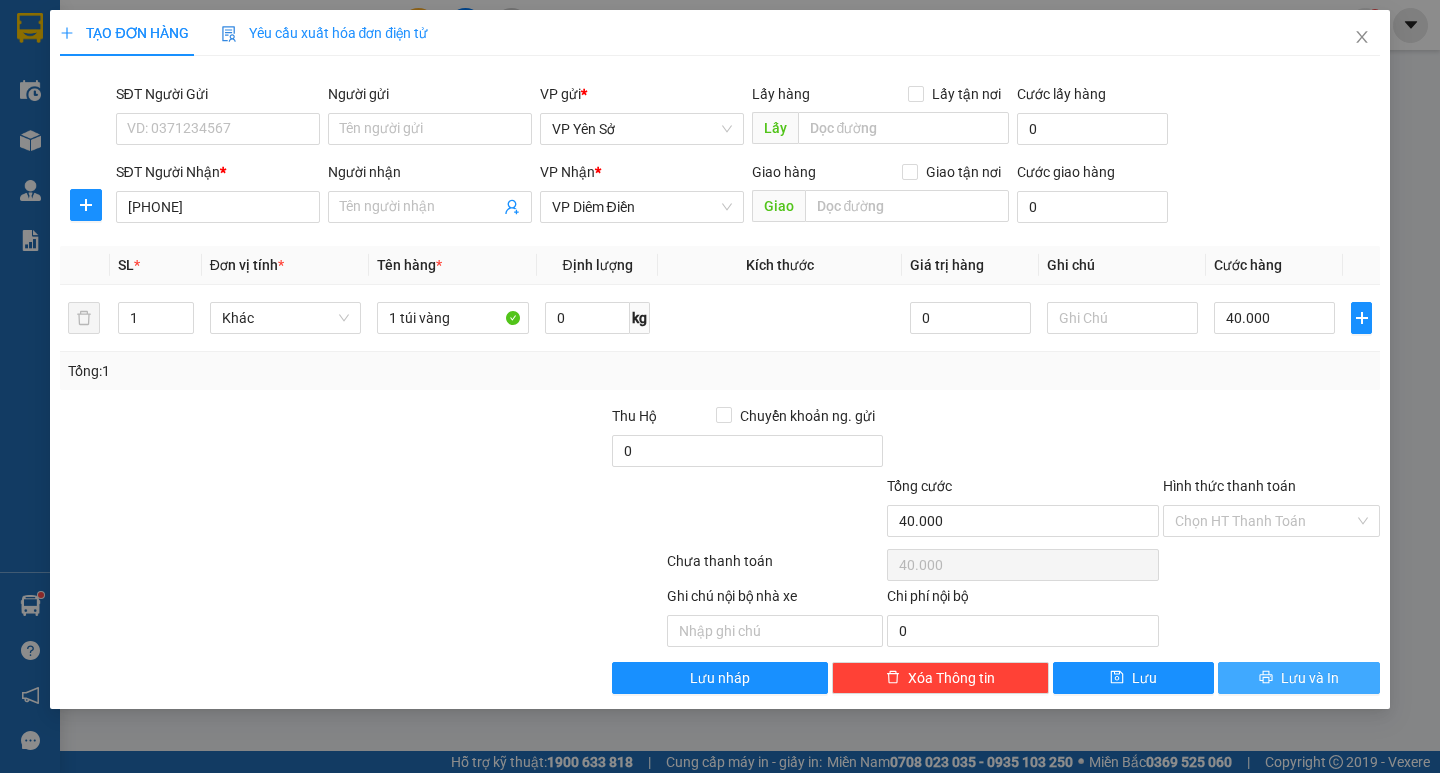click on "Lưu và In" at bounding box center (1298, 678) 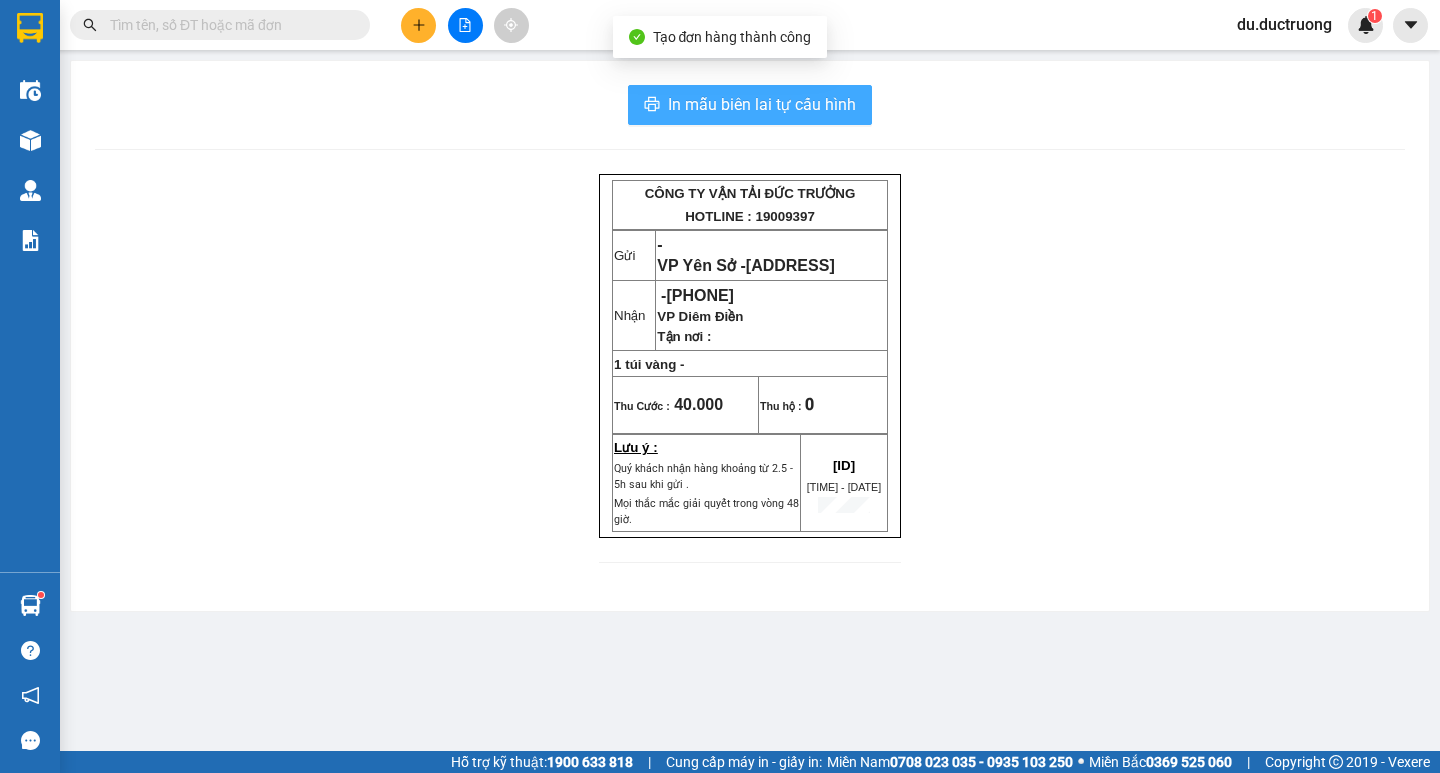 click on "In mẫu biên lai tự cấu hình" at bounding box center [762, 104] 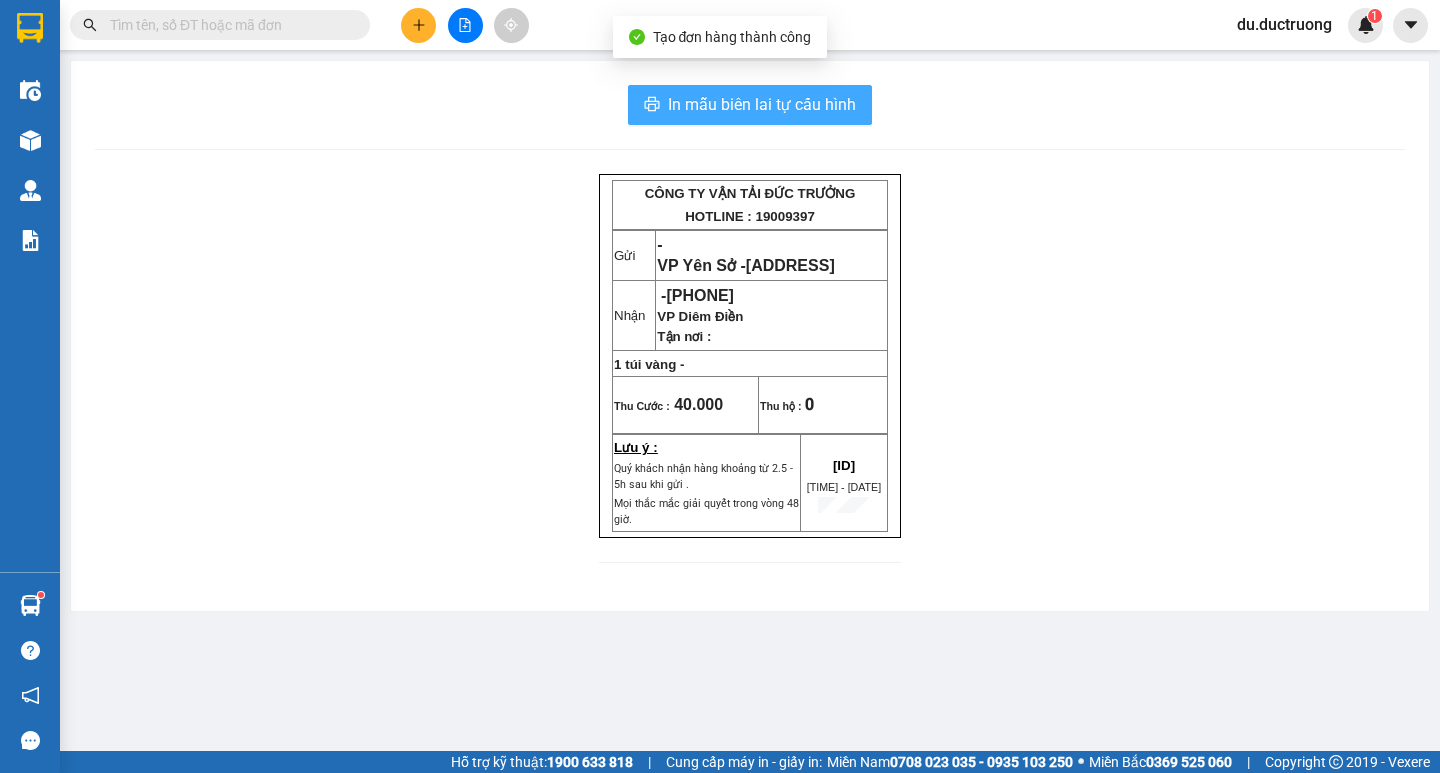 scroll, scrollTop: 0, scrollLeft: 0, axis: both 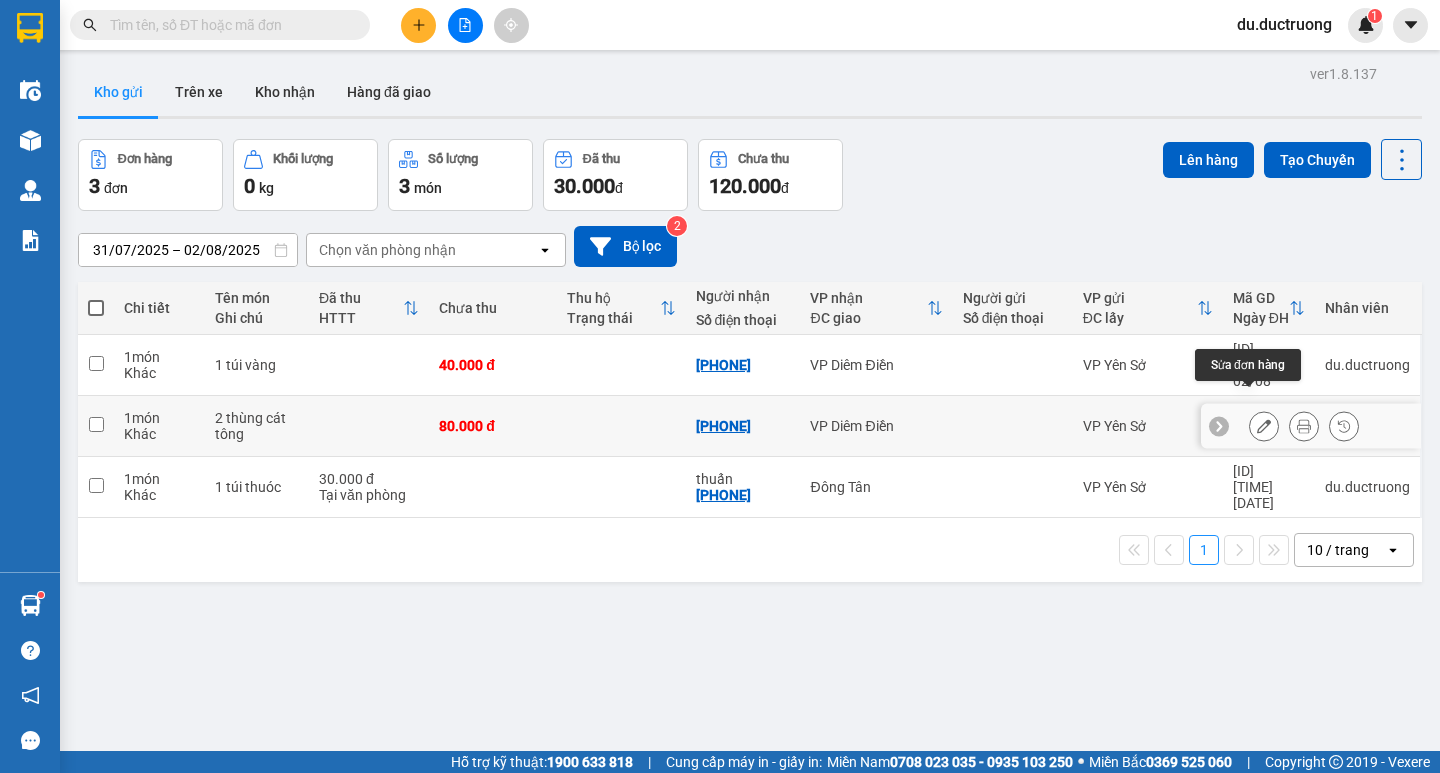 click at bounding box center [1264, 426] 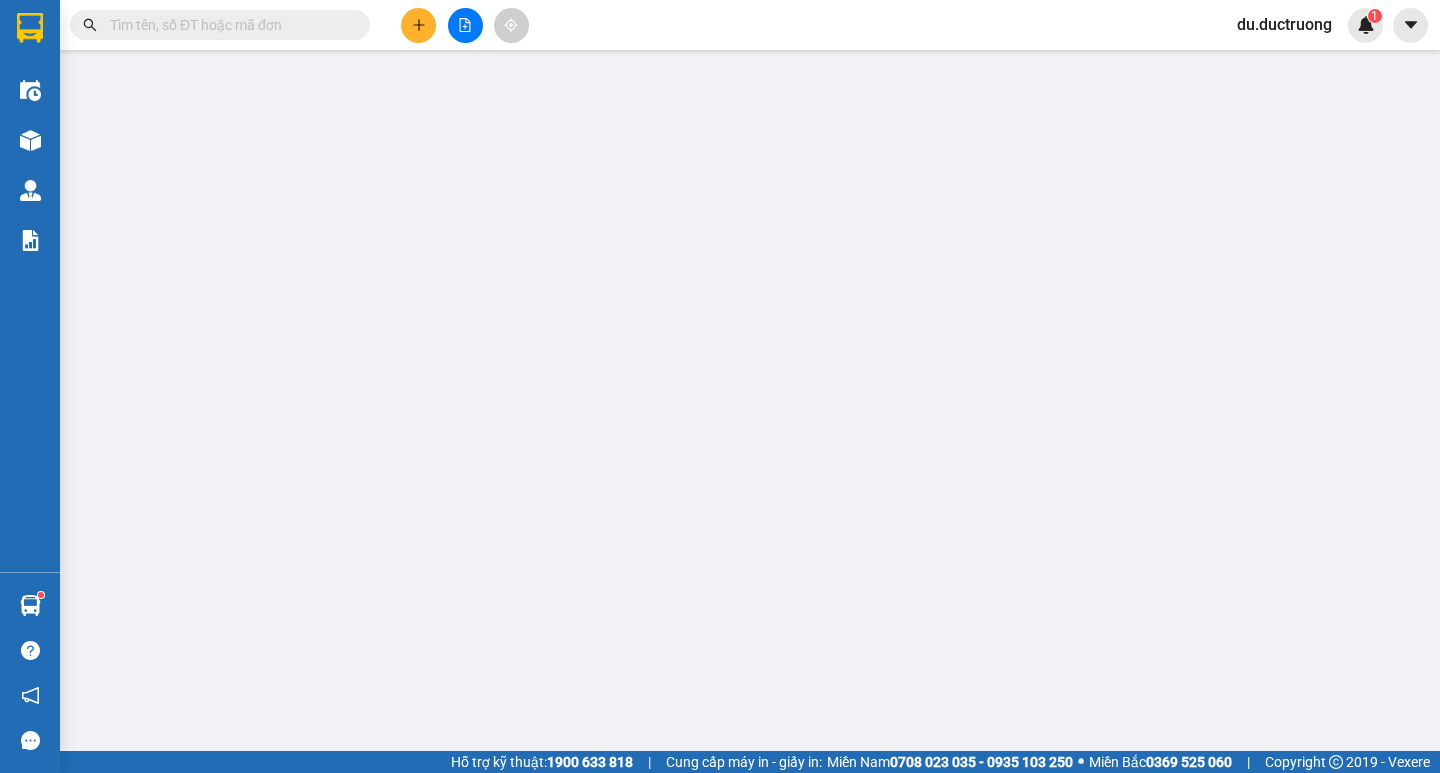 type on "[PHONE]" 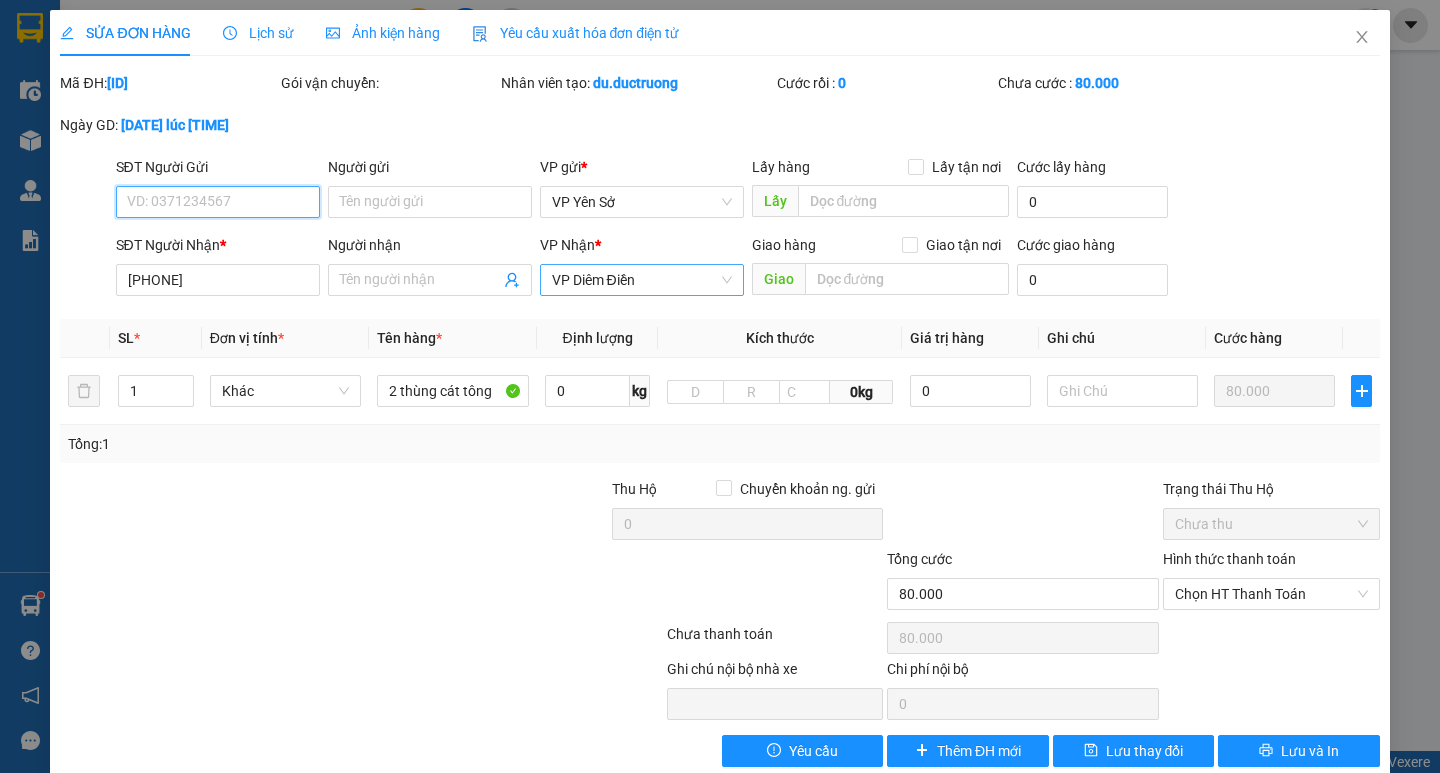 click on "VP Diêm Điền" at bounding box center (642, 280) 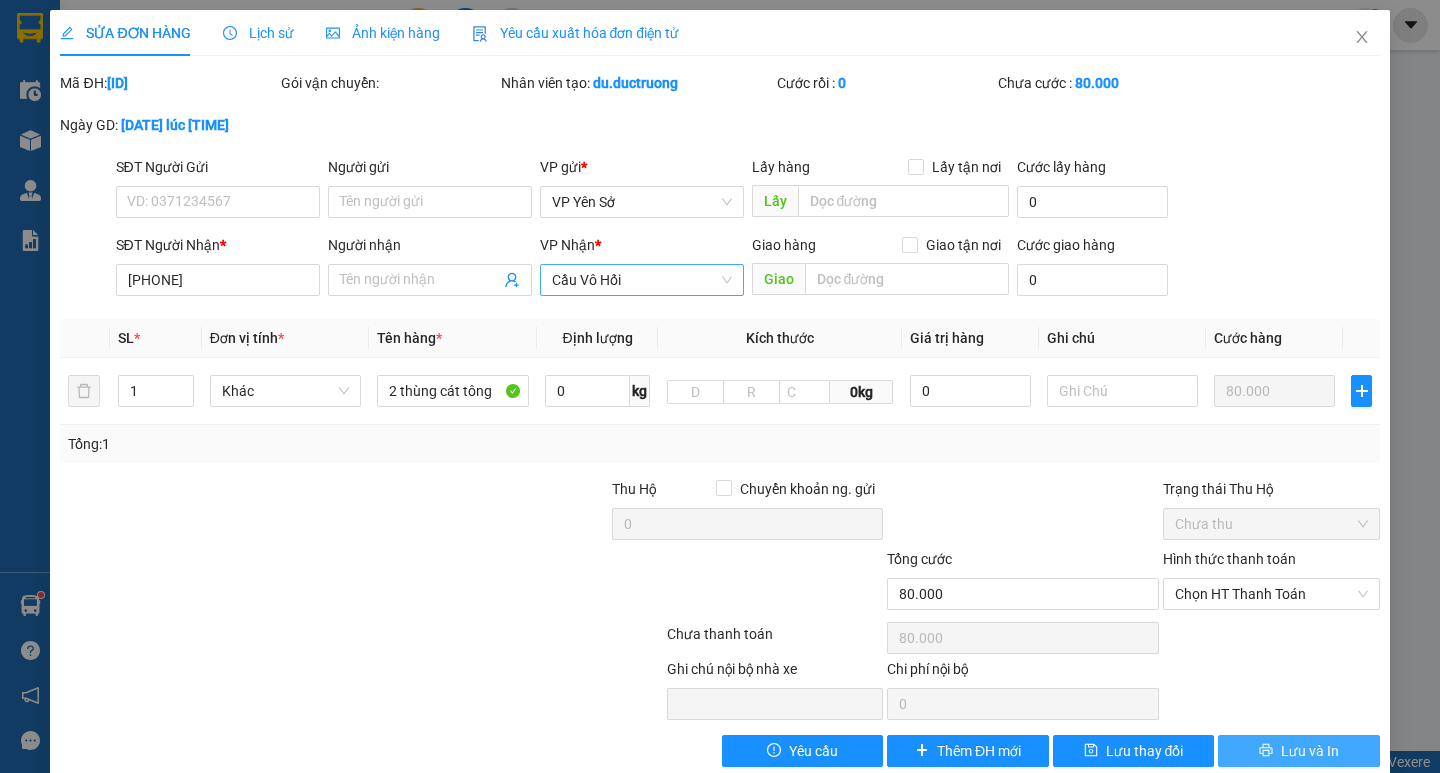 click on "Lưu và In" at bounding box center (1310, 751) 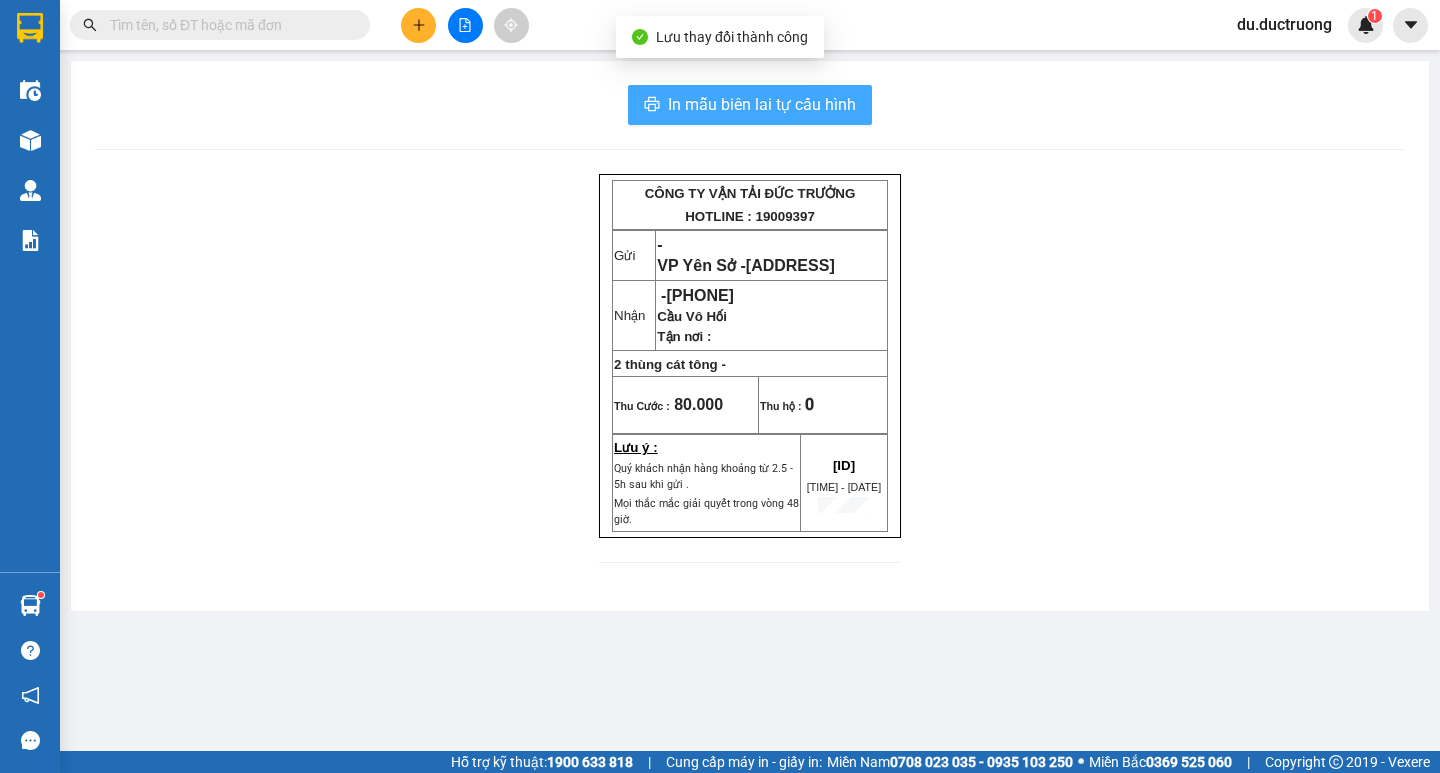 click on "In mẫu biên lai tự cấu hình" at bounding box center (762, 104) 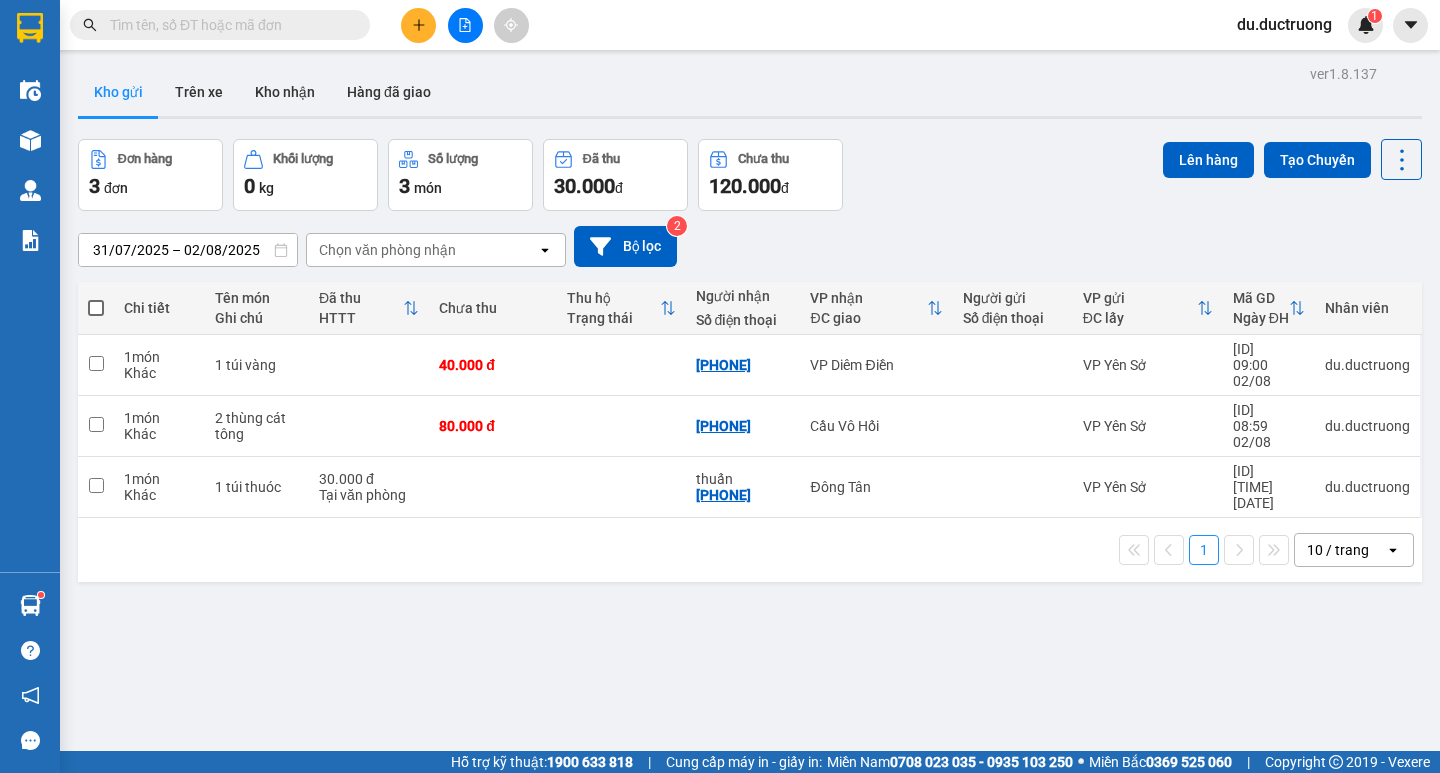 click 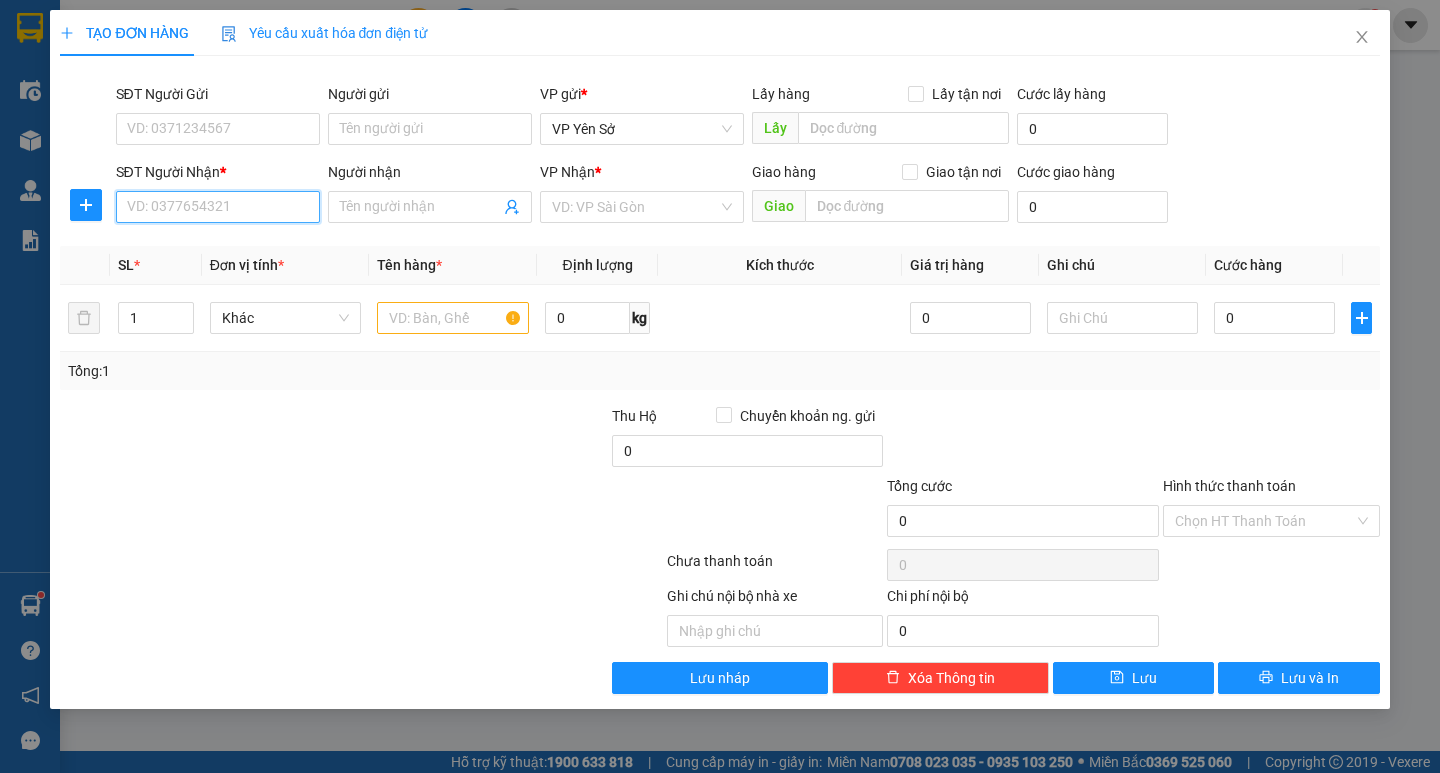 click on "SĐT Người Nhận  *" at bounding box center (218, 207) 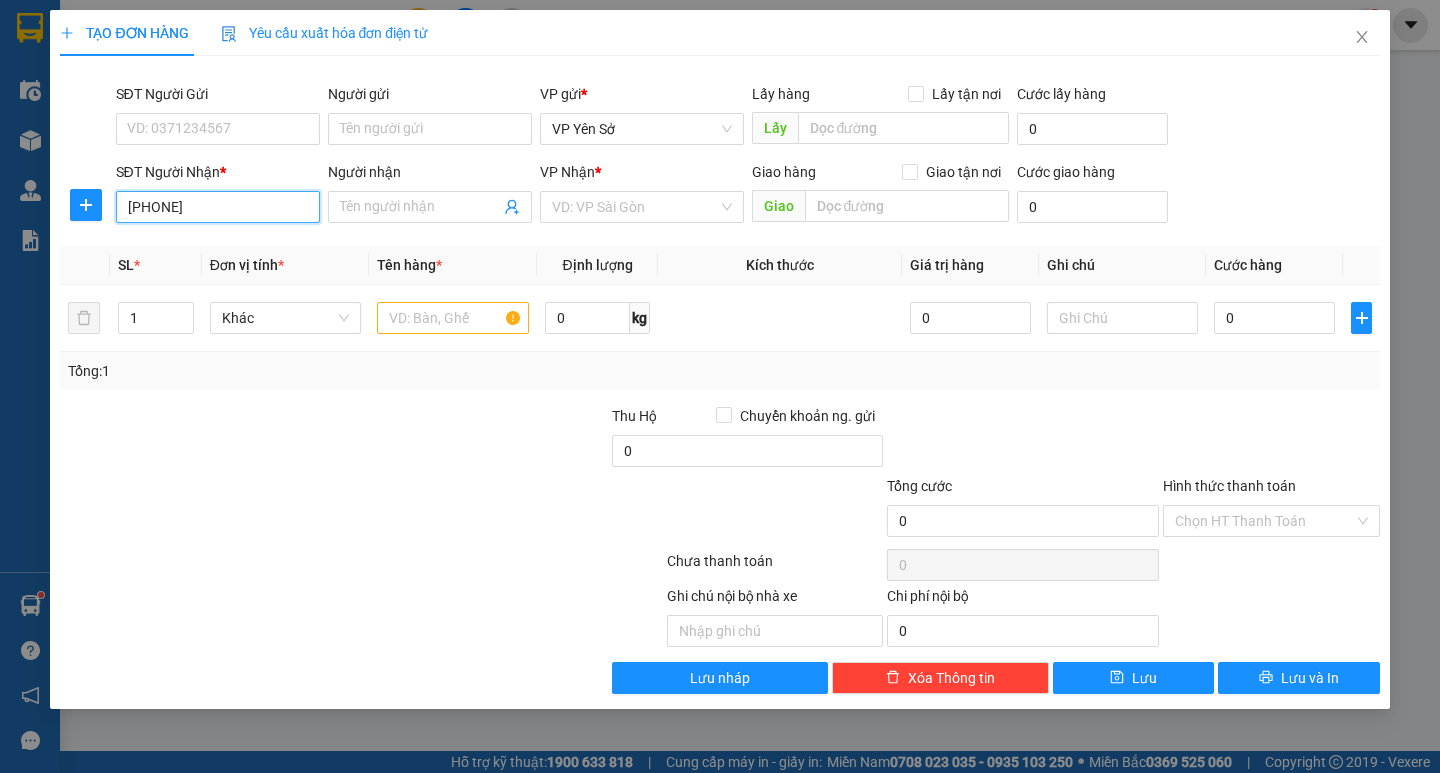 click on "[PHONE]" at bounding box center [218, 207] 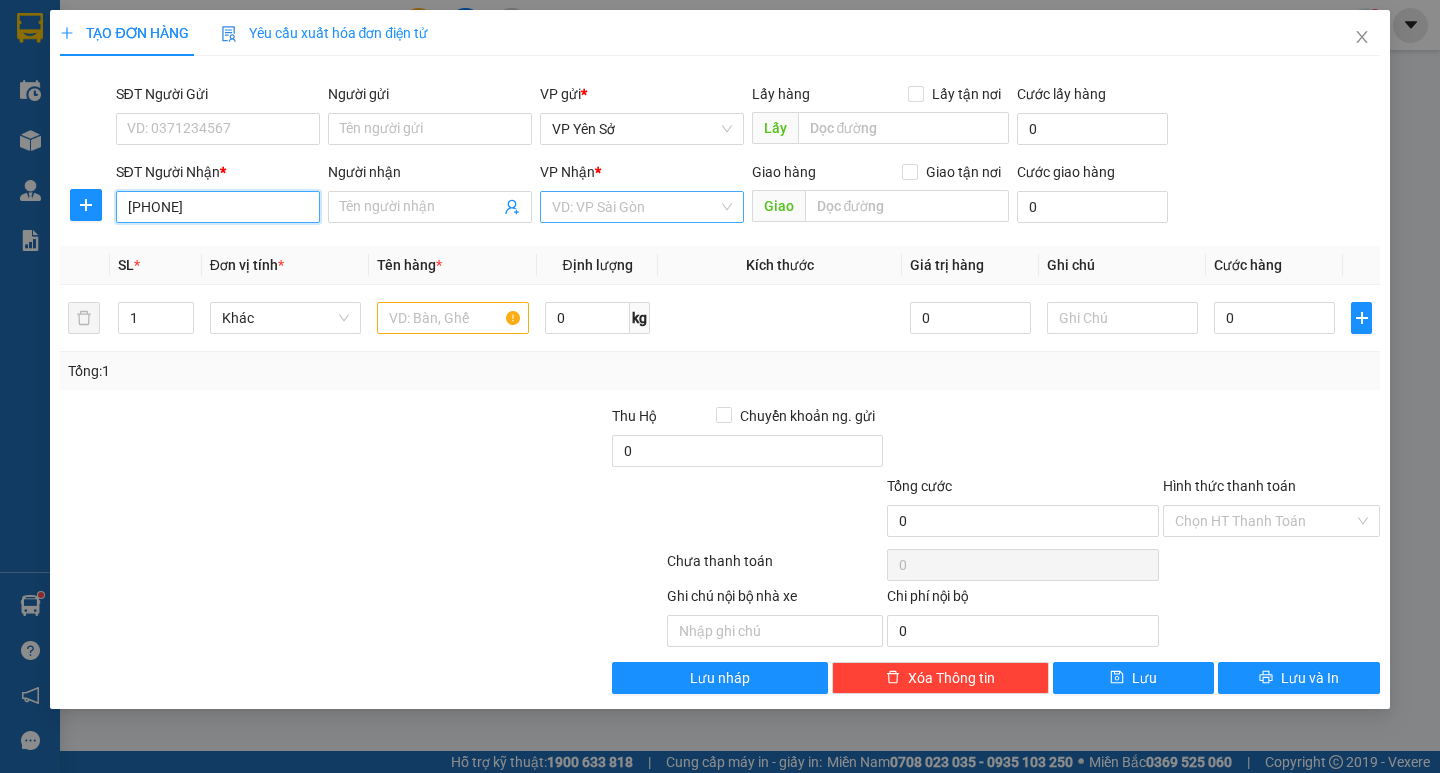 type on "[PHONE]" 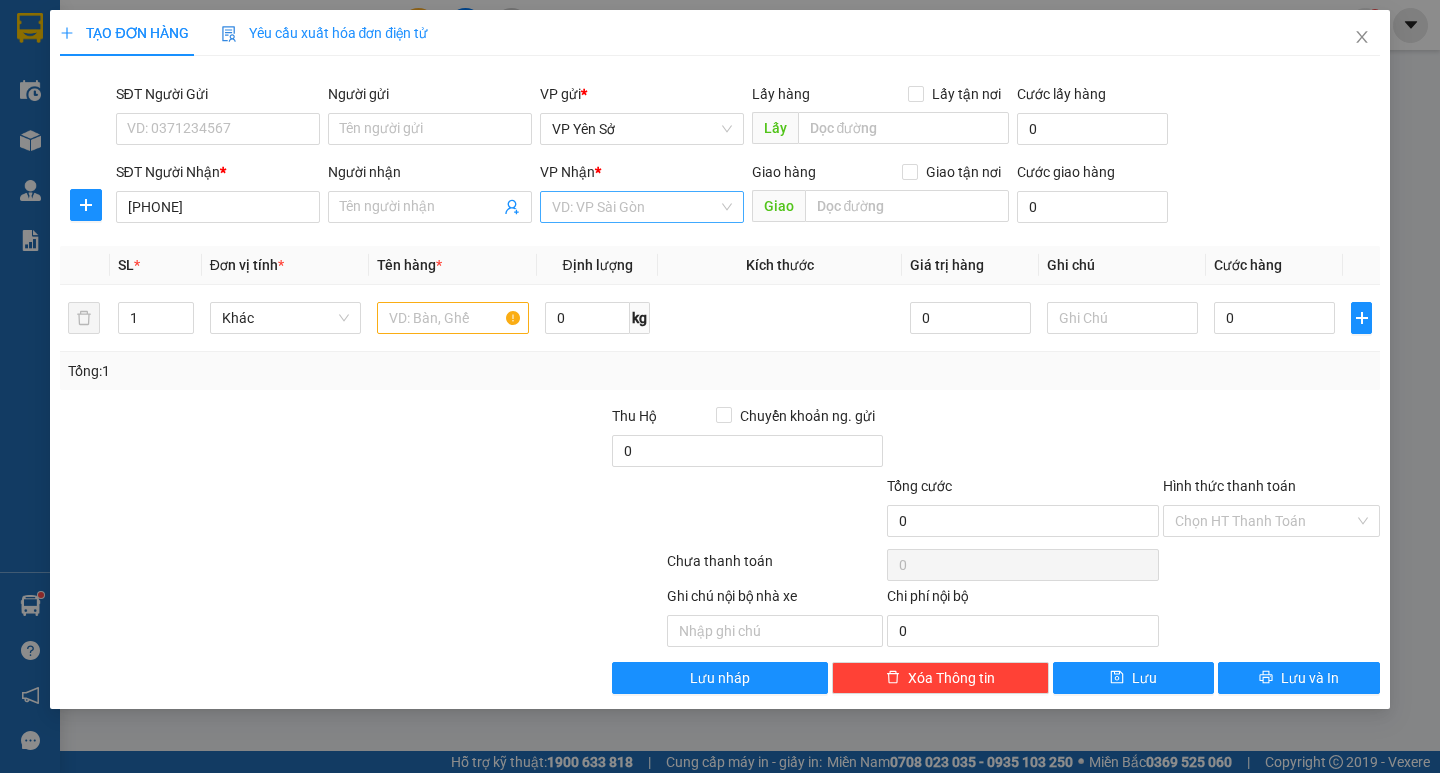 click at bounding box center (635, 207) 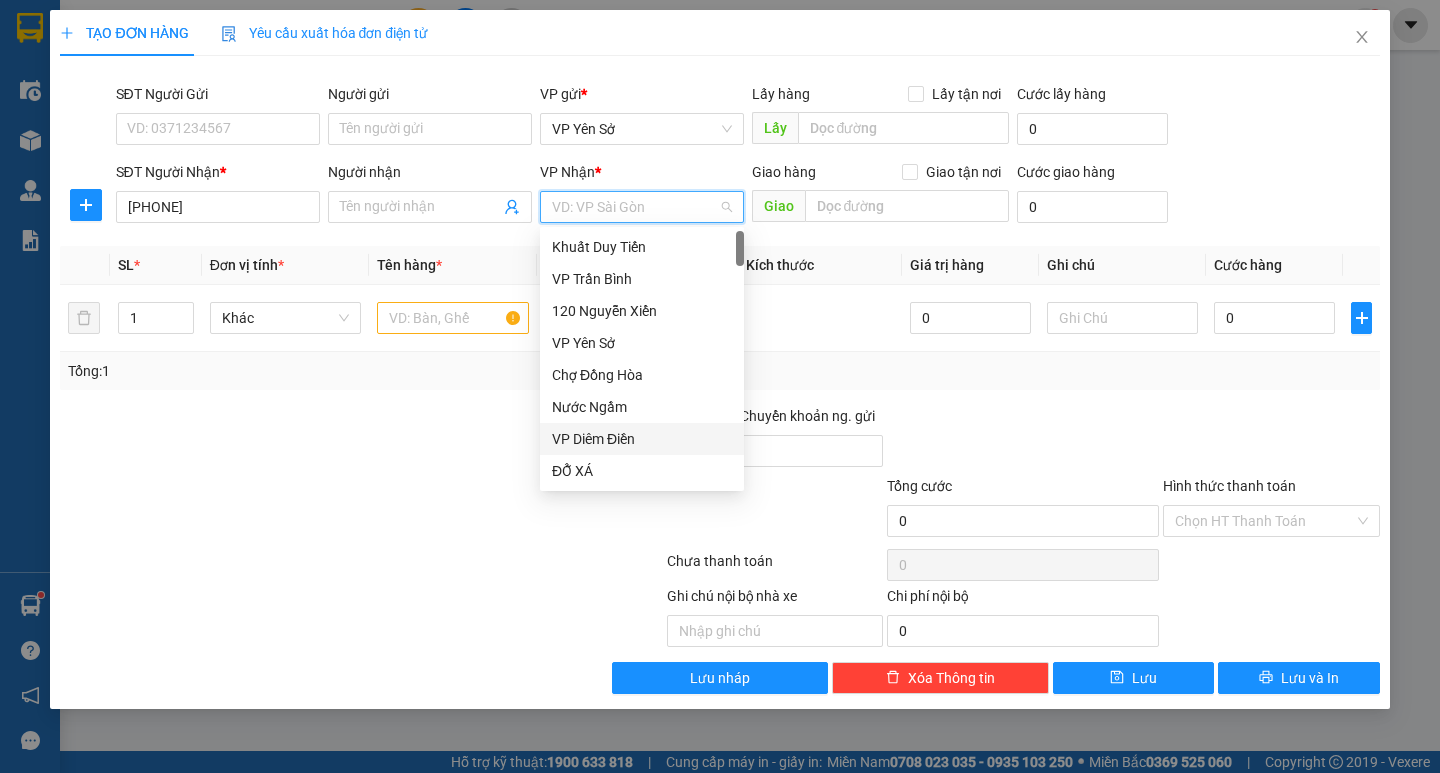 click on "VP Diêm Điền" at bounding box center (642, 439) 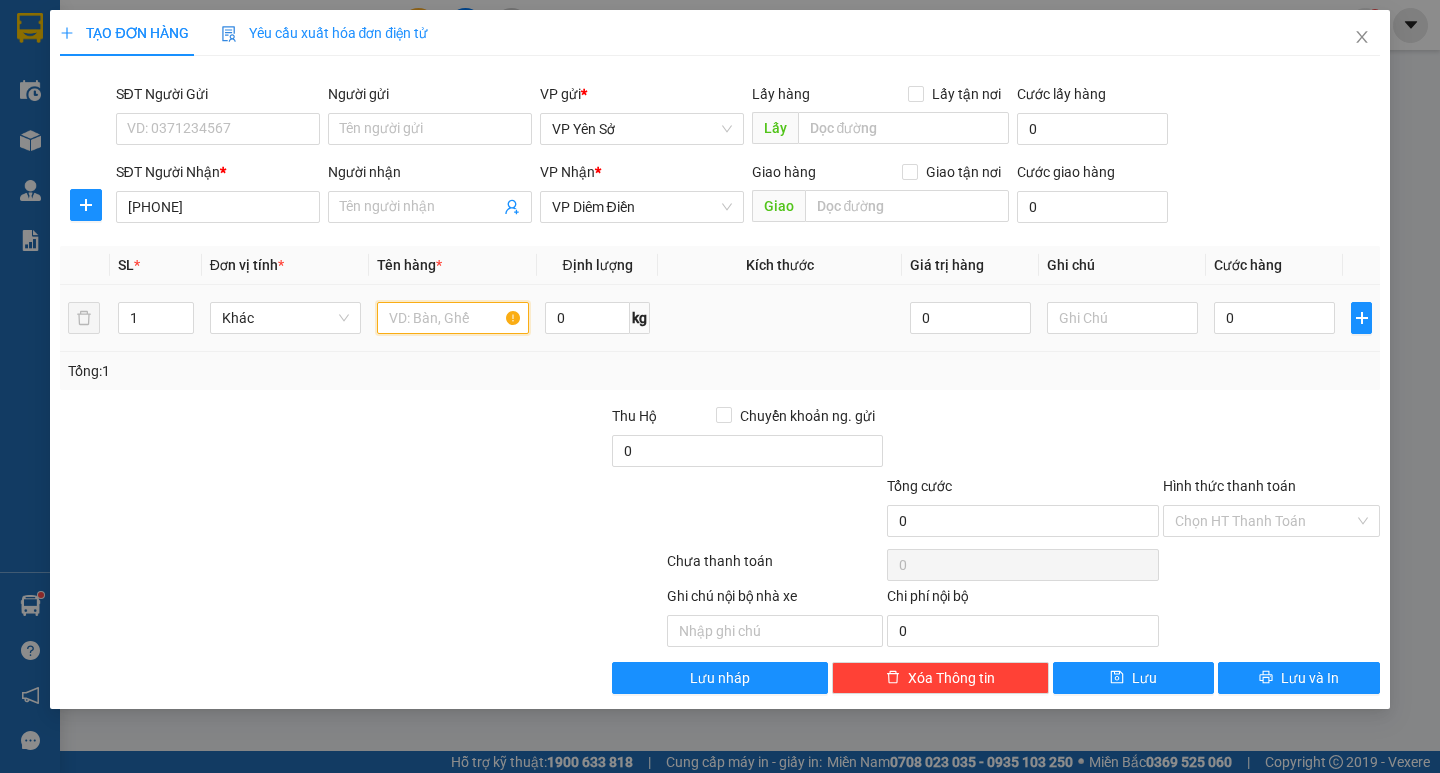 click at bounding box center (452, 318) 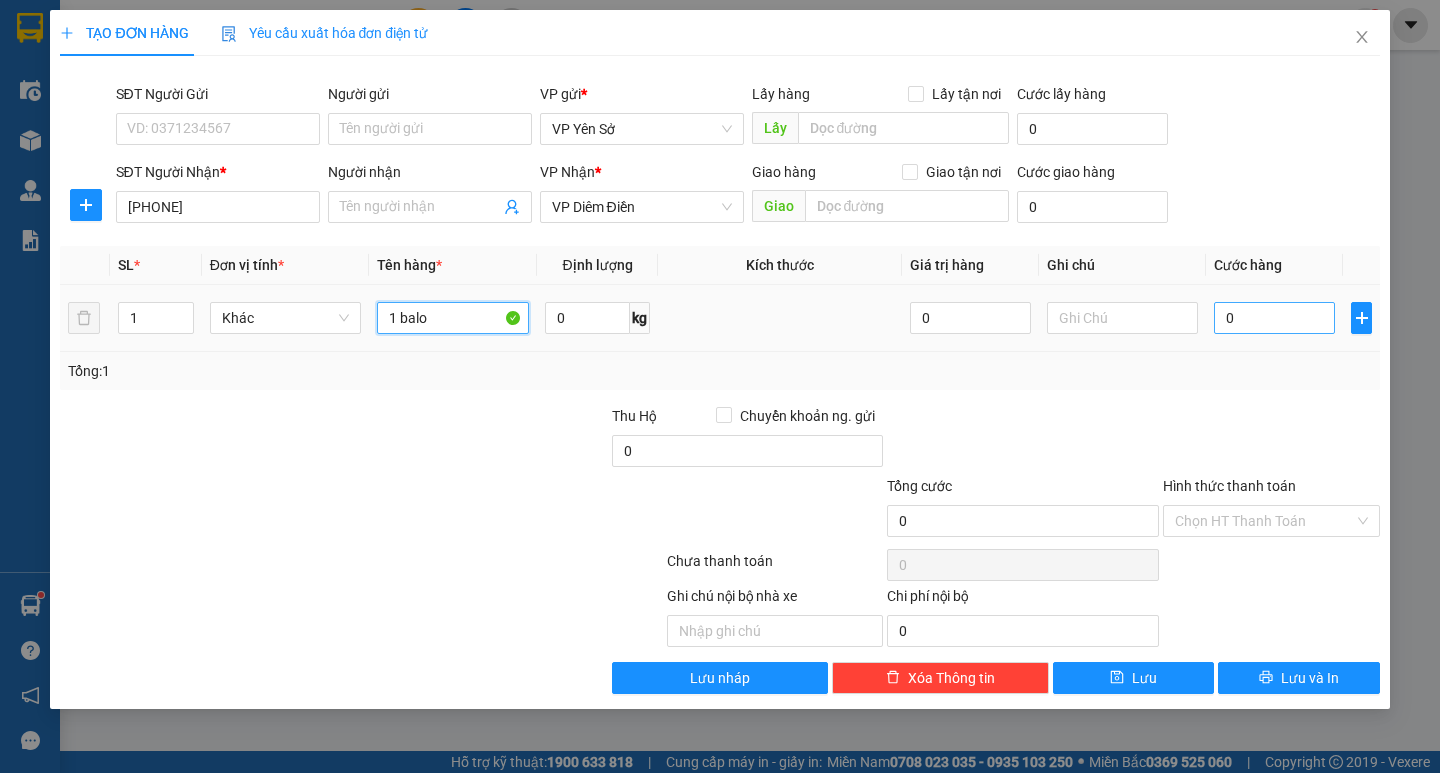 type on "1 balo" 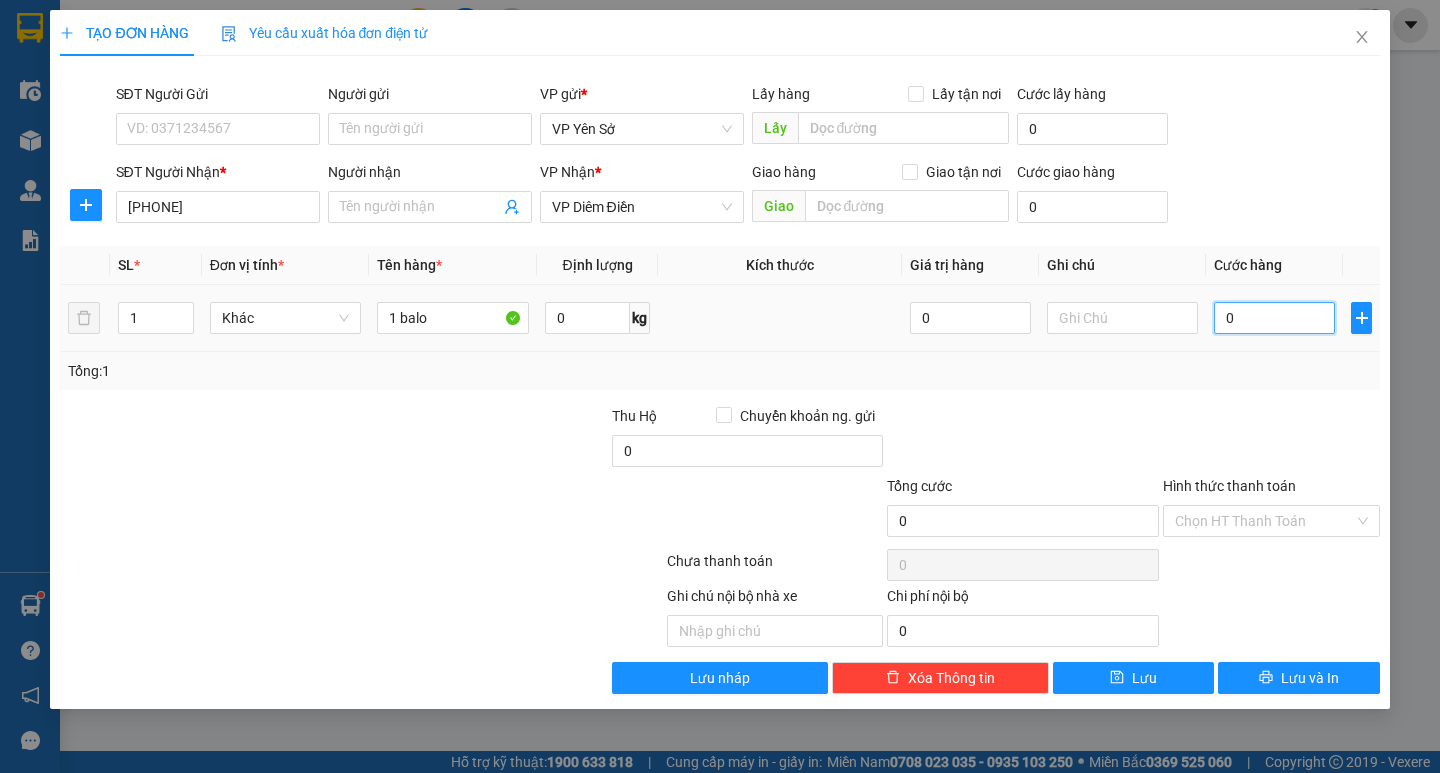 click on "0" at bounding box center [1274, 318] 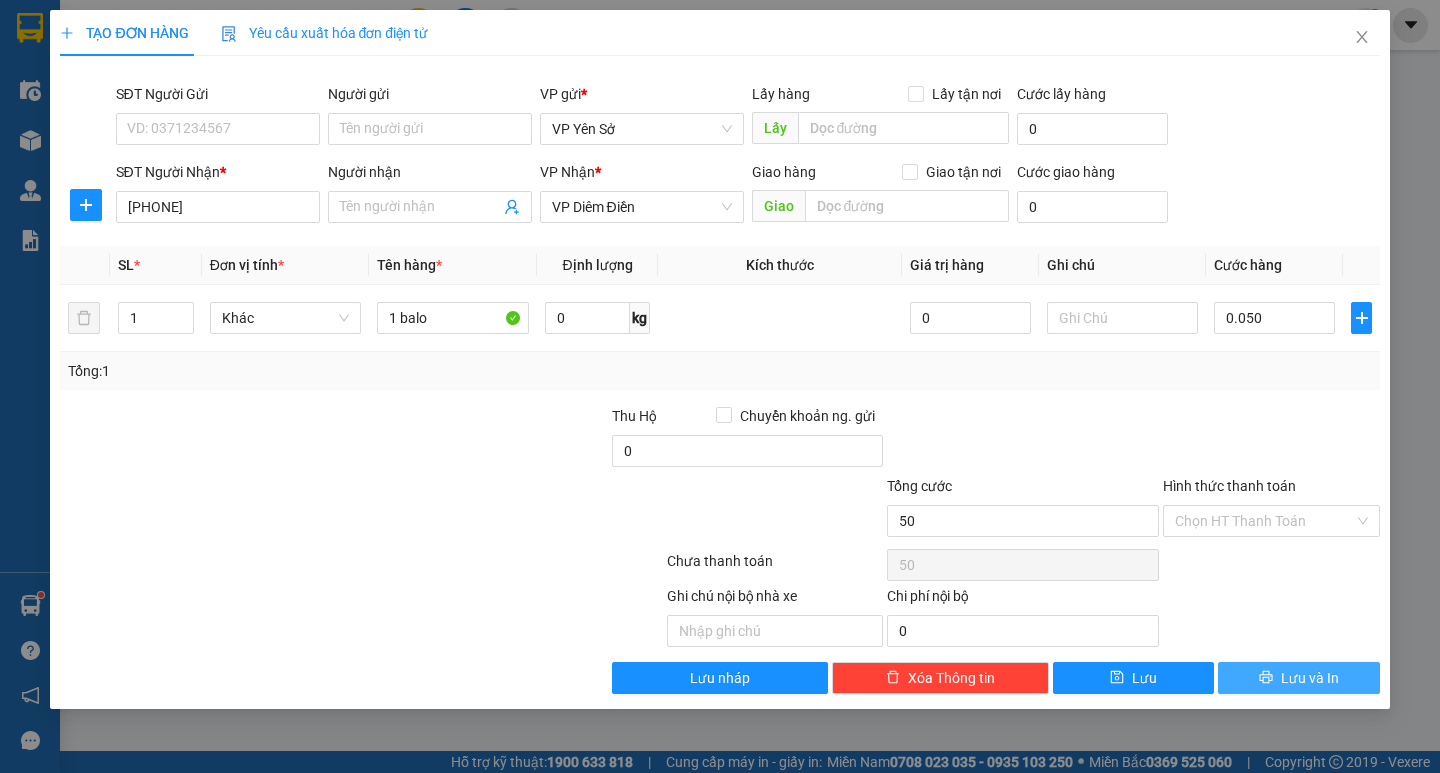 click on "Lưu và In" at bounding box center (1310, 678) 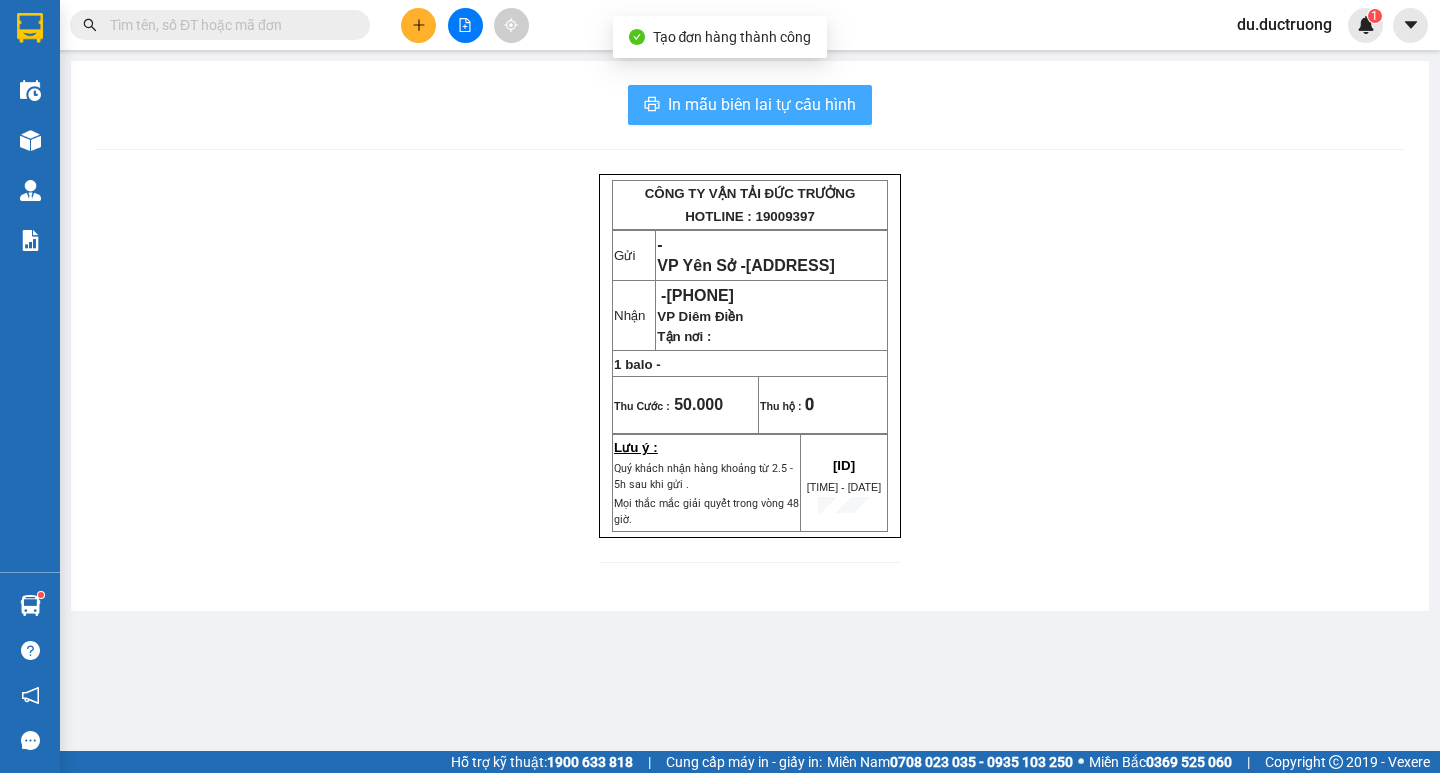 click on "In mẫu biên lai tự cấu hình" at bounding box center (762, 104) 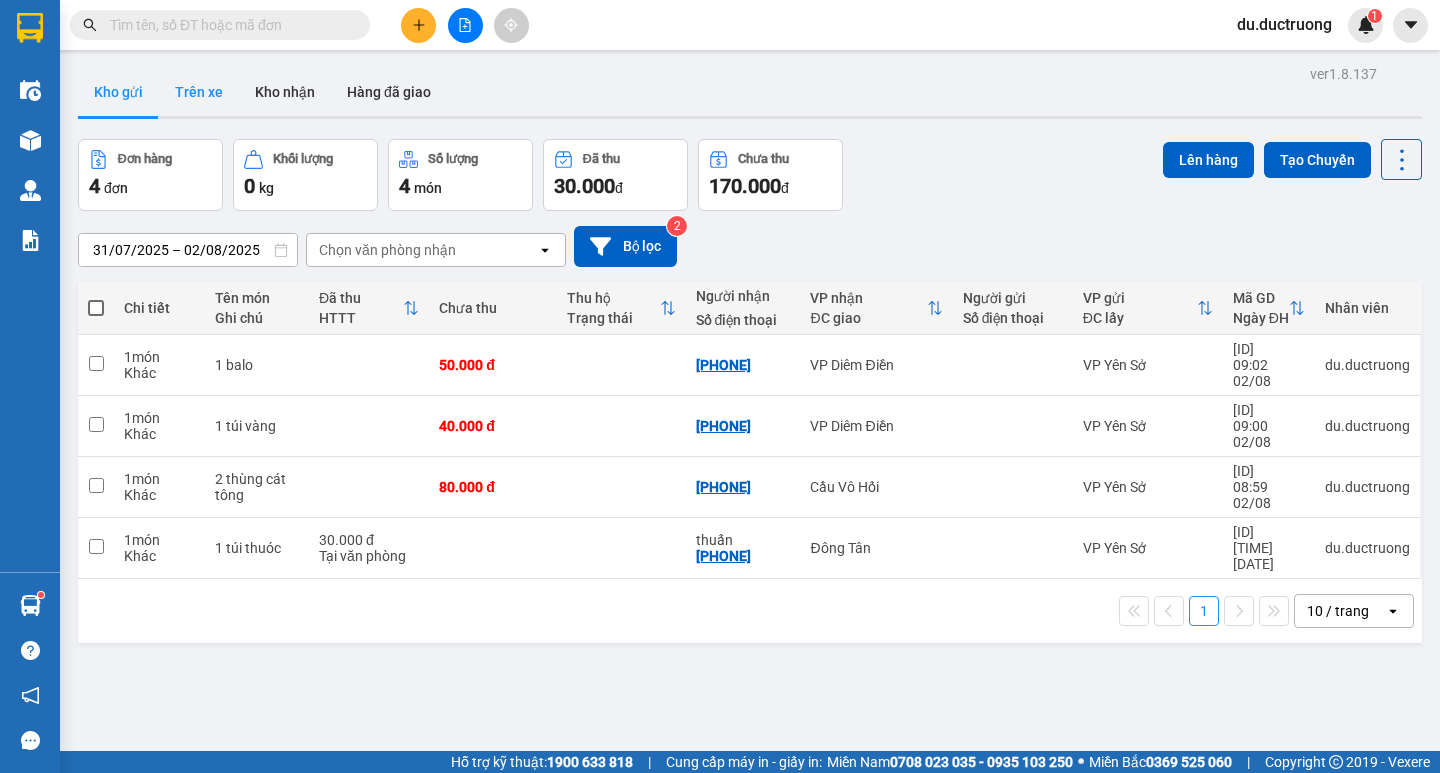 click on "Trên xe" at bounding box center (199, 92) 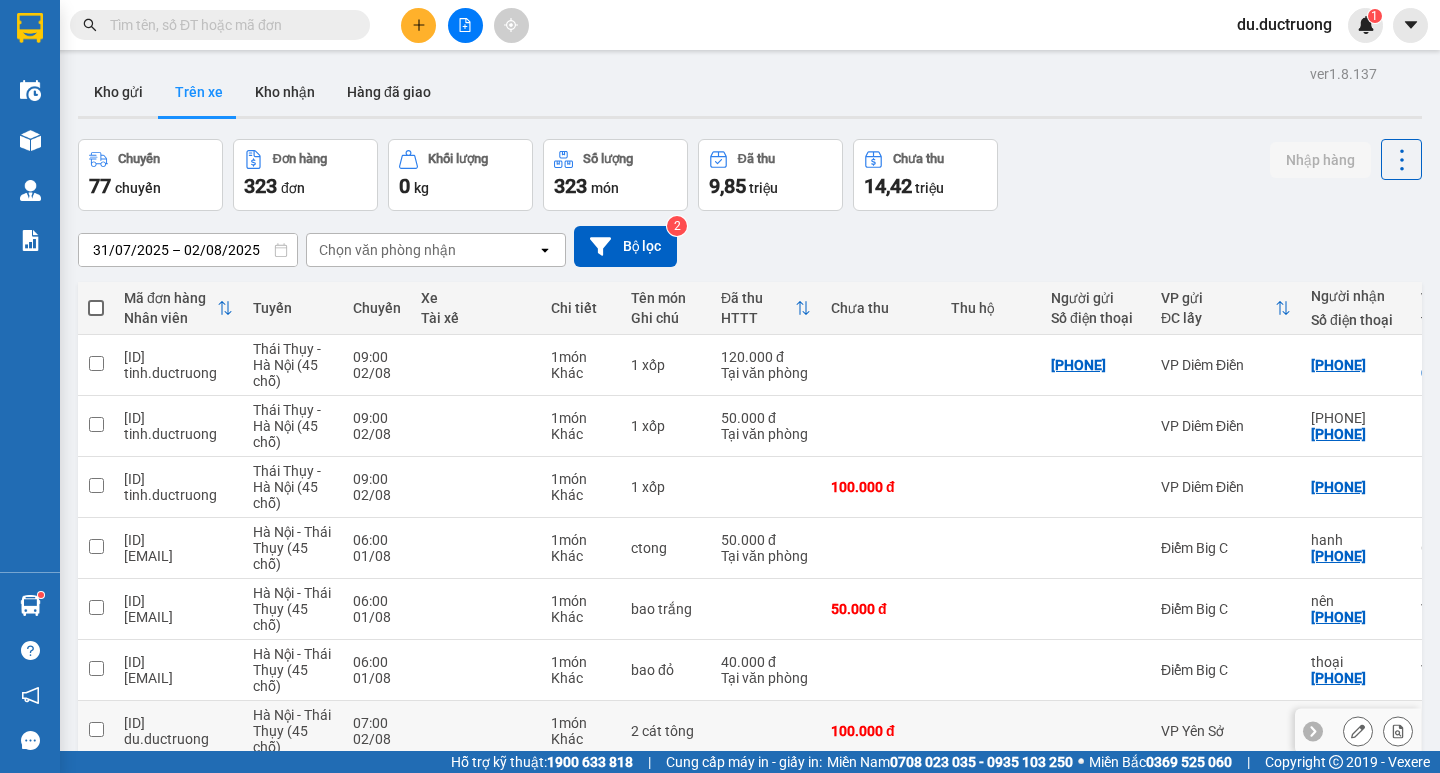 type 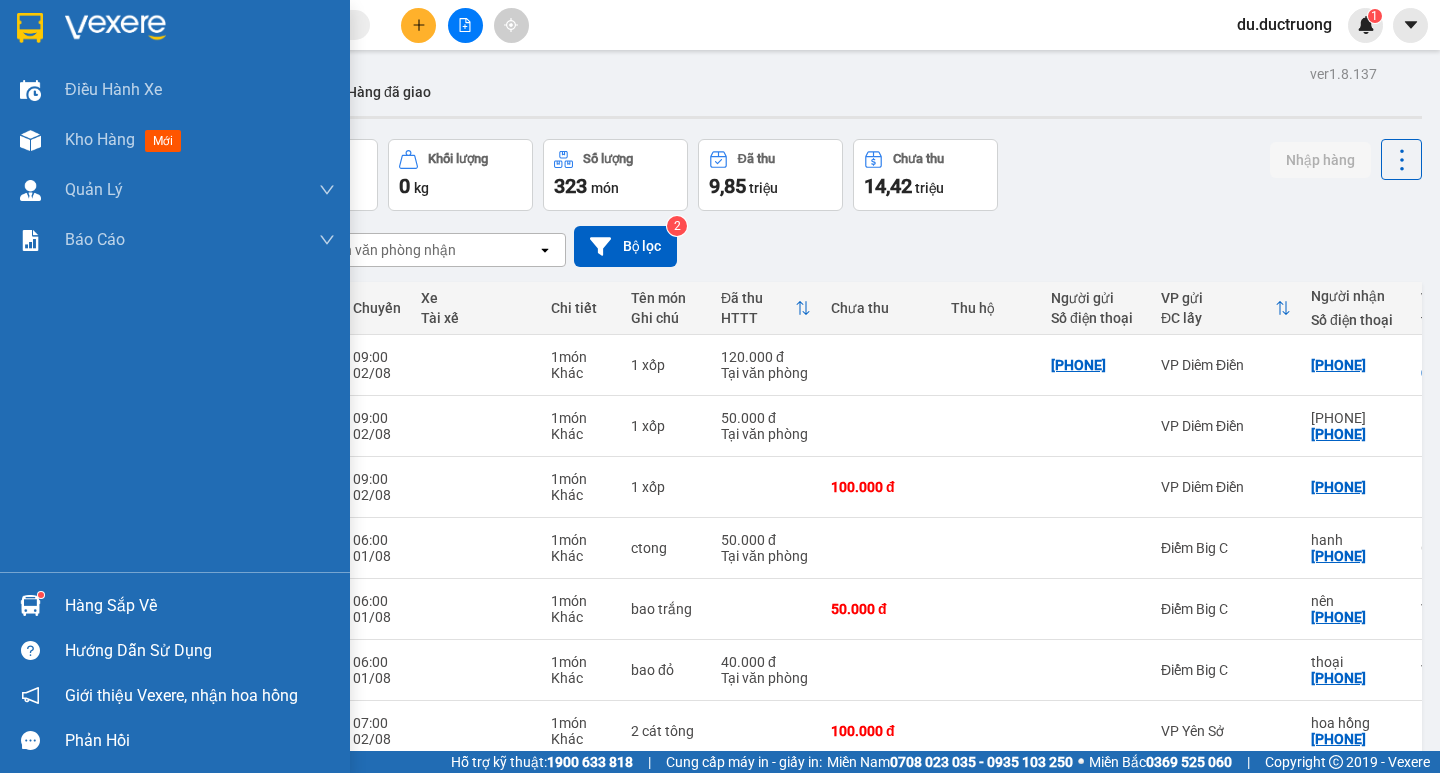 click at bounding box center (30, 28) 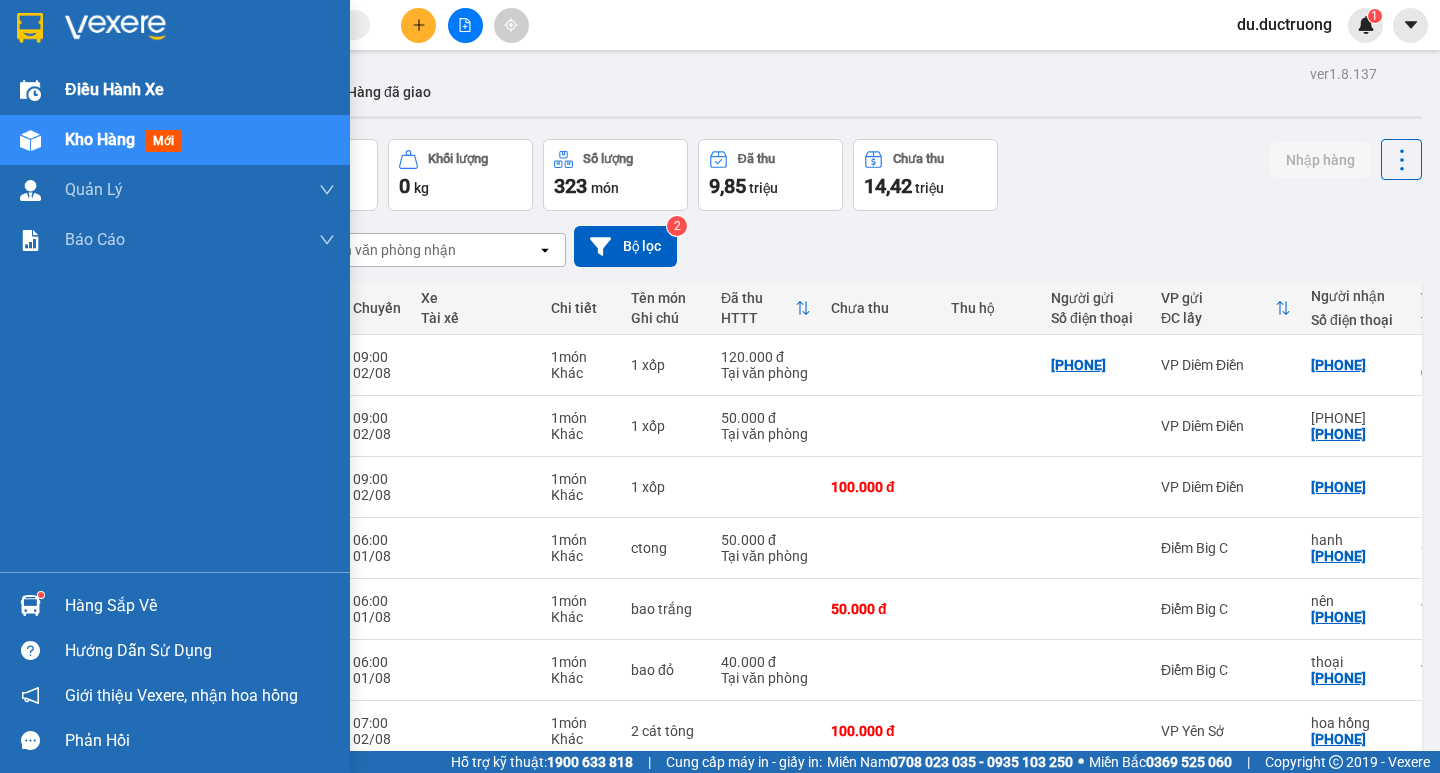 click at bounding box center [30, 90] 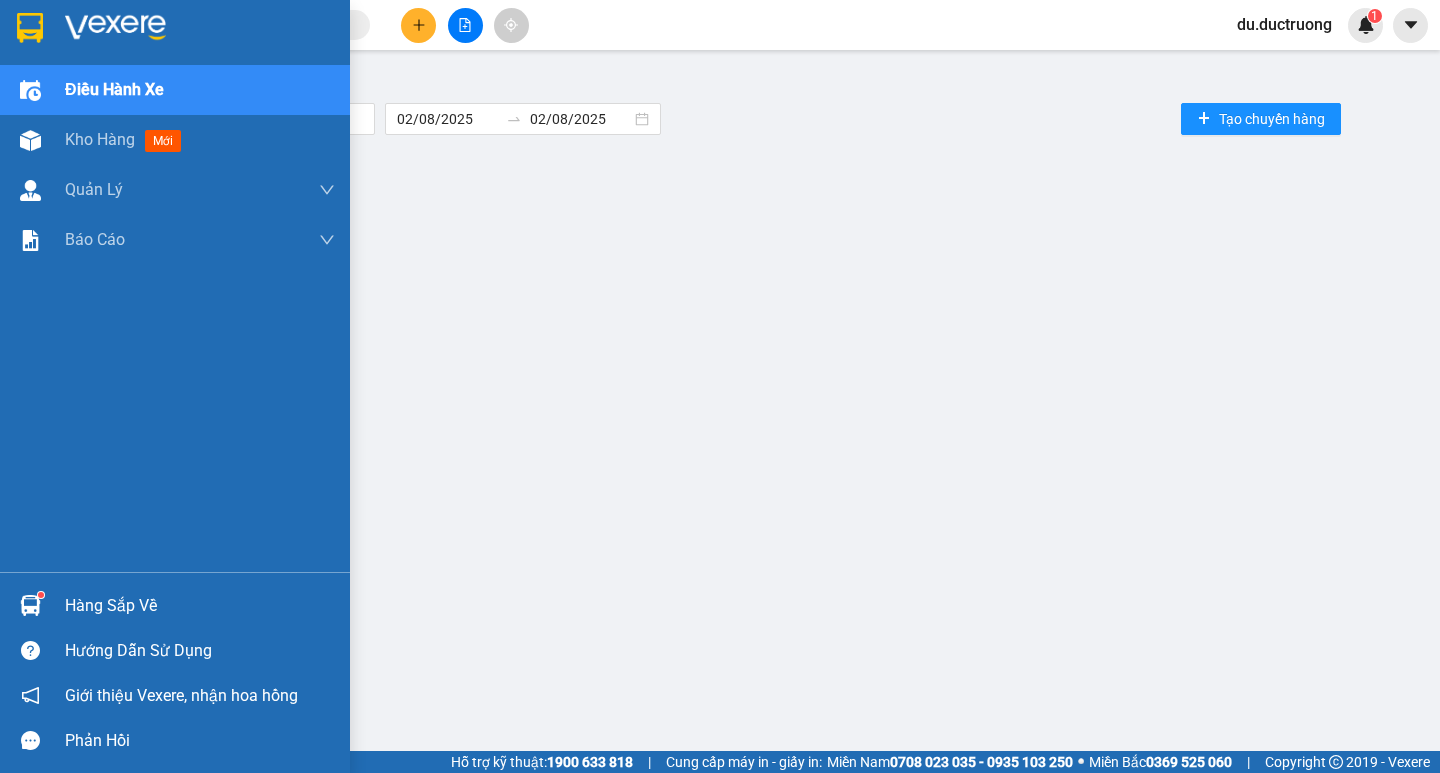 click at bounding box center [30, 28] 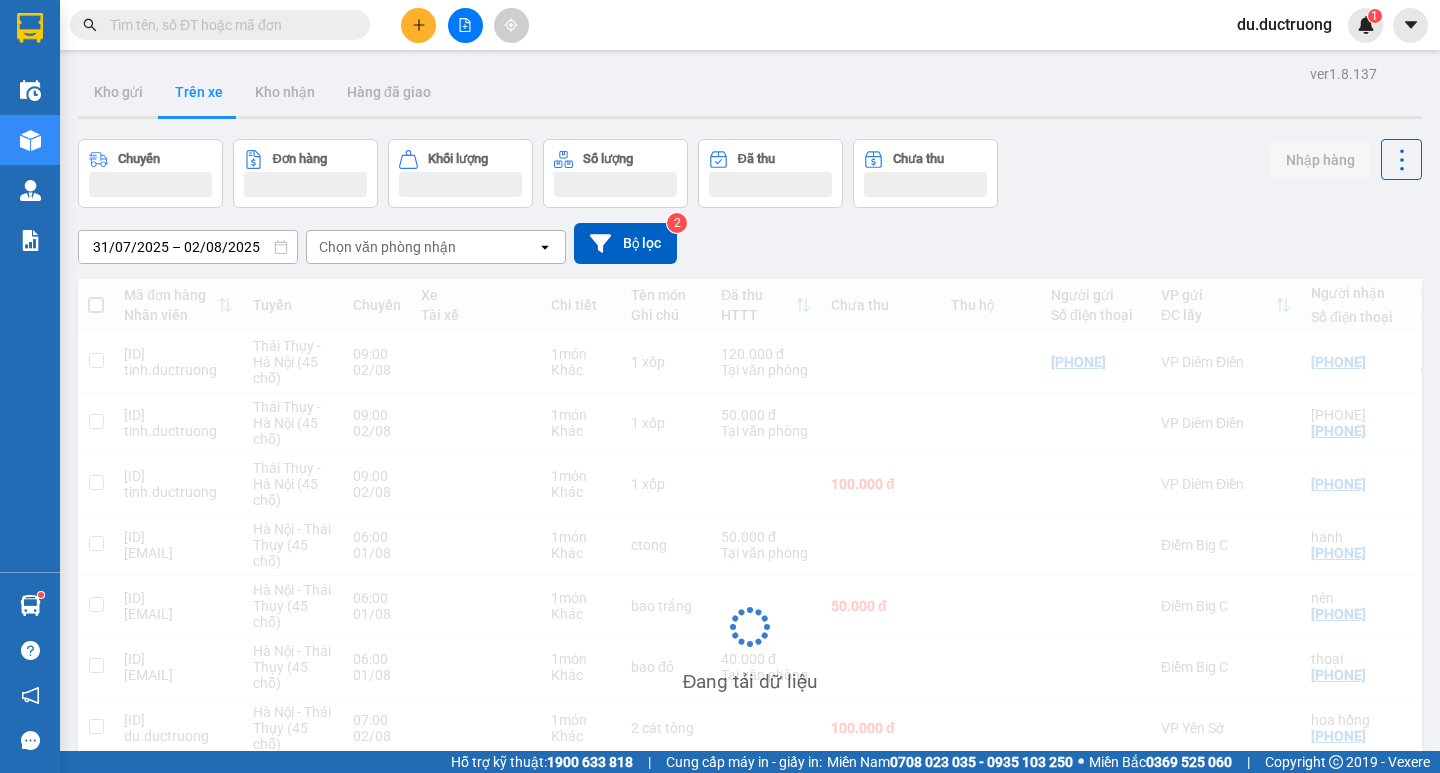 click on "Kết quả tìm kiếm ( 0 )  Bộ lọc  No Data" at bounding box center [195, 25] 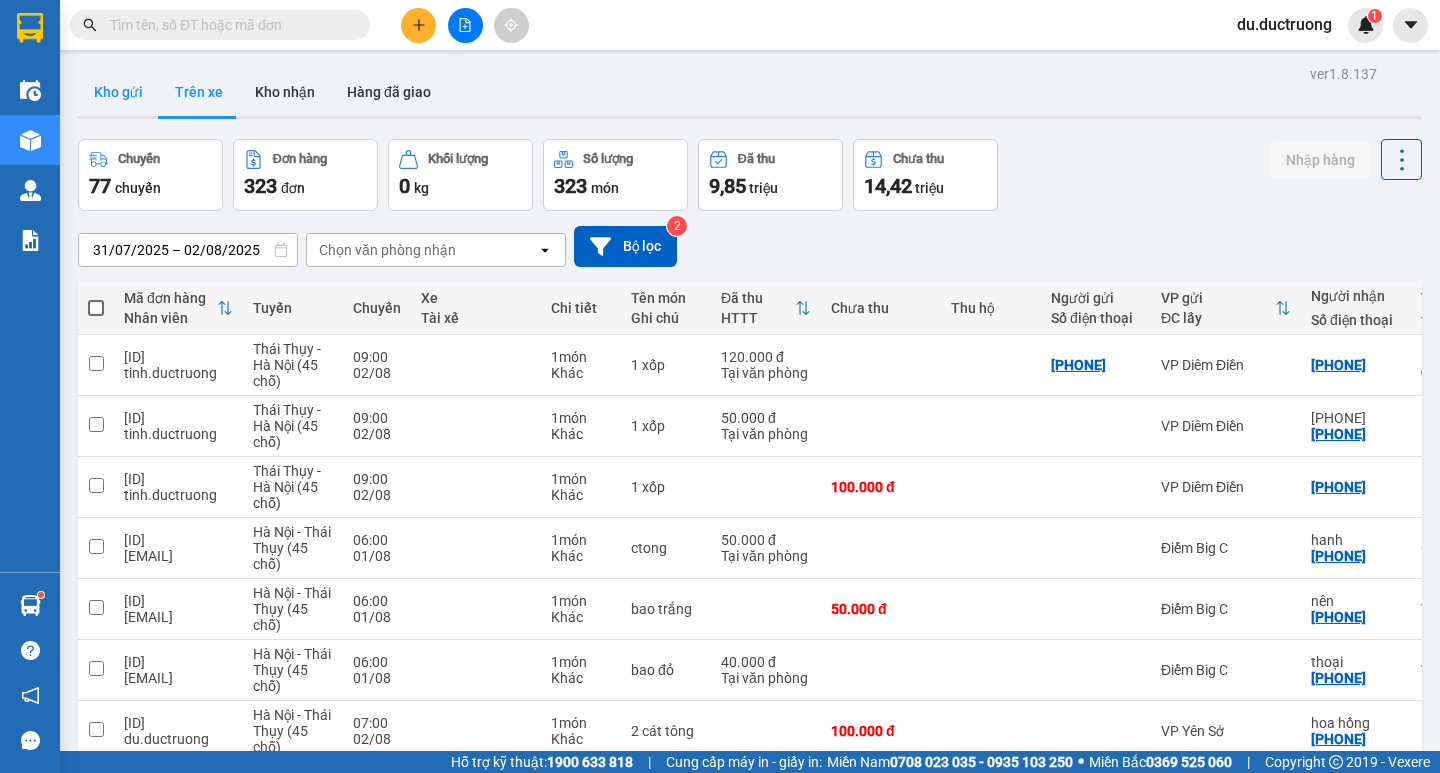 click on "Kho gửi" at bounding box center [118, 92] 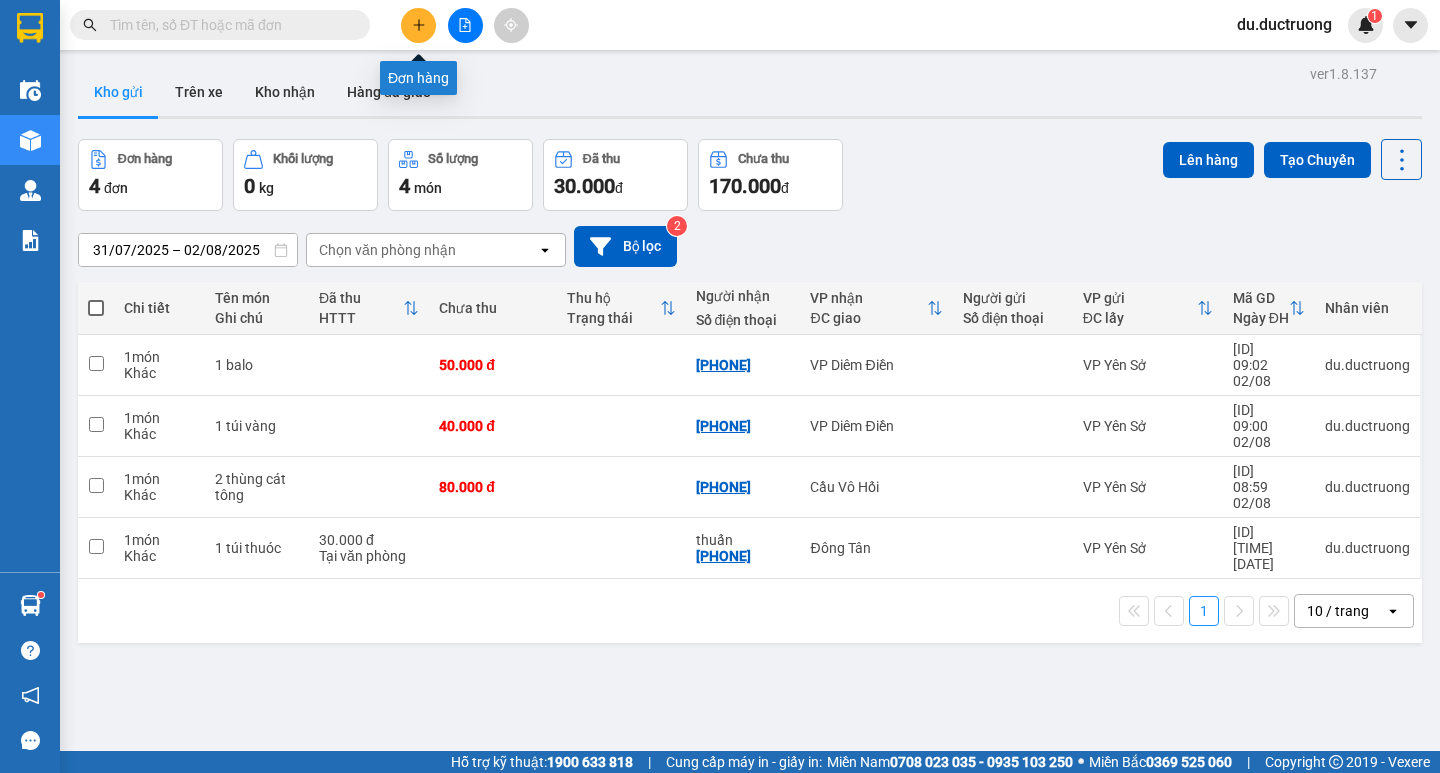 click at bounding box center (418, 25) 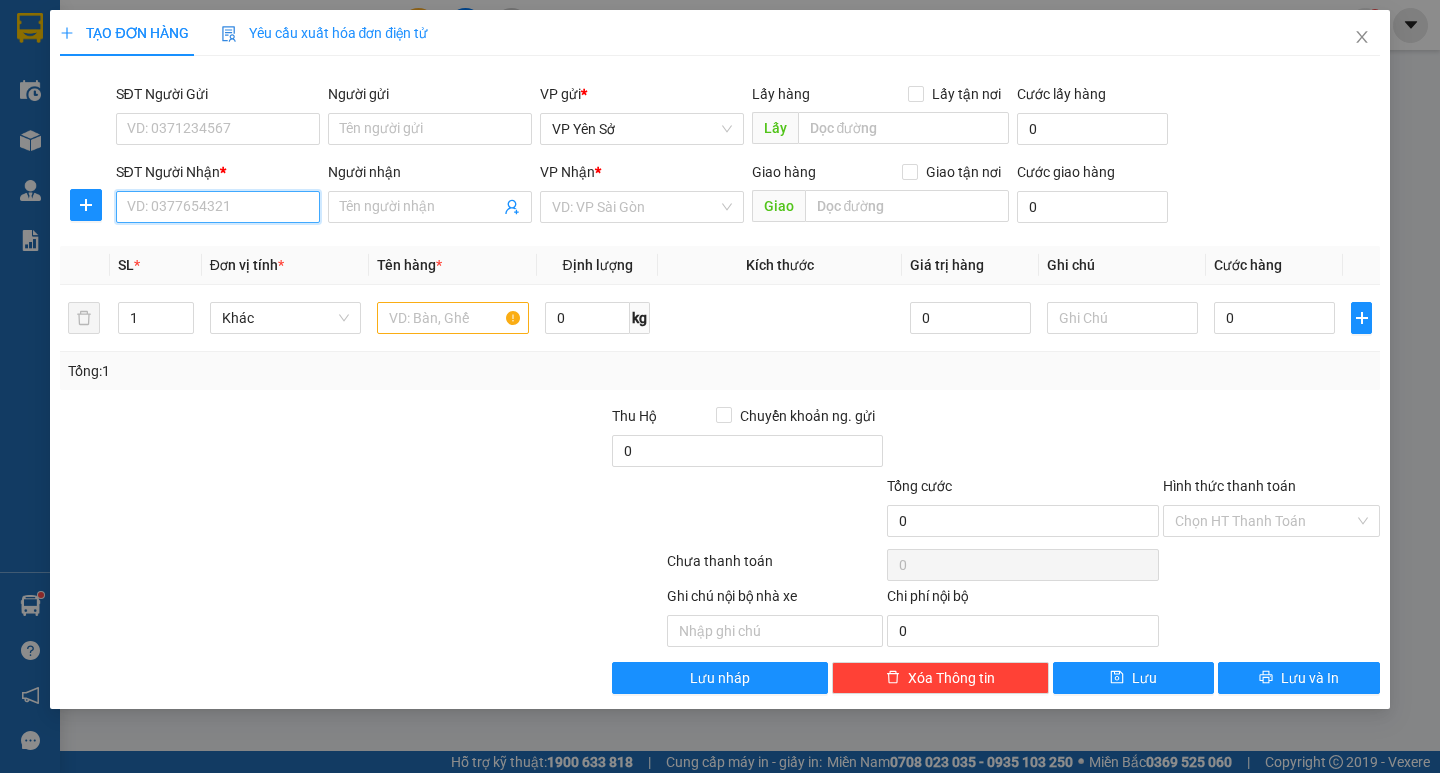 click on "SĐT Người Nhận  *" at bounding box center (218, 207) 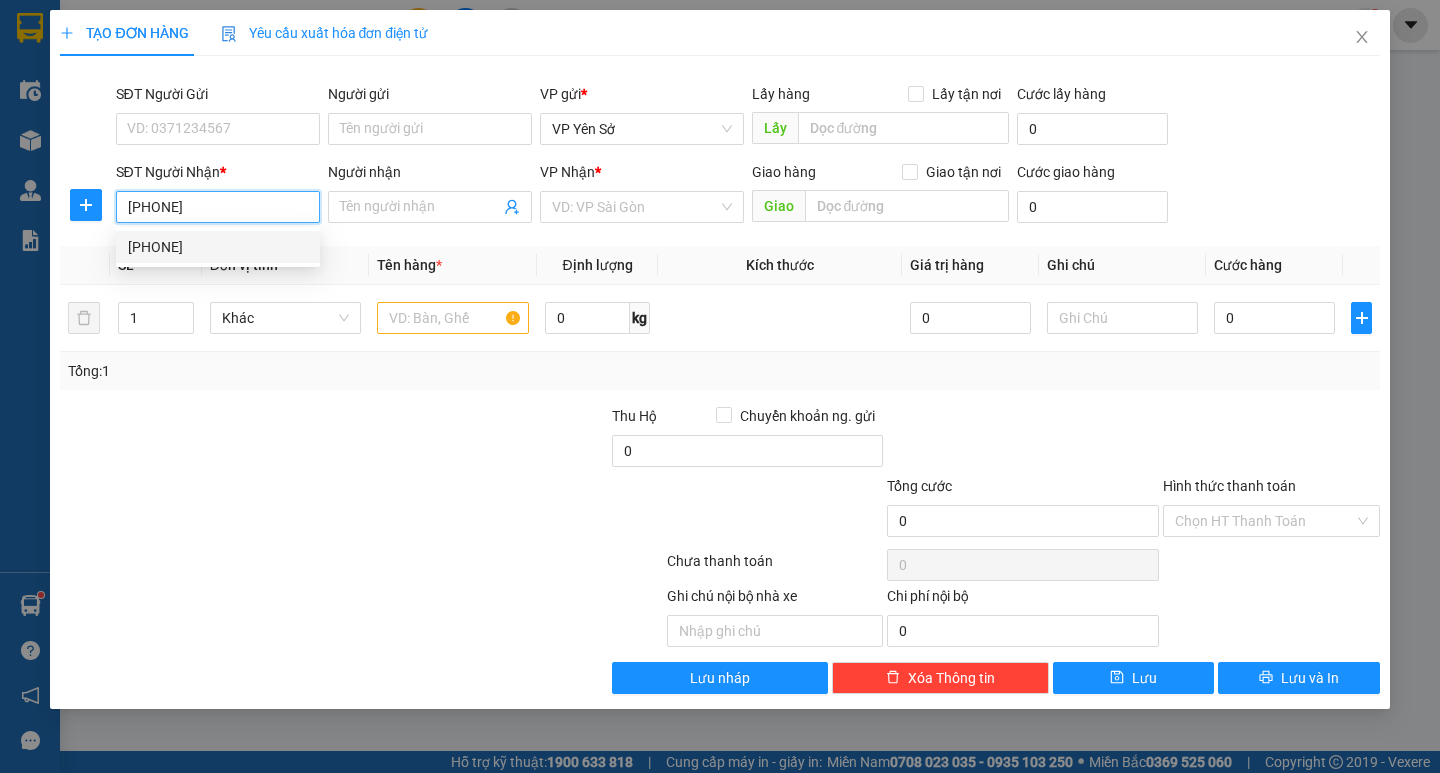 click on "[PHONE]" at bounding box center (218, 247) 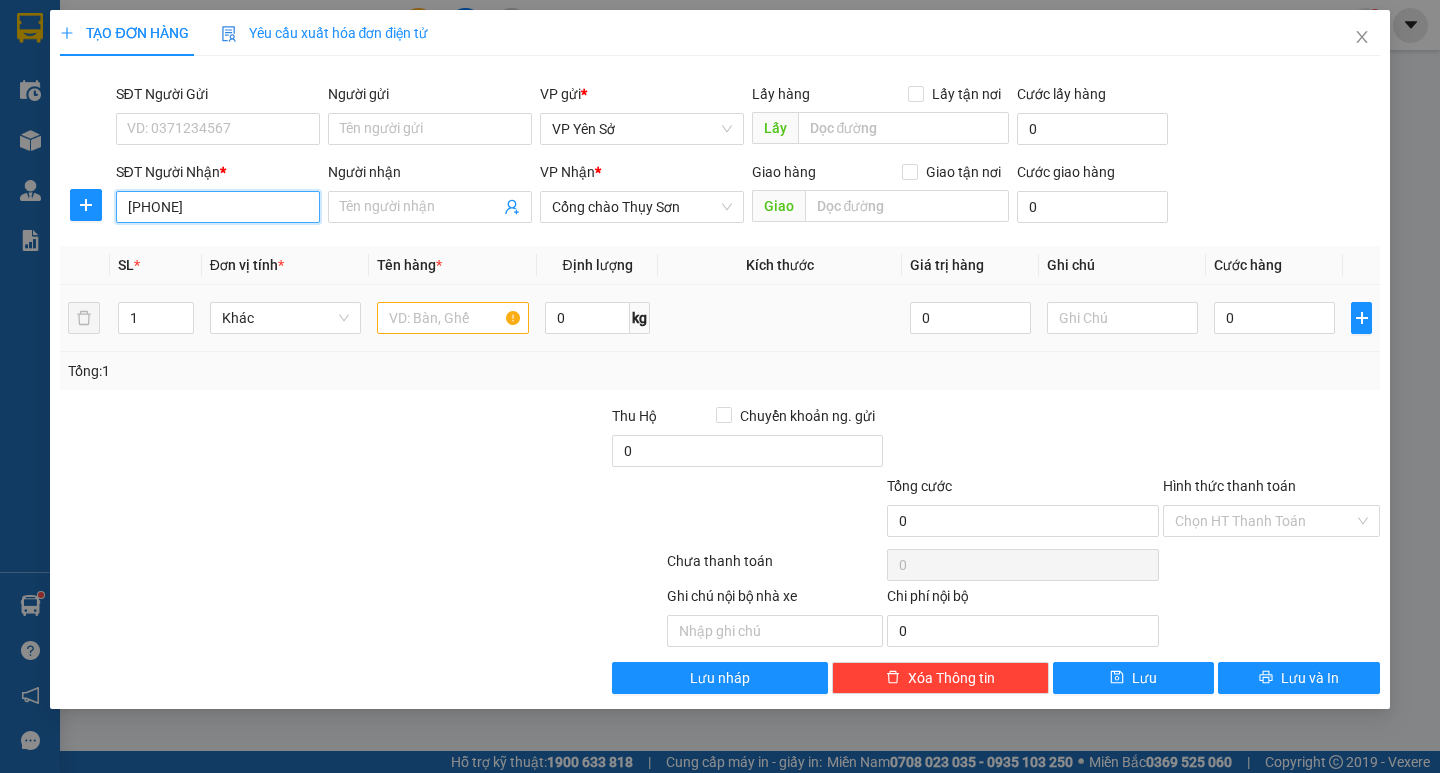 type on "[PHONE]" 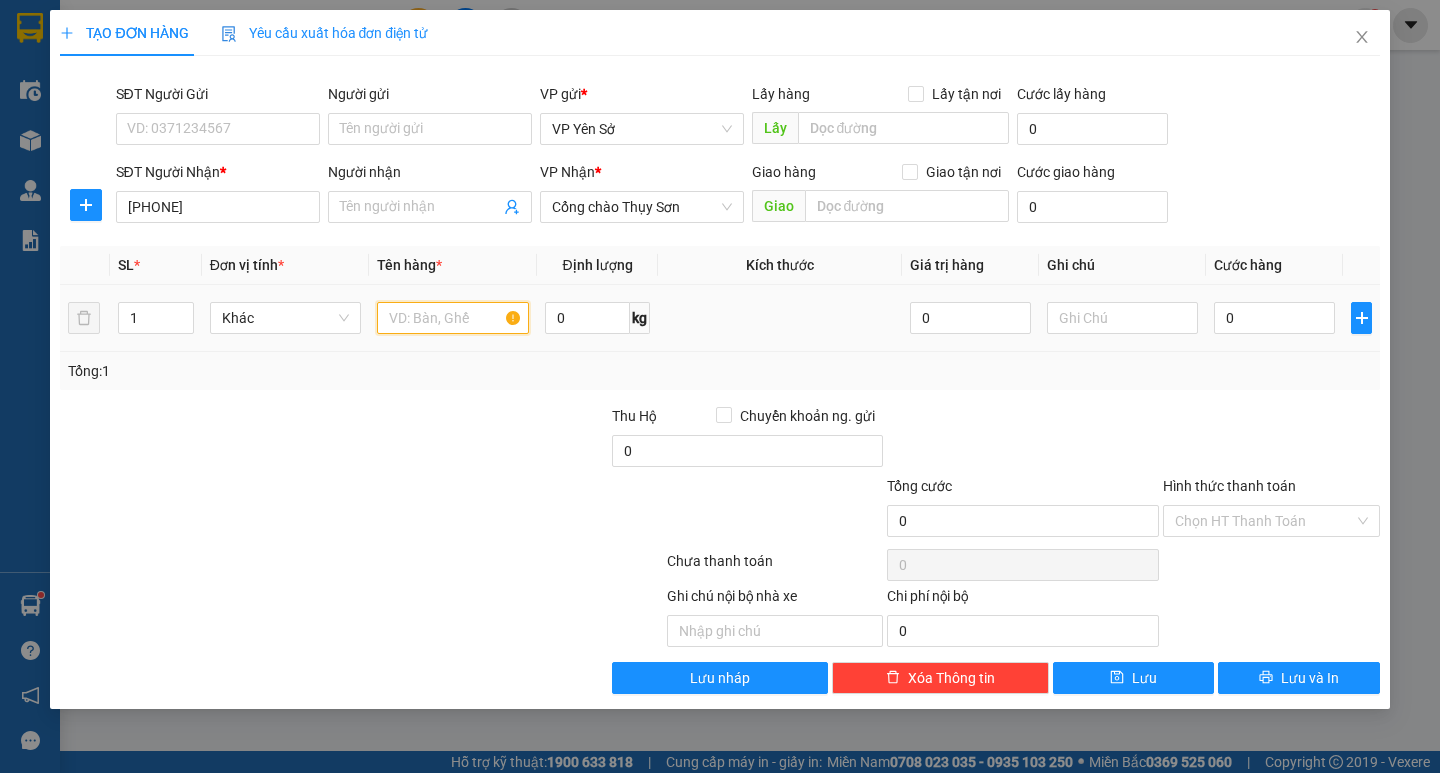 click at bounding box center [452, 318] 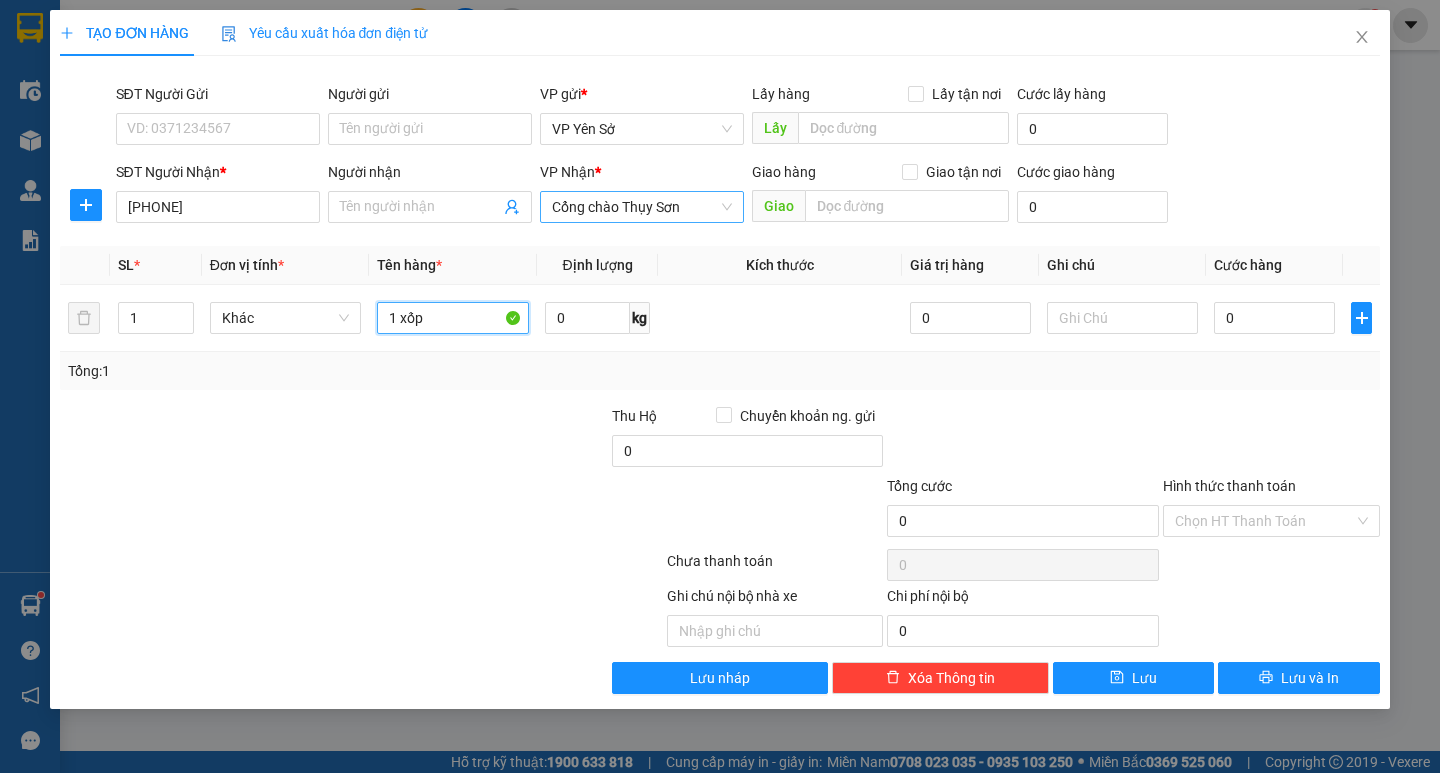 click on "Cổng chào Thụy Sơn" at bounding box center [642, 207] 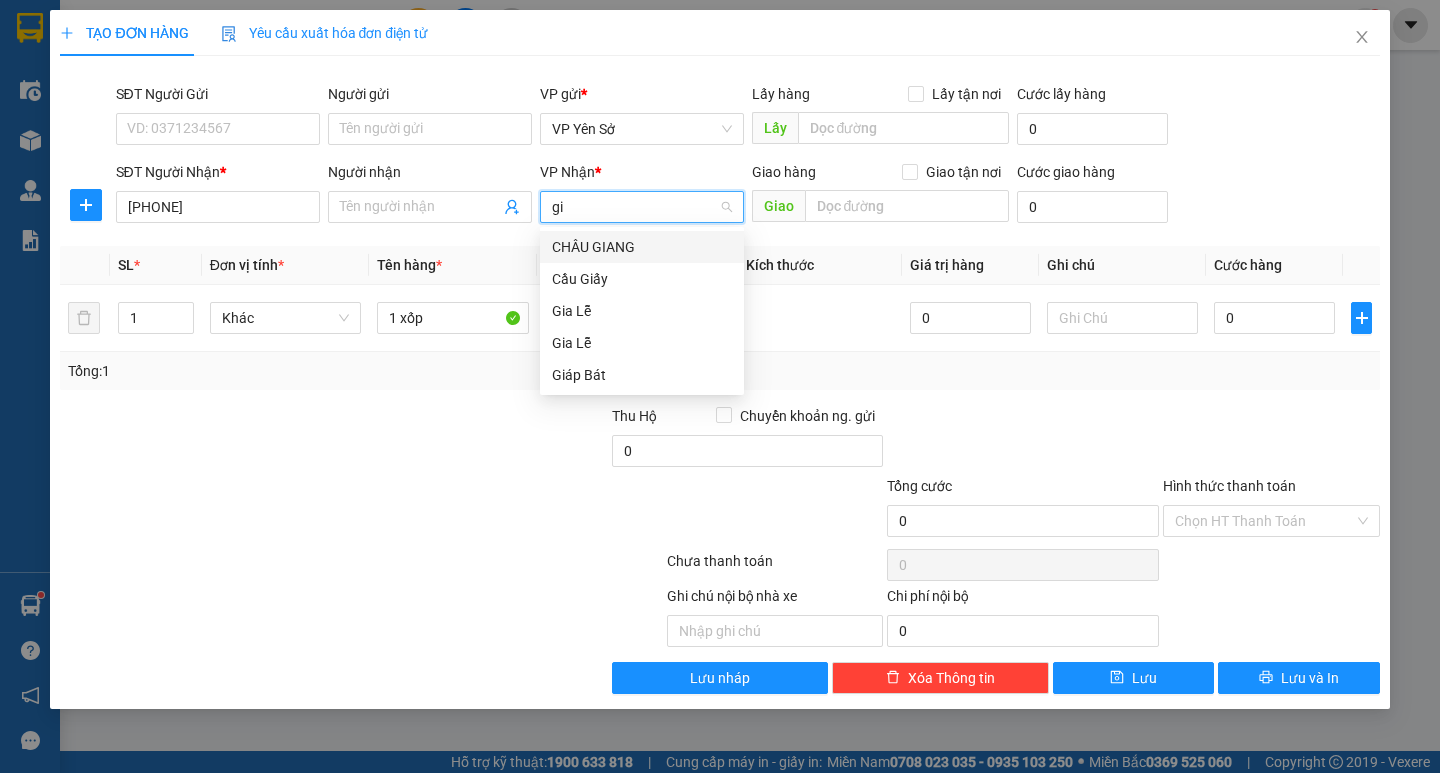 type on "g" 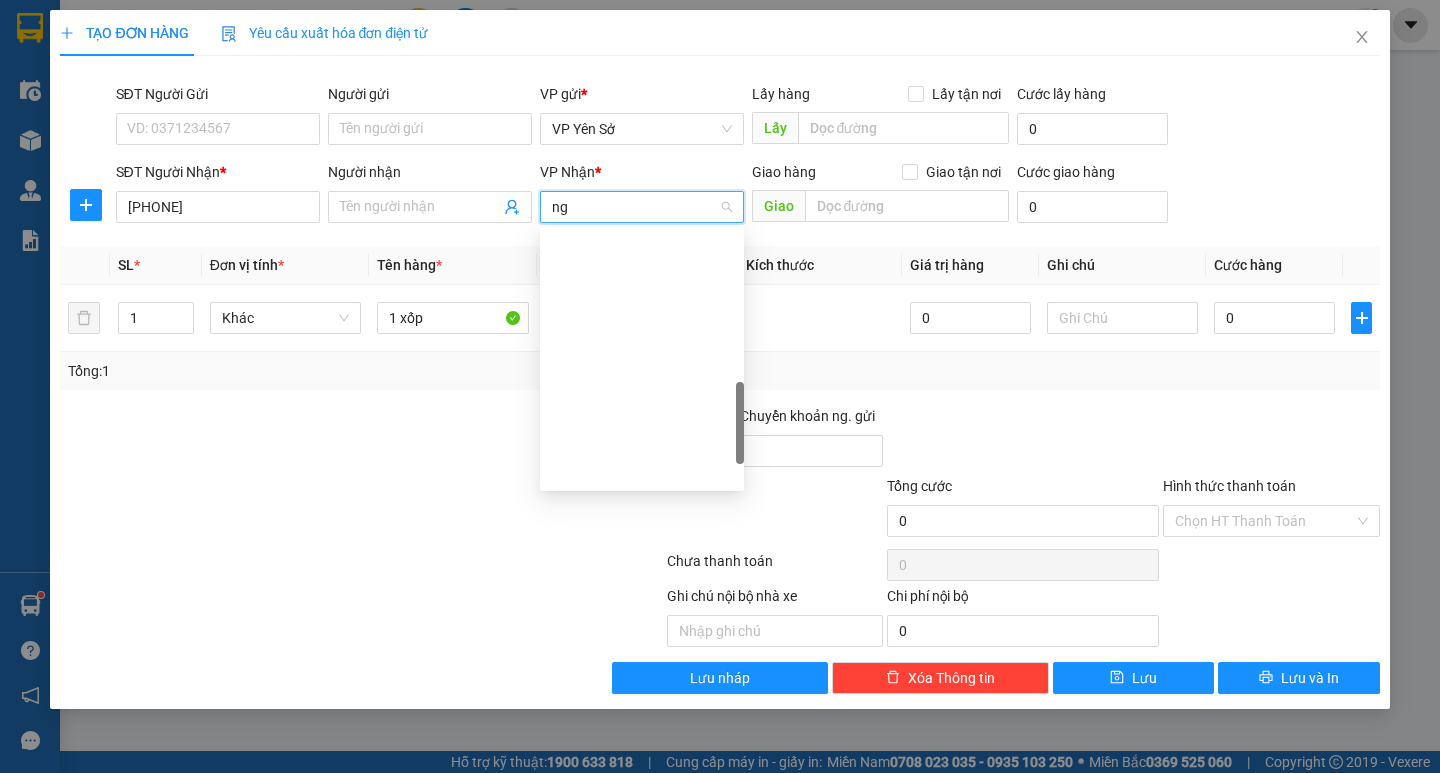 type on "n" 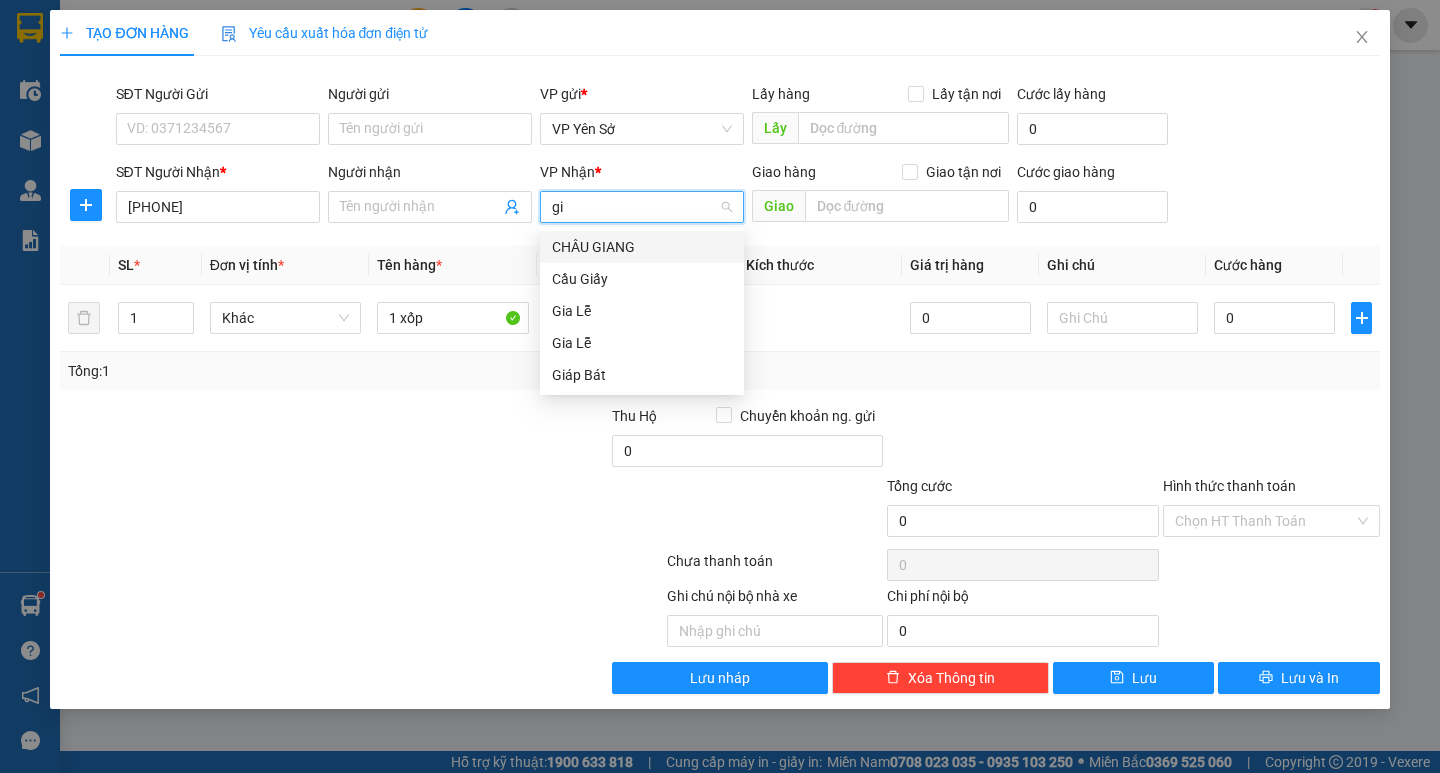 type on "gia" 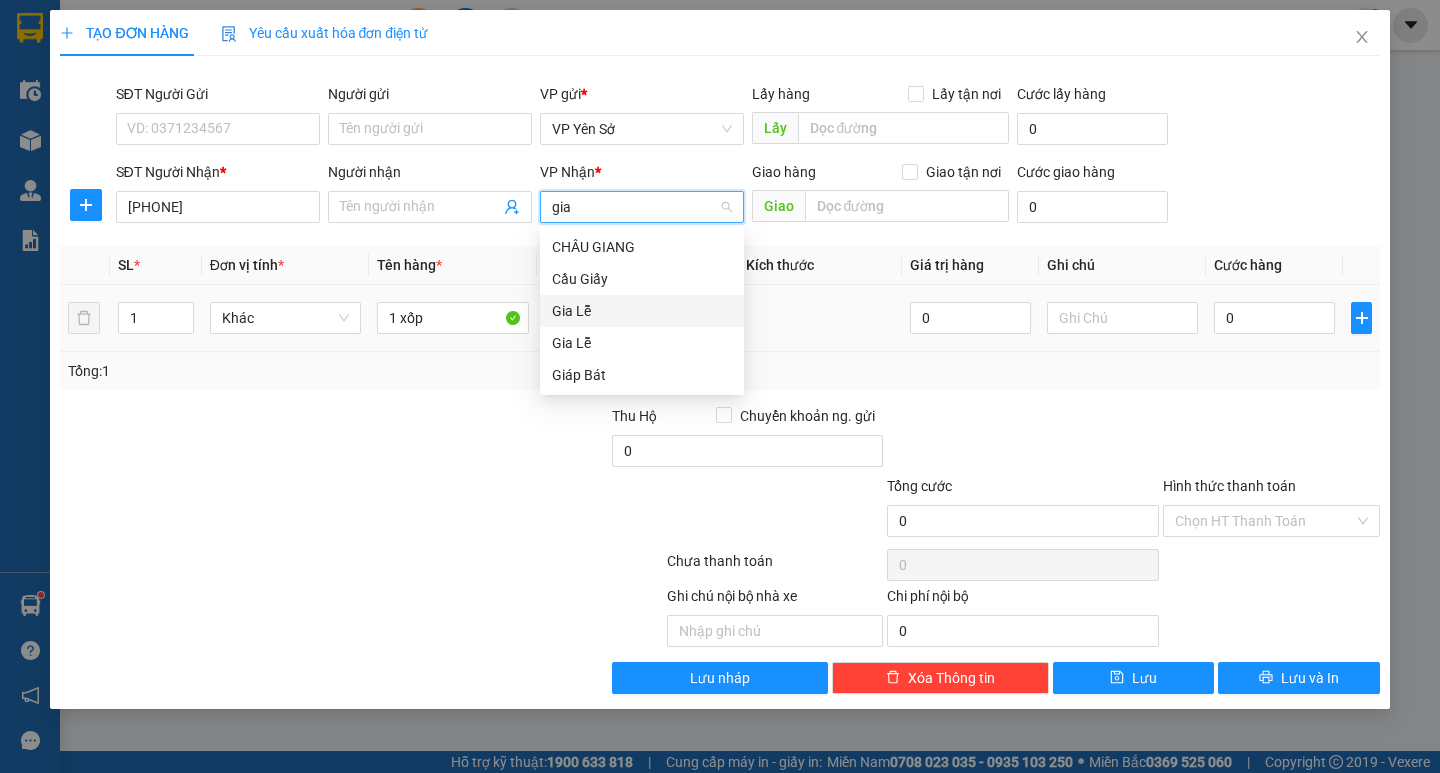 type 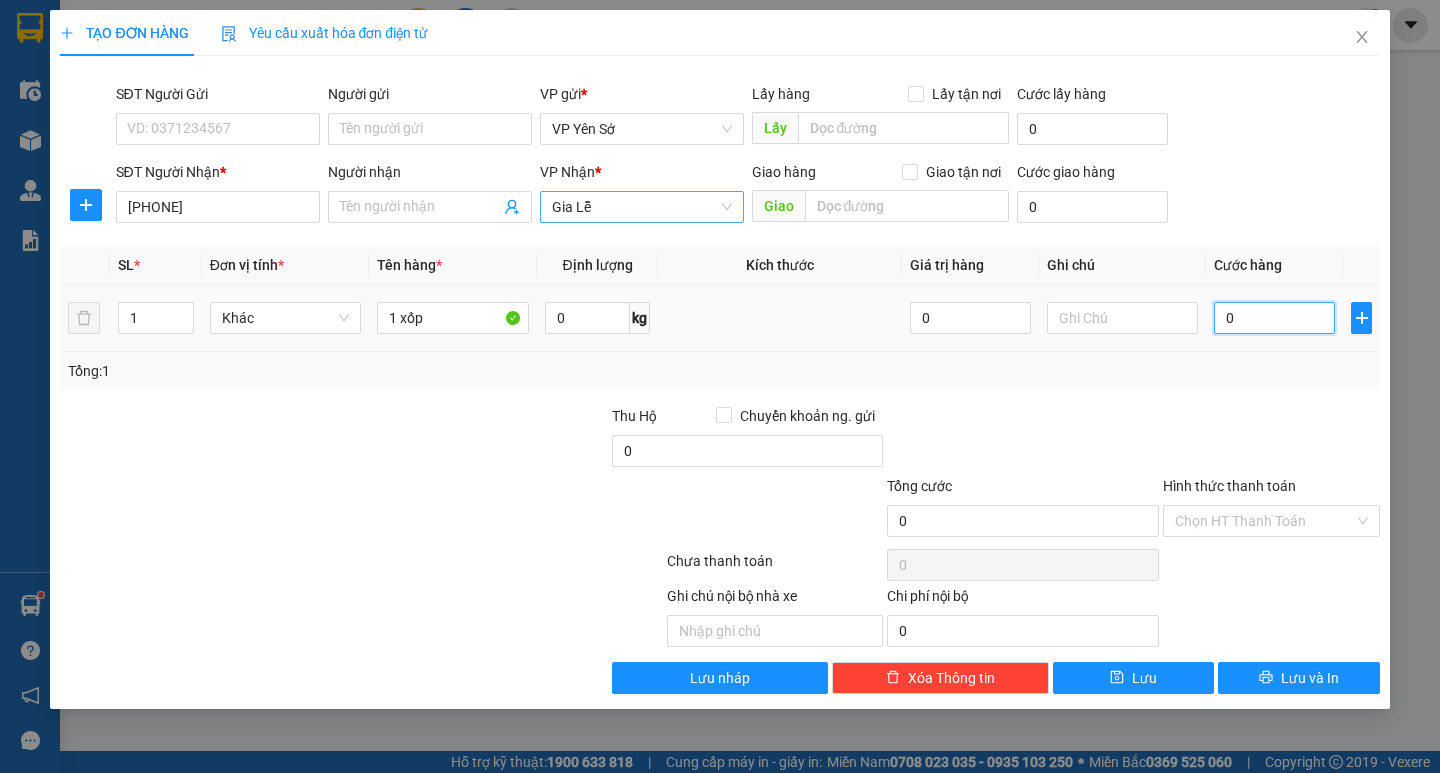 click on "0" at bounding box center [1274, 318] 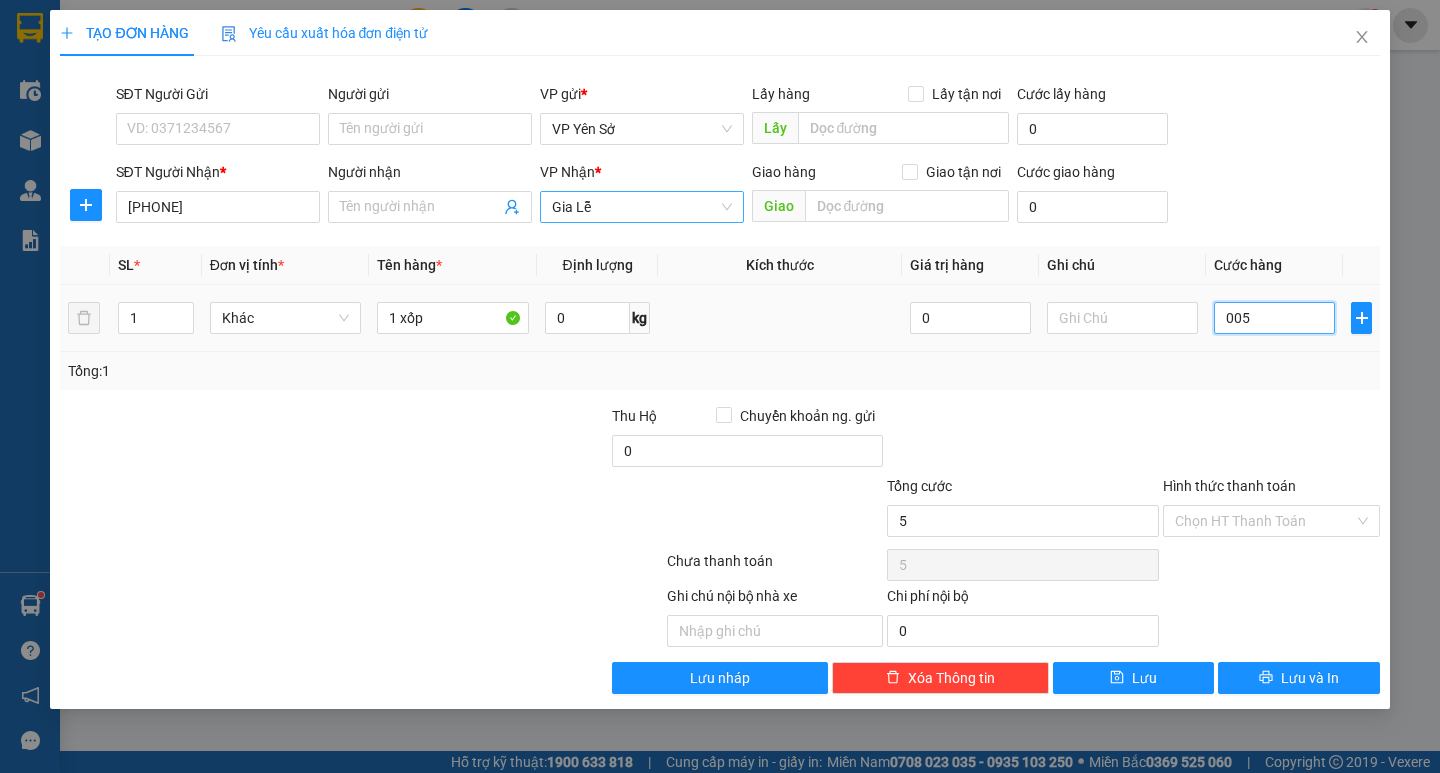 type on "0.050" 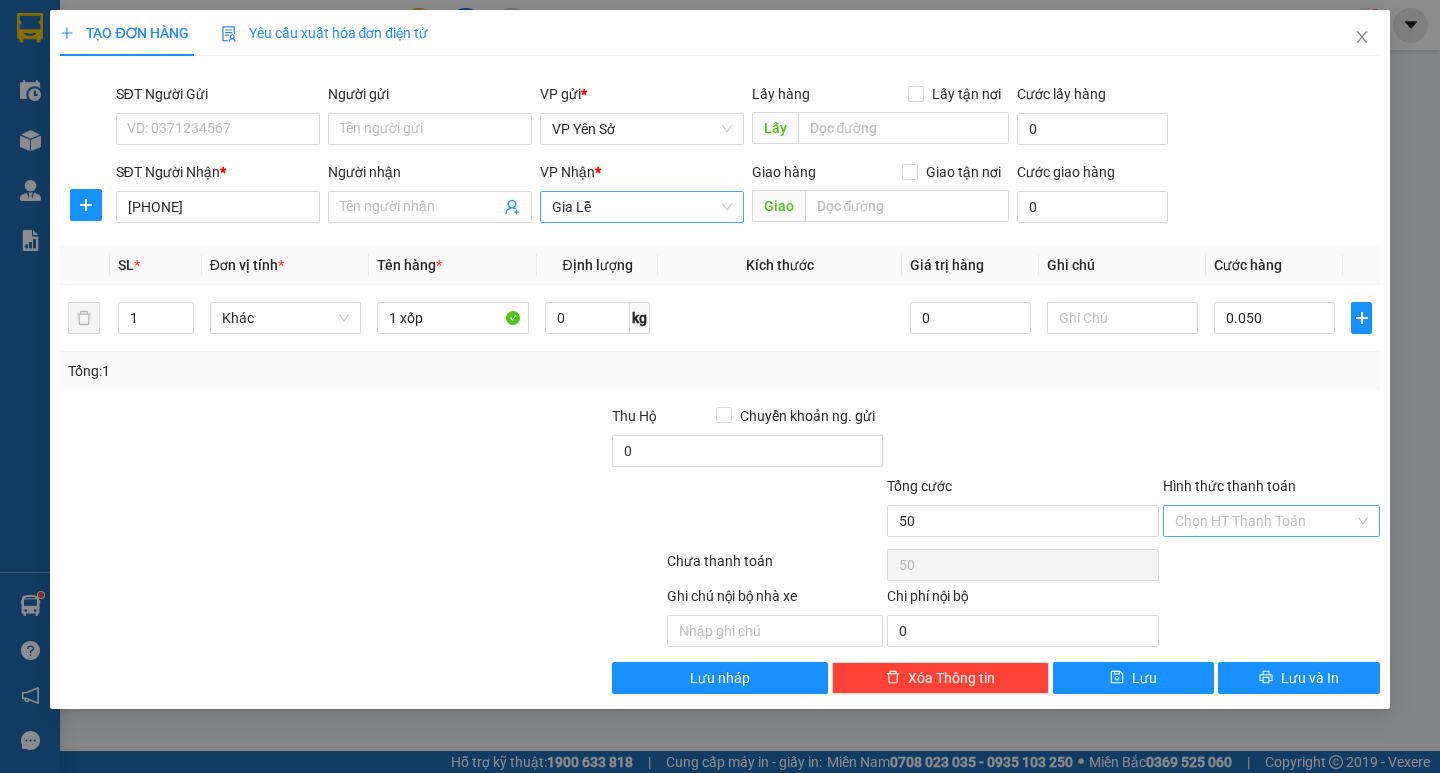 click on "Hình thức thanh toán" at bounding box center [1264, 521] 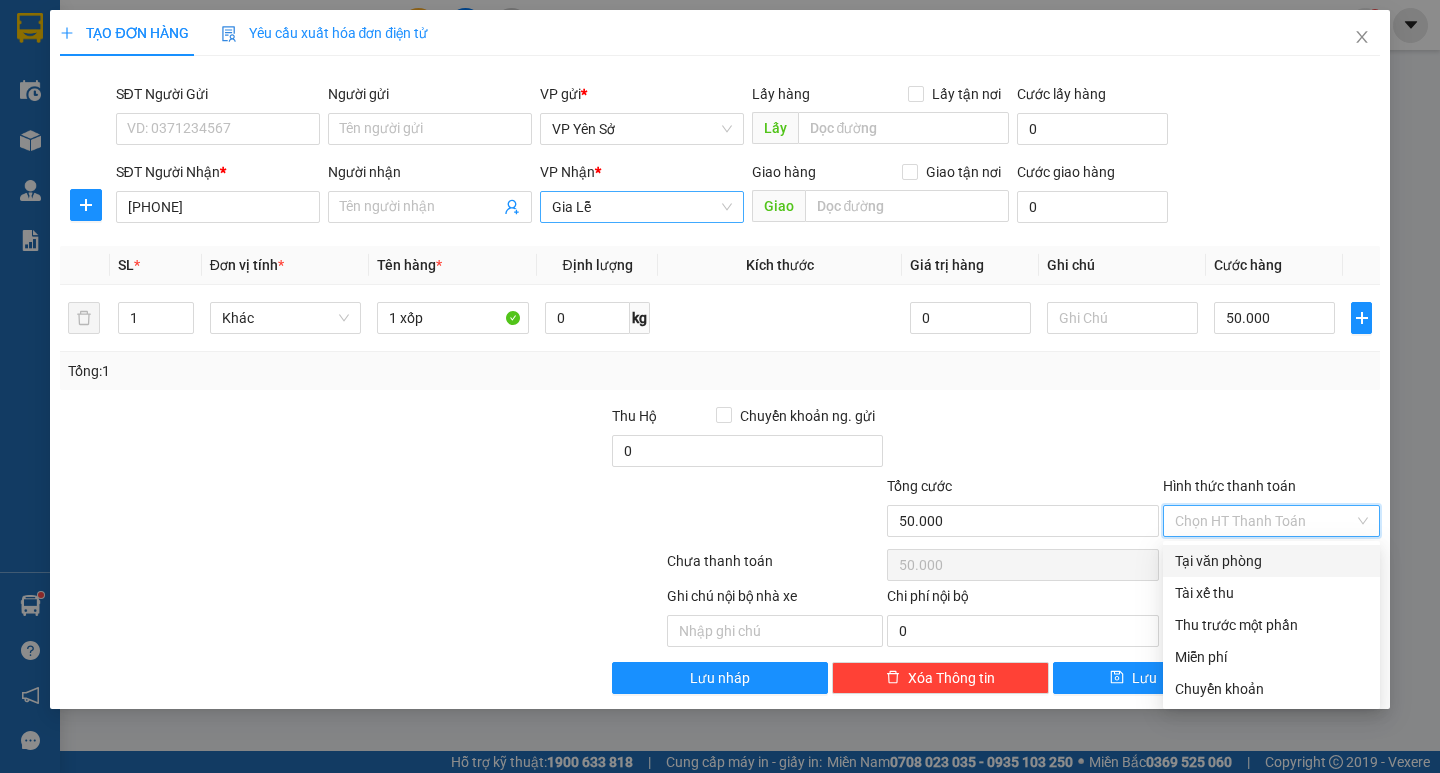 click on "Tại văn phòng" at bounding box center (1271, 561) 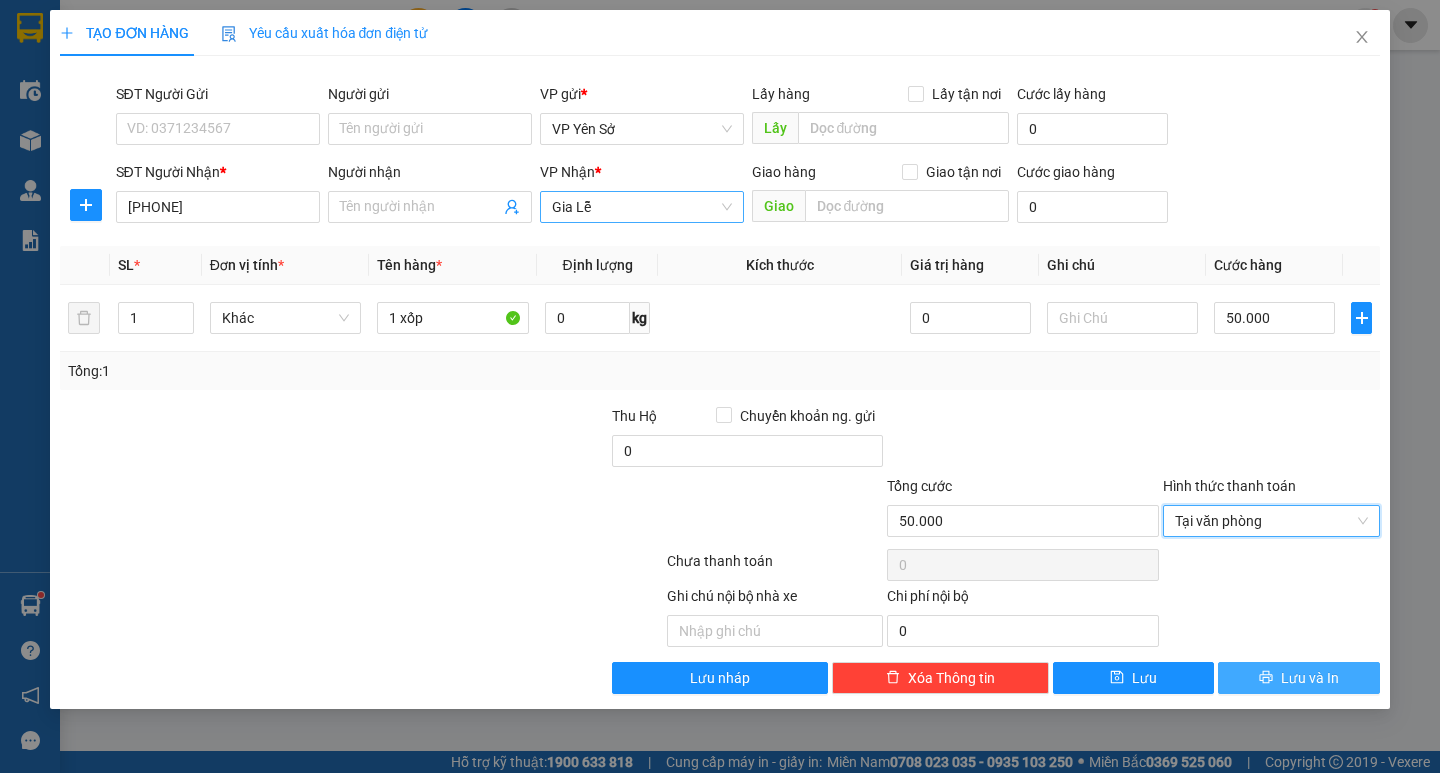 click on "Lưu và In" at bounding box center (1310, 678) 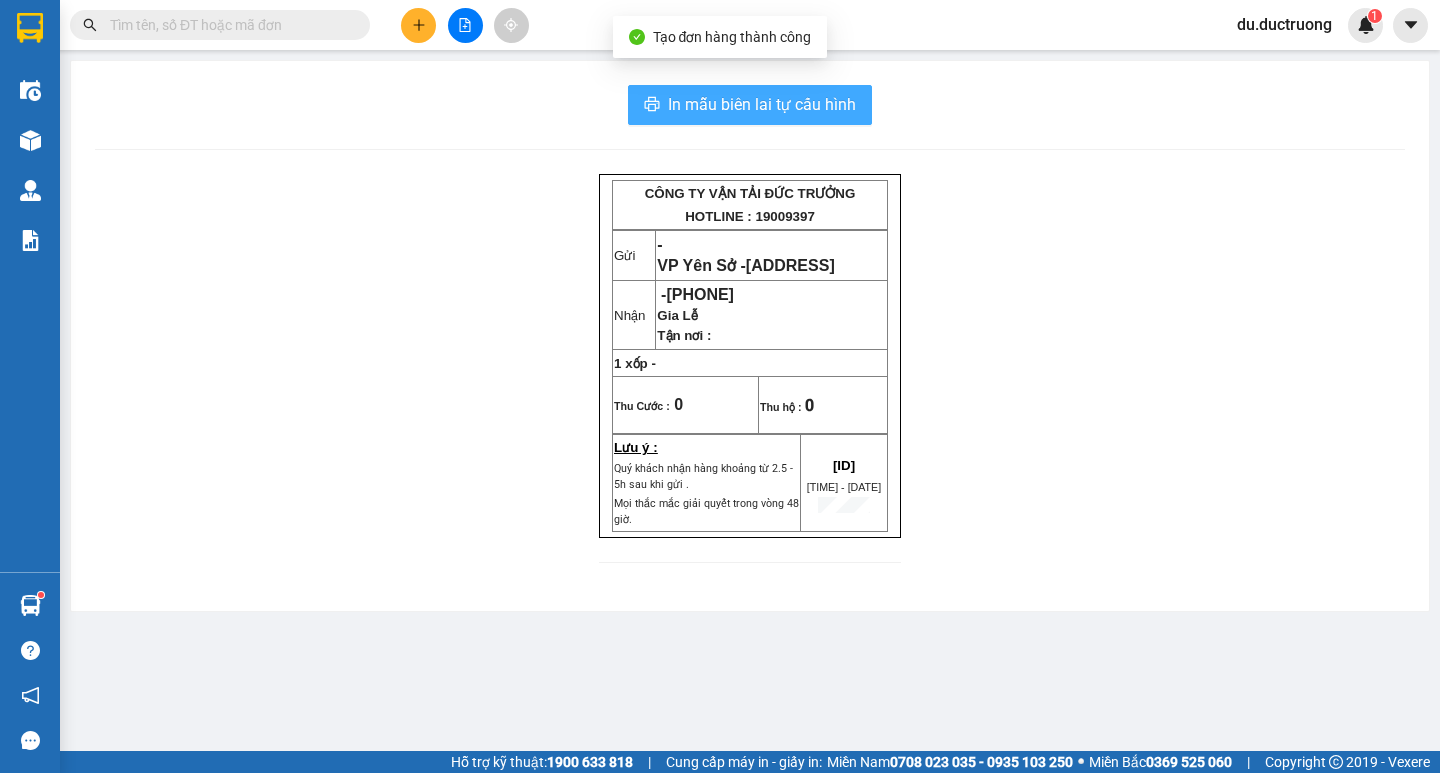 click on "In mẫu biên lai tự cấu hình" at bounding box center (762, 104) 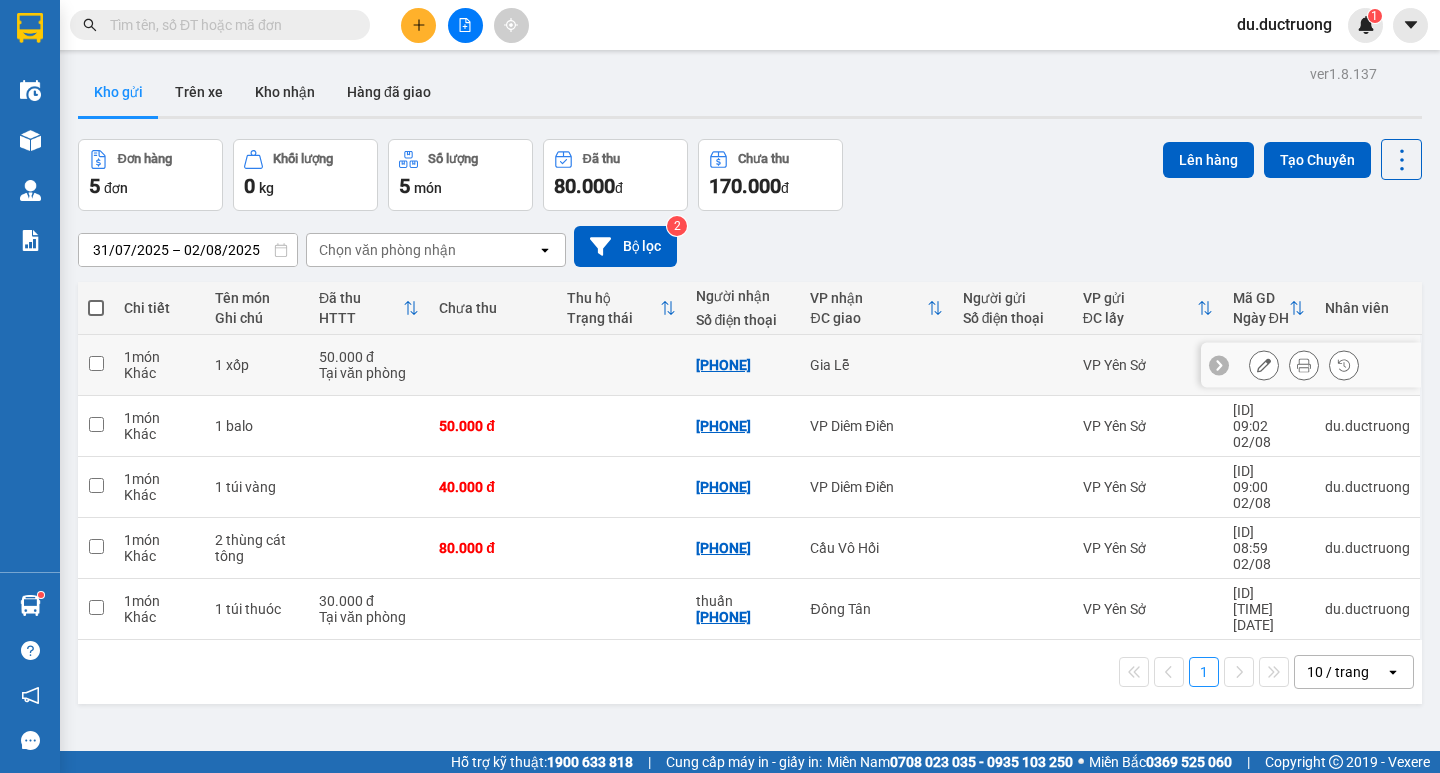 click 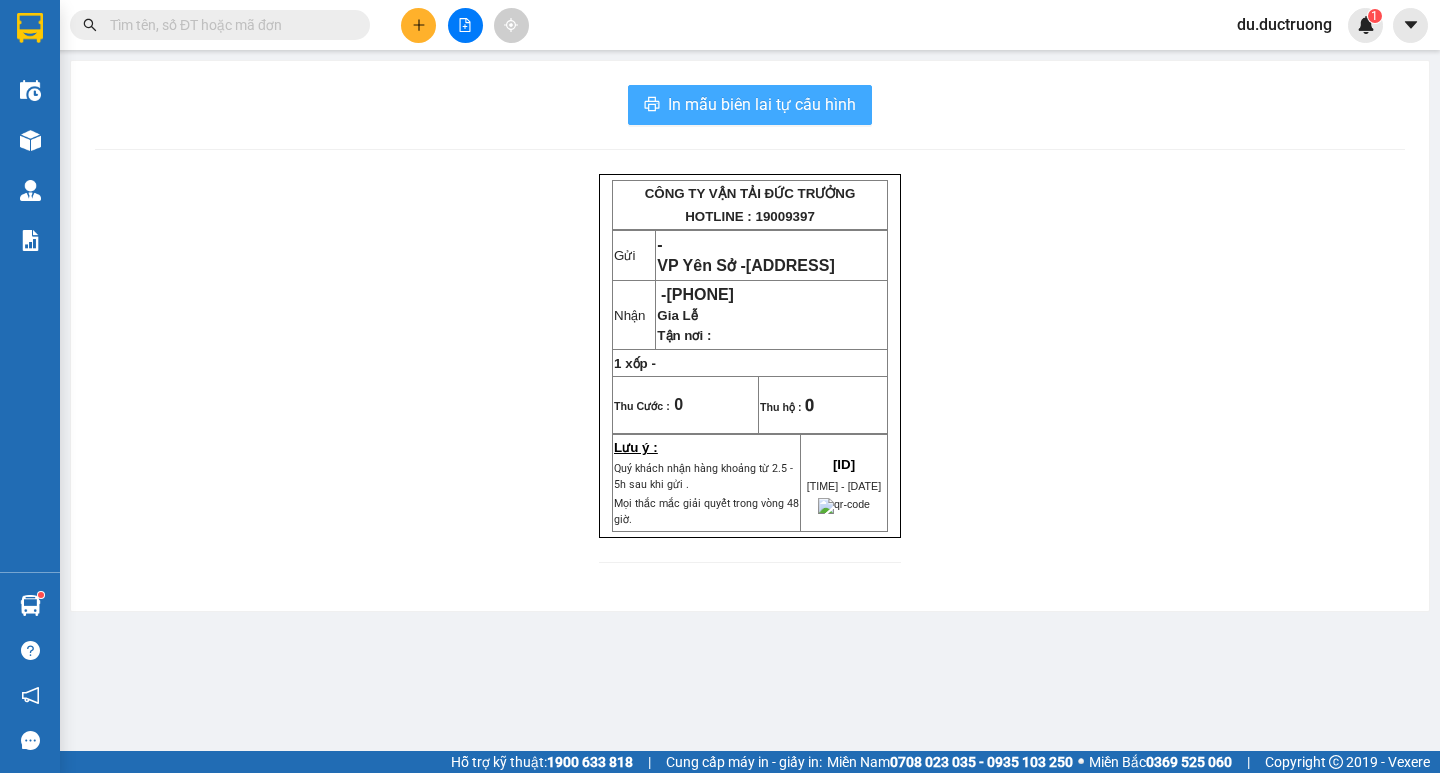 click on "In mẫu biên lai tự cấu hình" at bounding box center [762, 104] 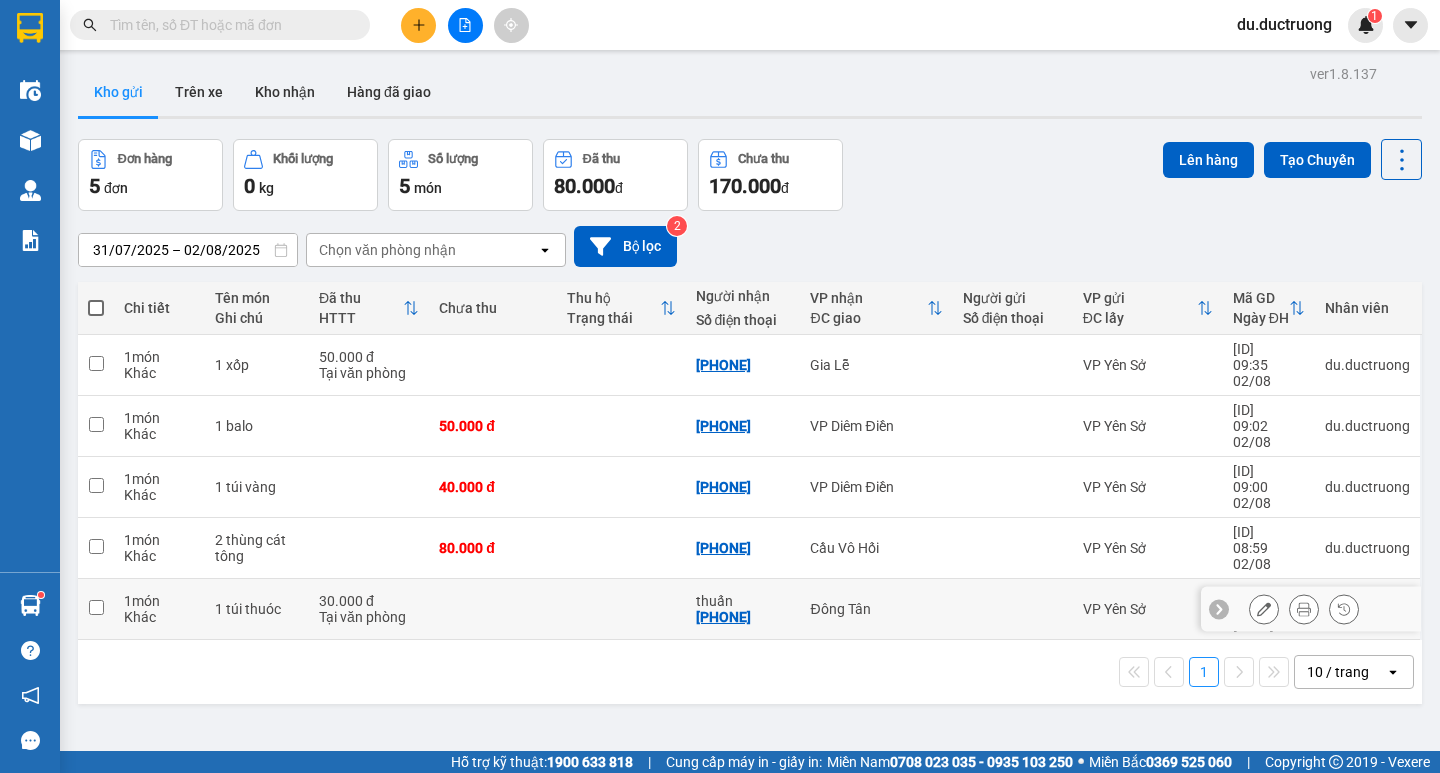 click at bounding box center (96, 607) 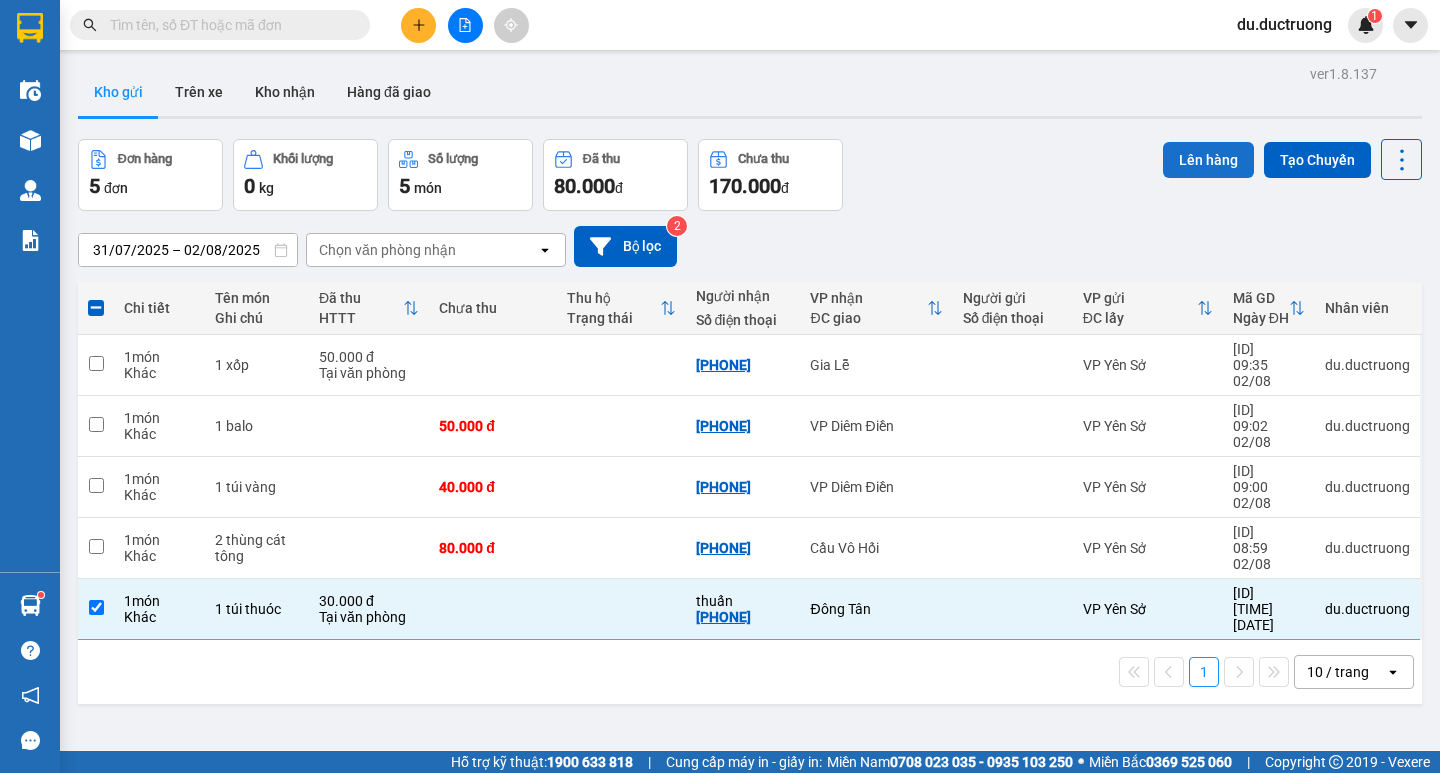 click on "Lên hàng" at bounding box center (1208, 160) 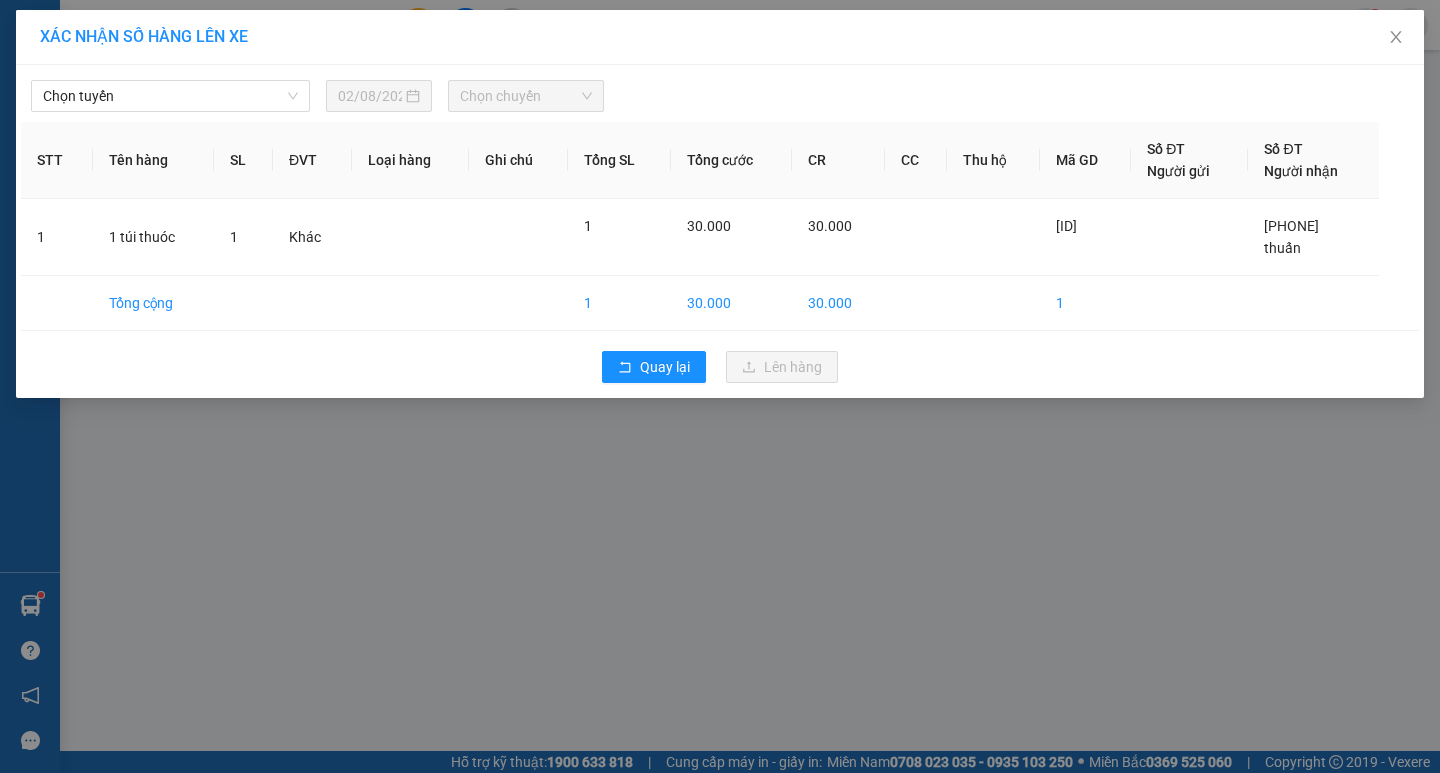 click on "Chọn tuyến [DATE] Chọn chuyến STT Tên hàng SL ĐVT Loại hàng Ghi chú Tổng SL Tổng cước CR CC Thu hộ Mã GD Số ĐT Người gửi Số ĐT Người nhận 1 1 túi thuóc 1 Khác 1 30.000 30.000 [ID] [PHONE] thuấn  Tổng cộng 1 30.000 30.000 1 Quay lại Lên hàng" at bounding box center (720, 231) 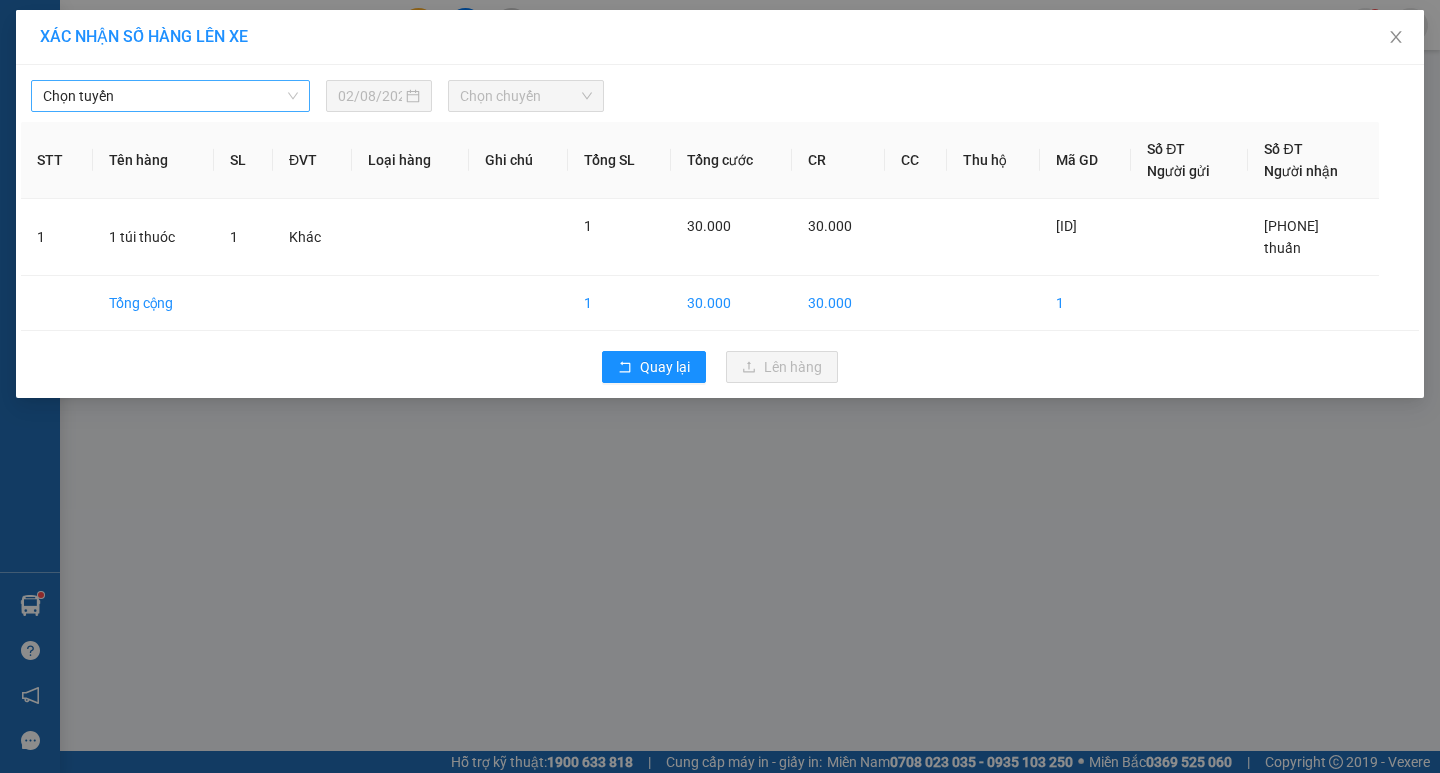 click on "Chọn tuyến" at bounding box center [170, 96] 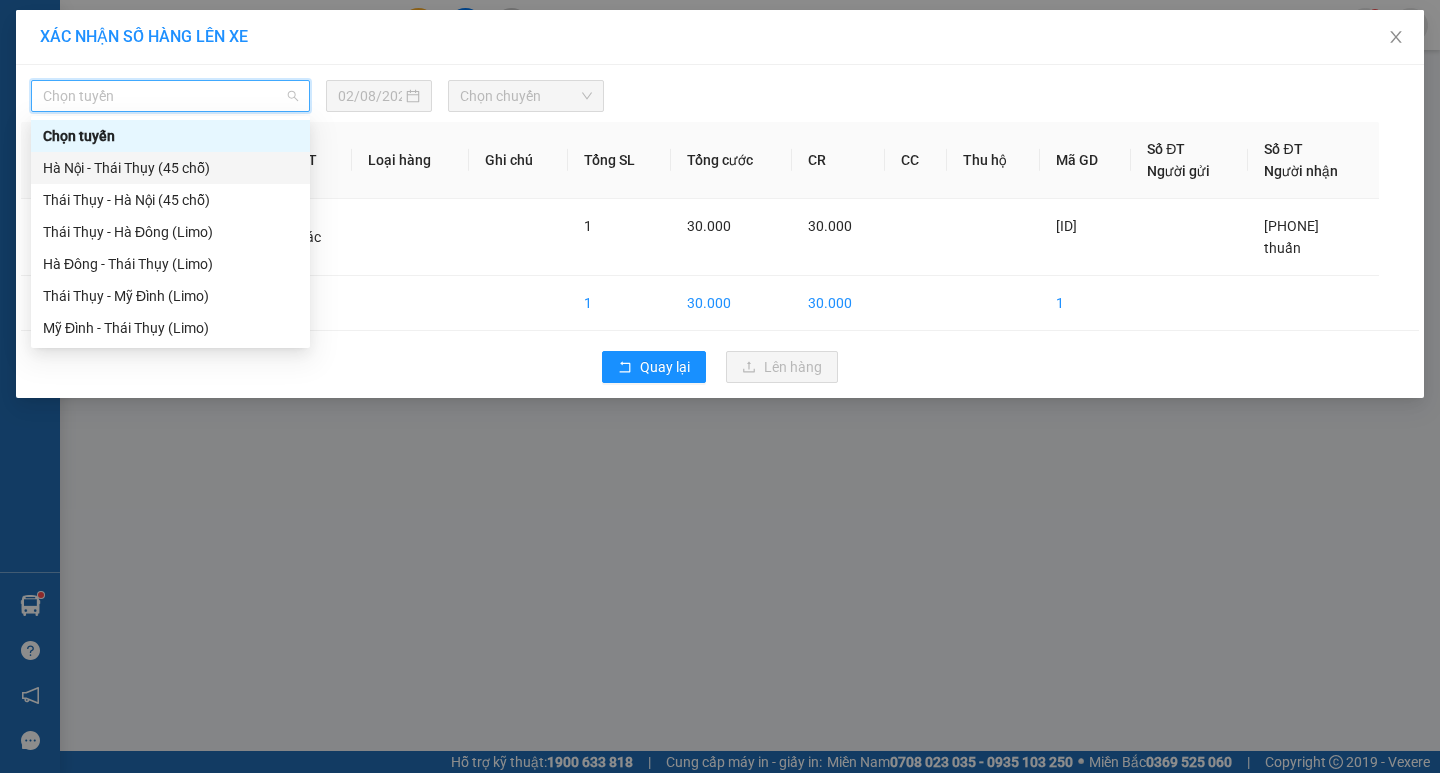 click on "Hà Nội - Thái Thụy (45 chỗ)" at bounding box center [170, 168] 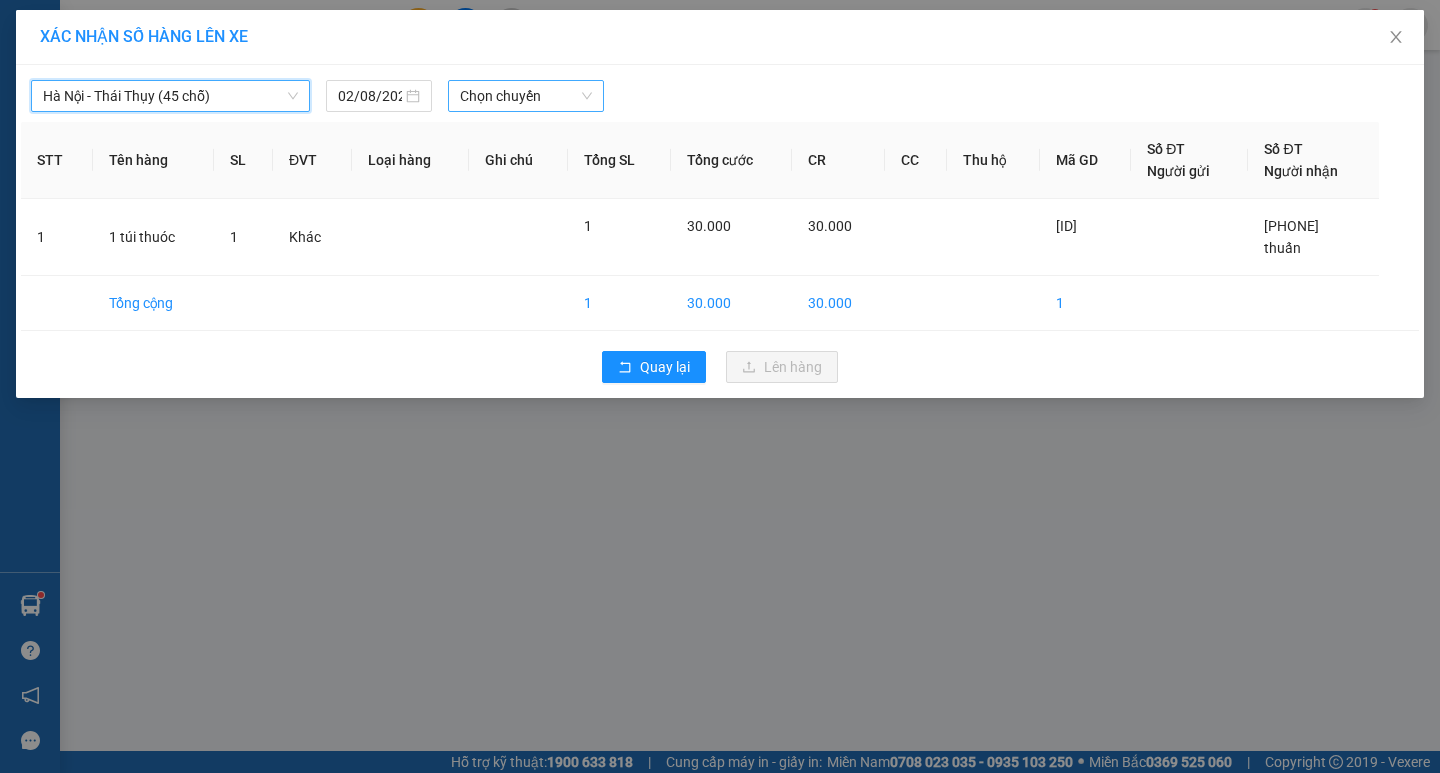 click on "Chọn chuyến" at bounding box center (526, 96) 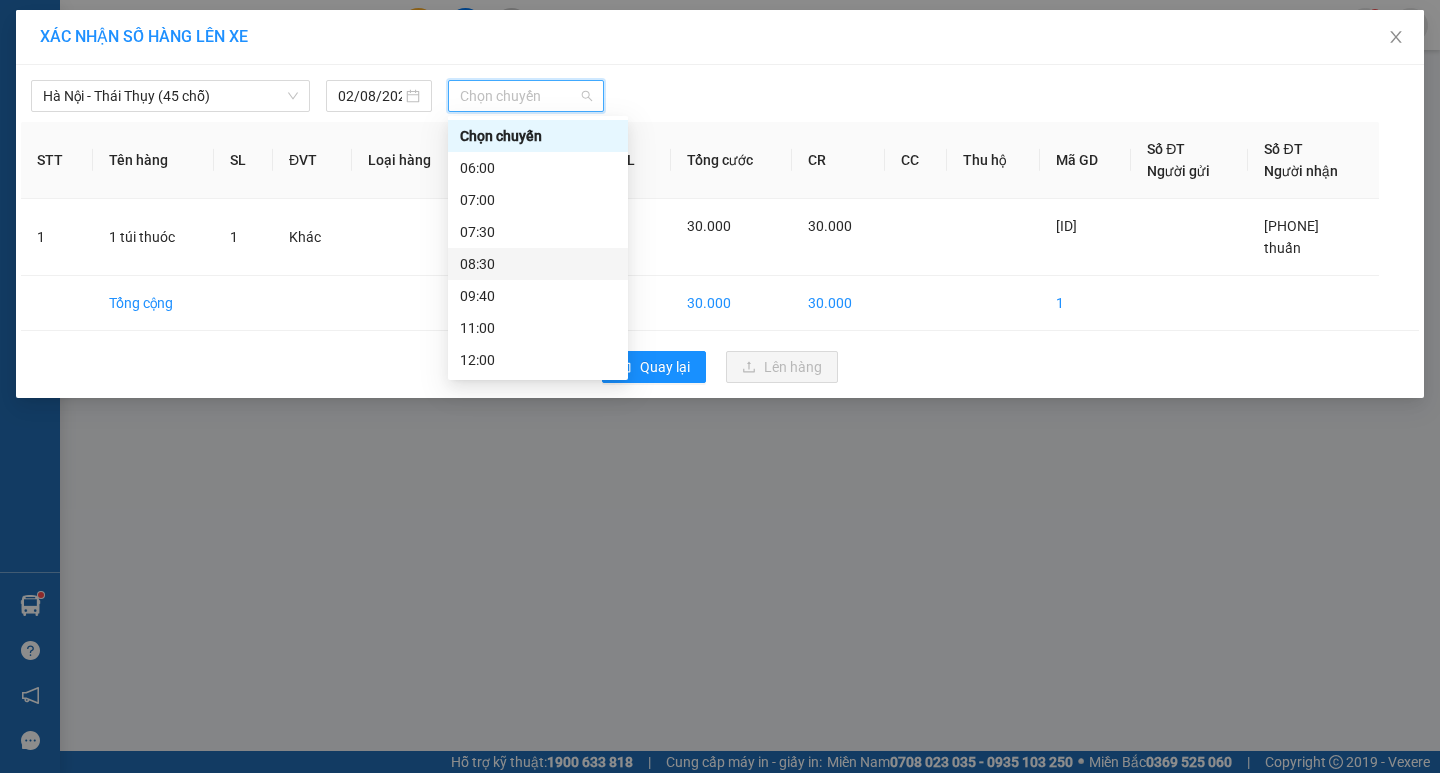 click on "08:30" at bounding box center [538, 264] 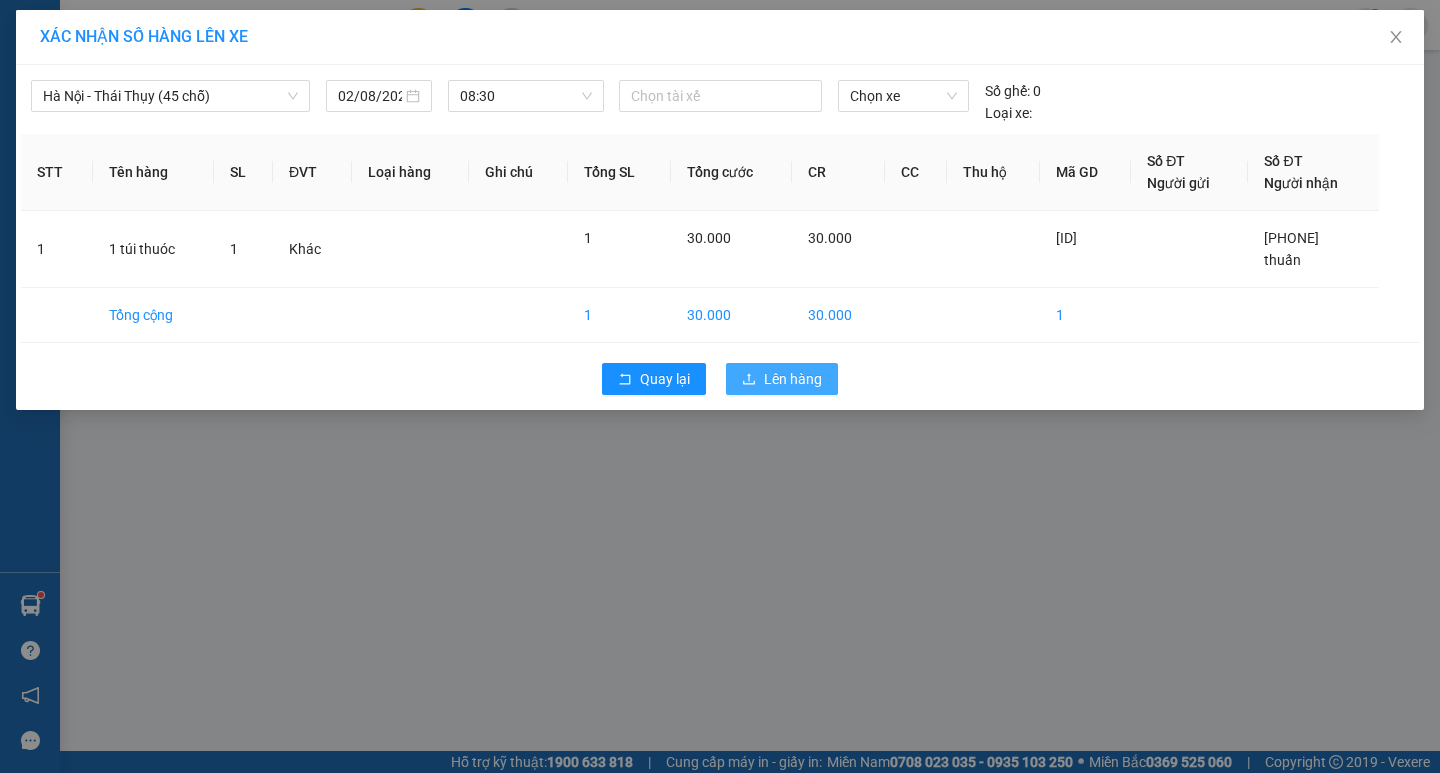 click on "Lên hàng" at bounding box center [793, 379] 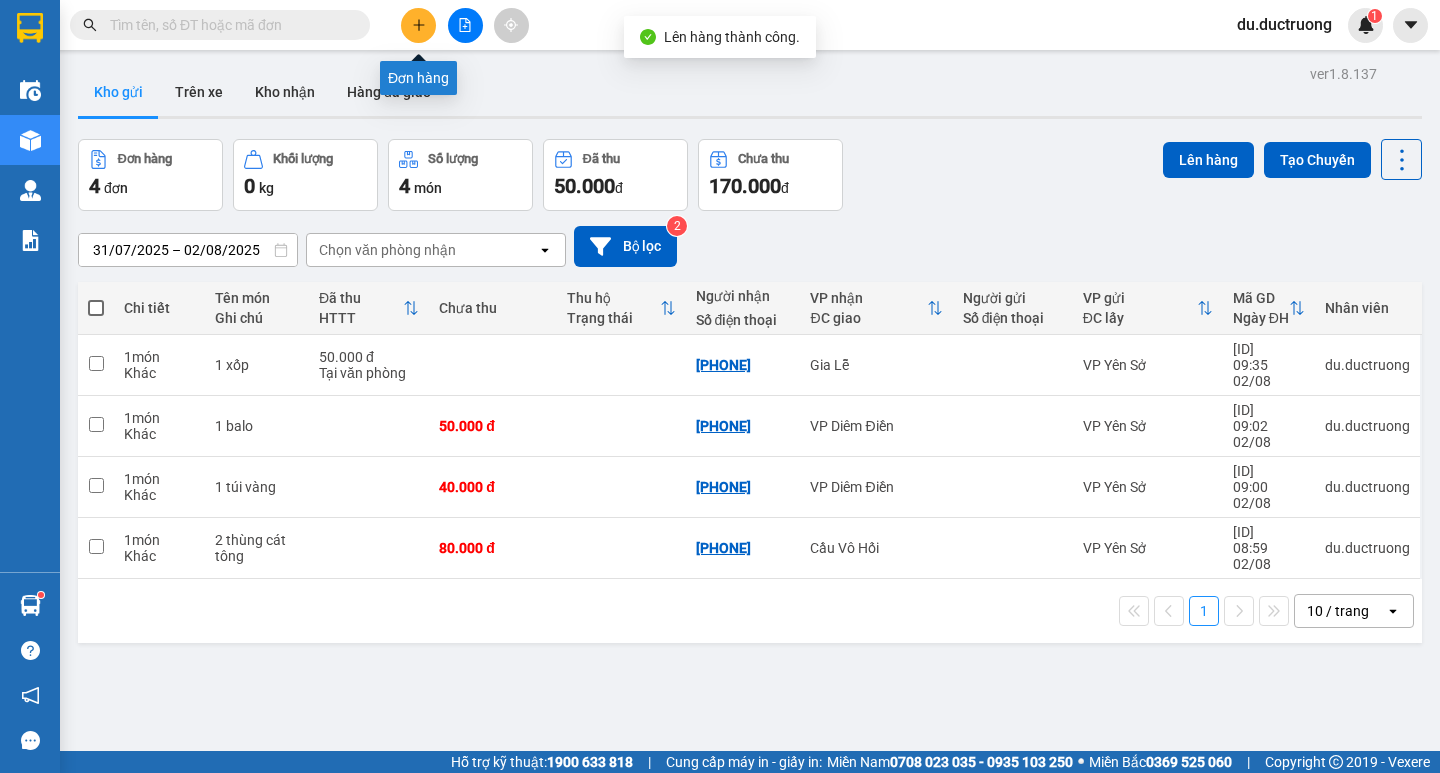 click 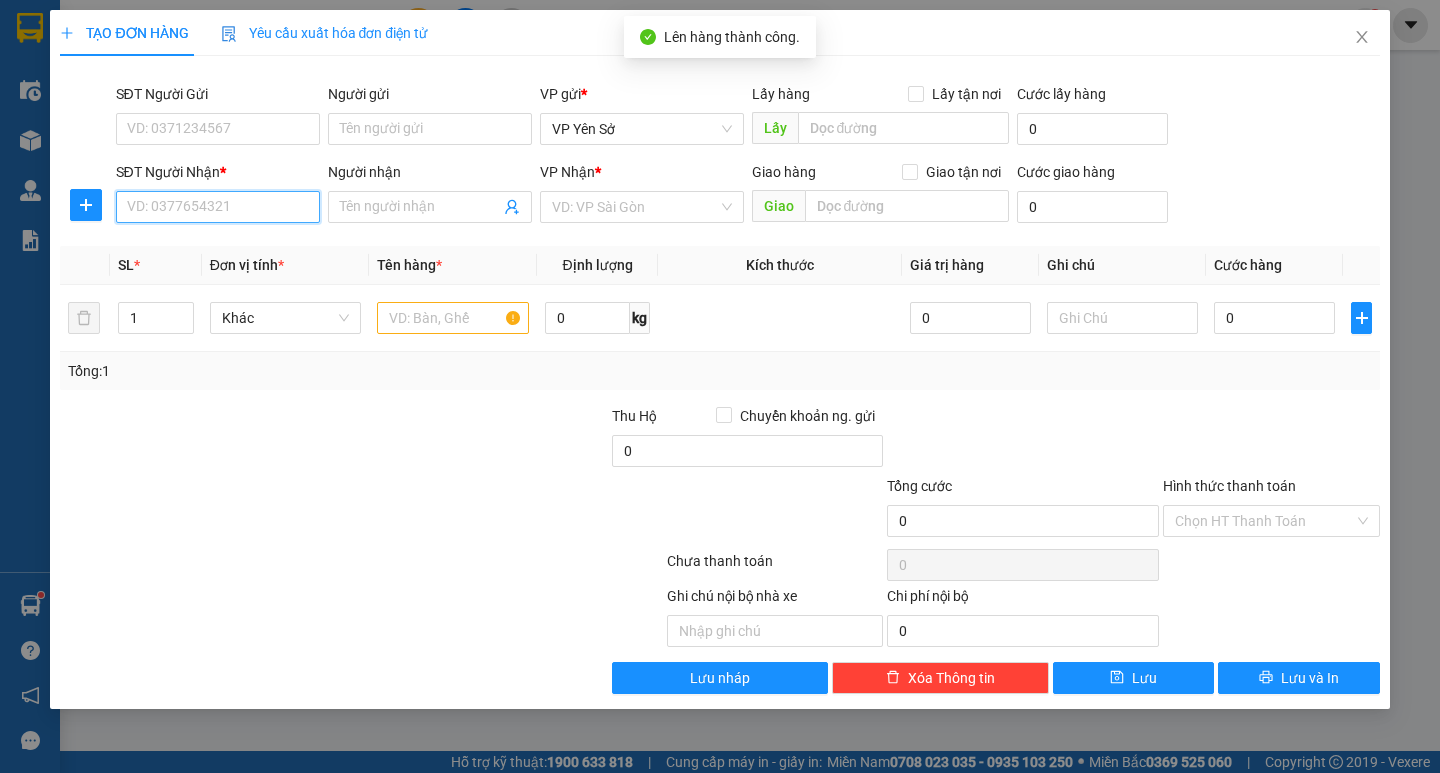 click on "SĐT Người Nhận  * VD: 0377654321" at bounding box center (218, 196) 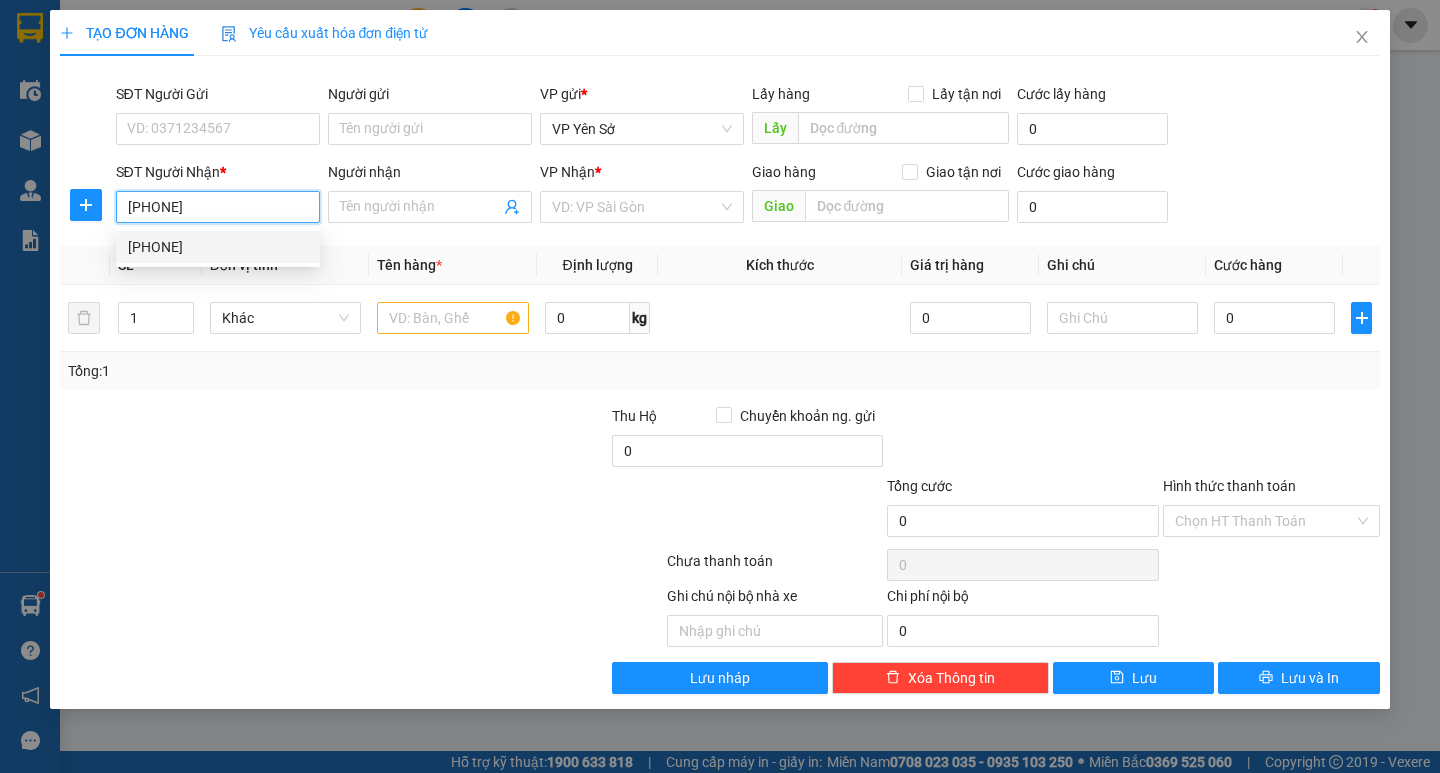 click on "[PHONE]" at bounding box center [218, 247] 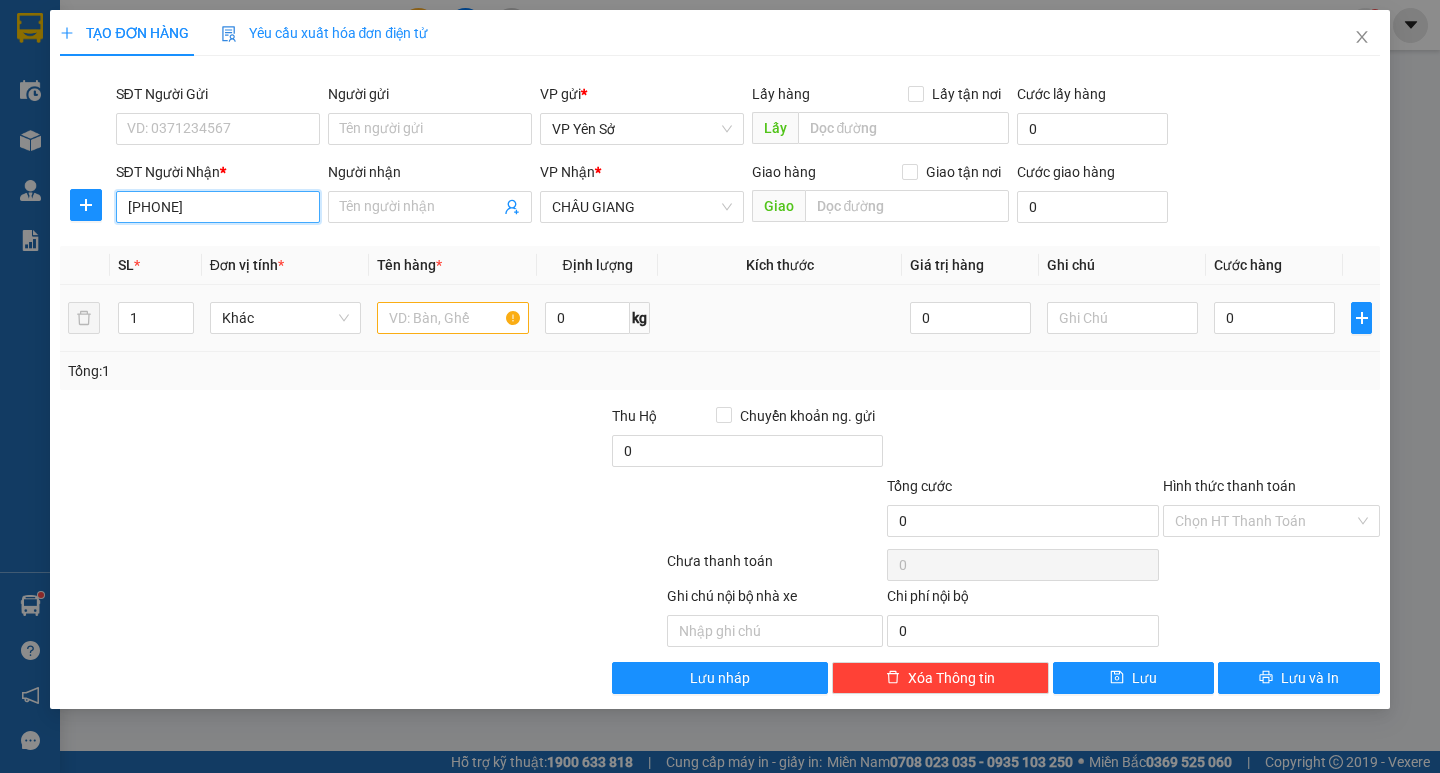 type on "[PHONE]" 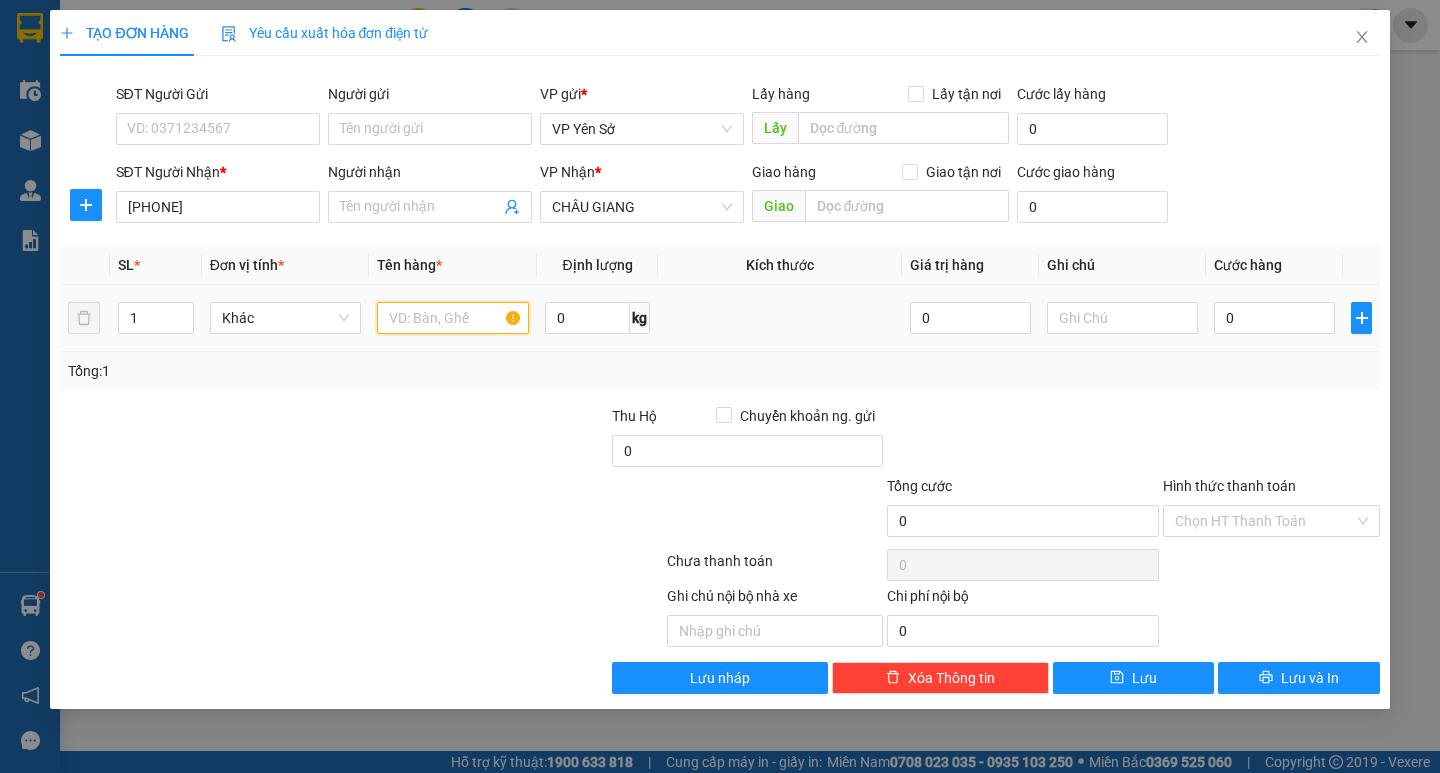 click at bounding box center (452, 318) 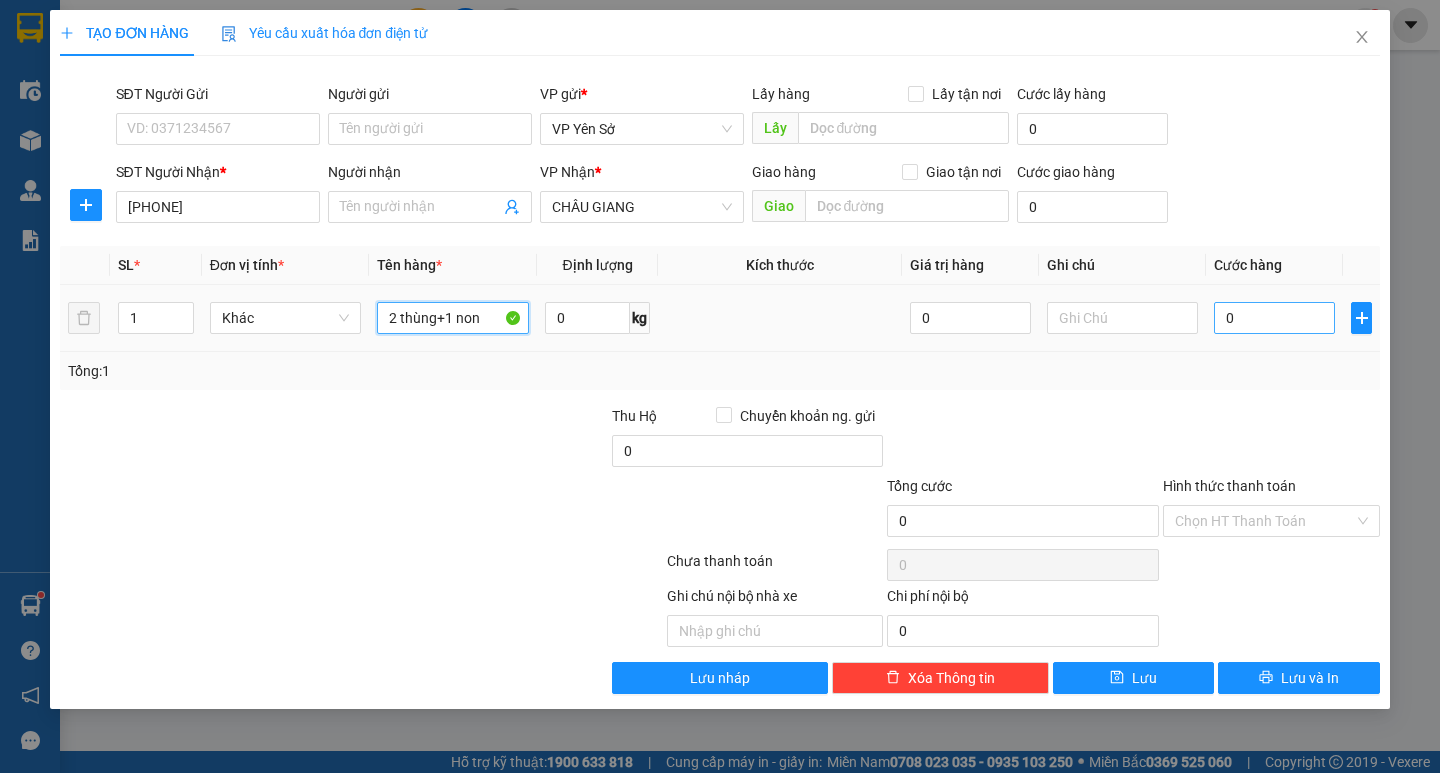 type on "2 thùng+1 non" 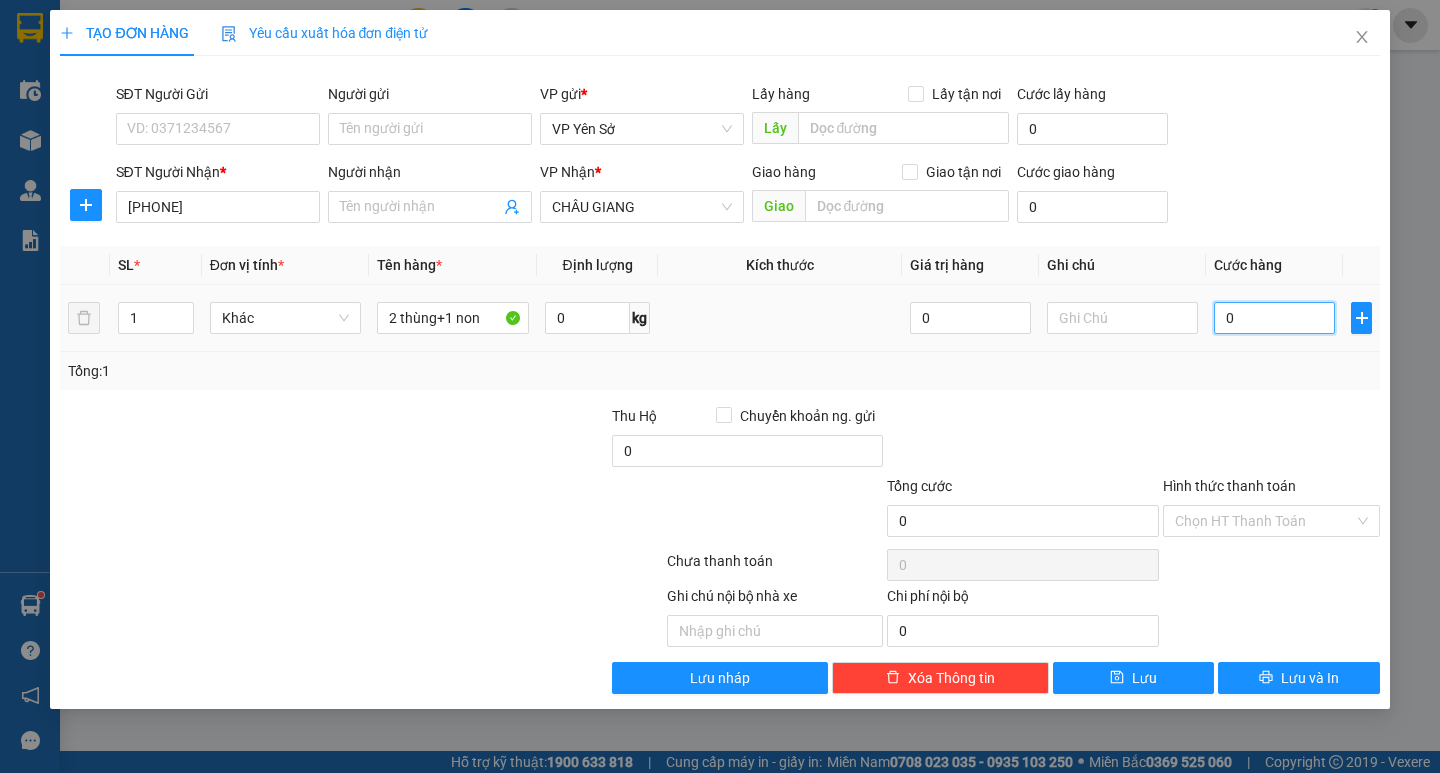 click on "0" at bounding box center (1274, 318) 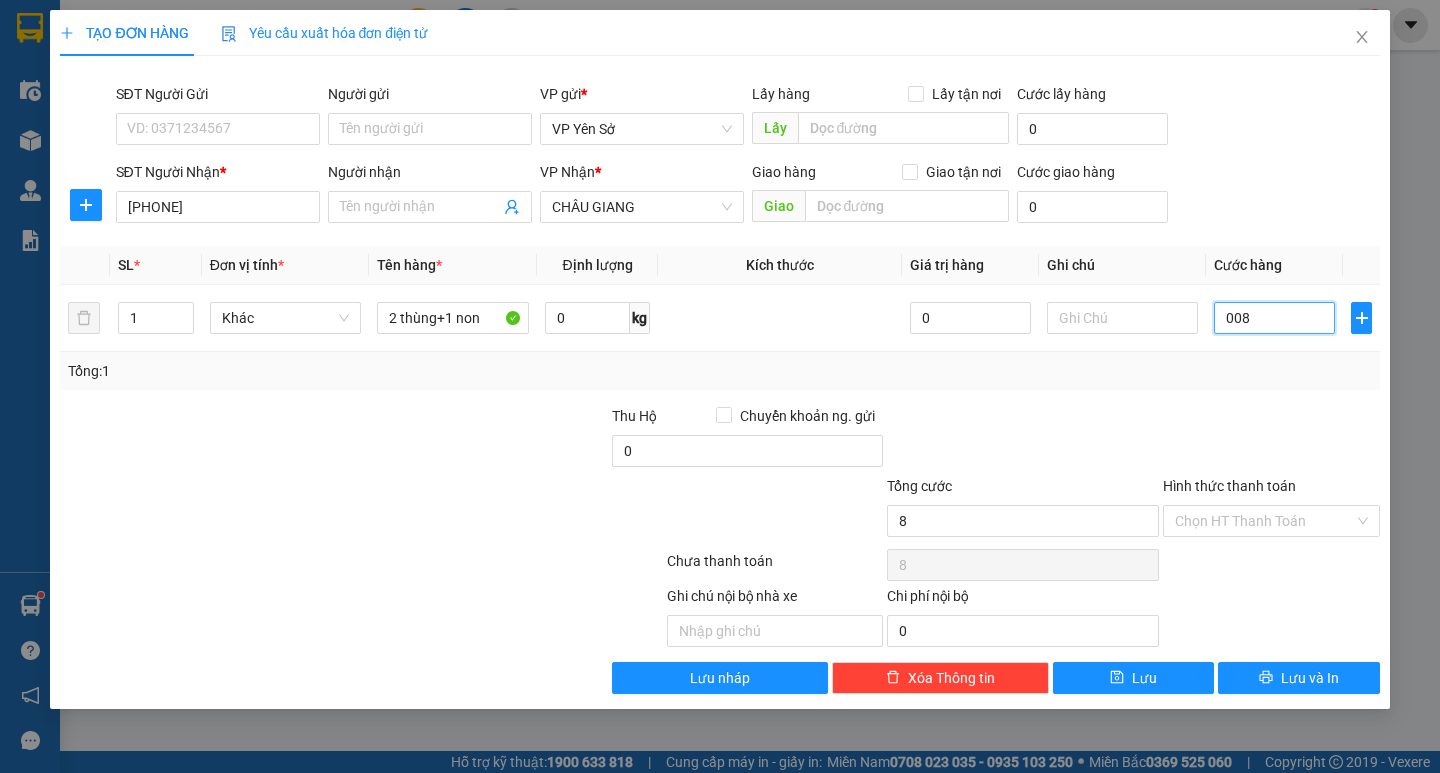 type on "0.080" 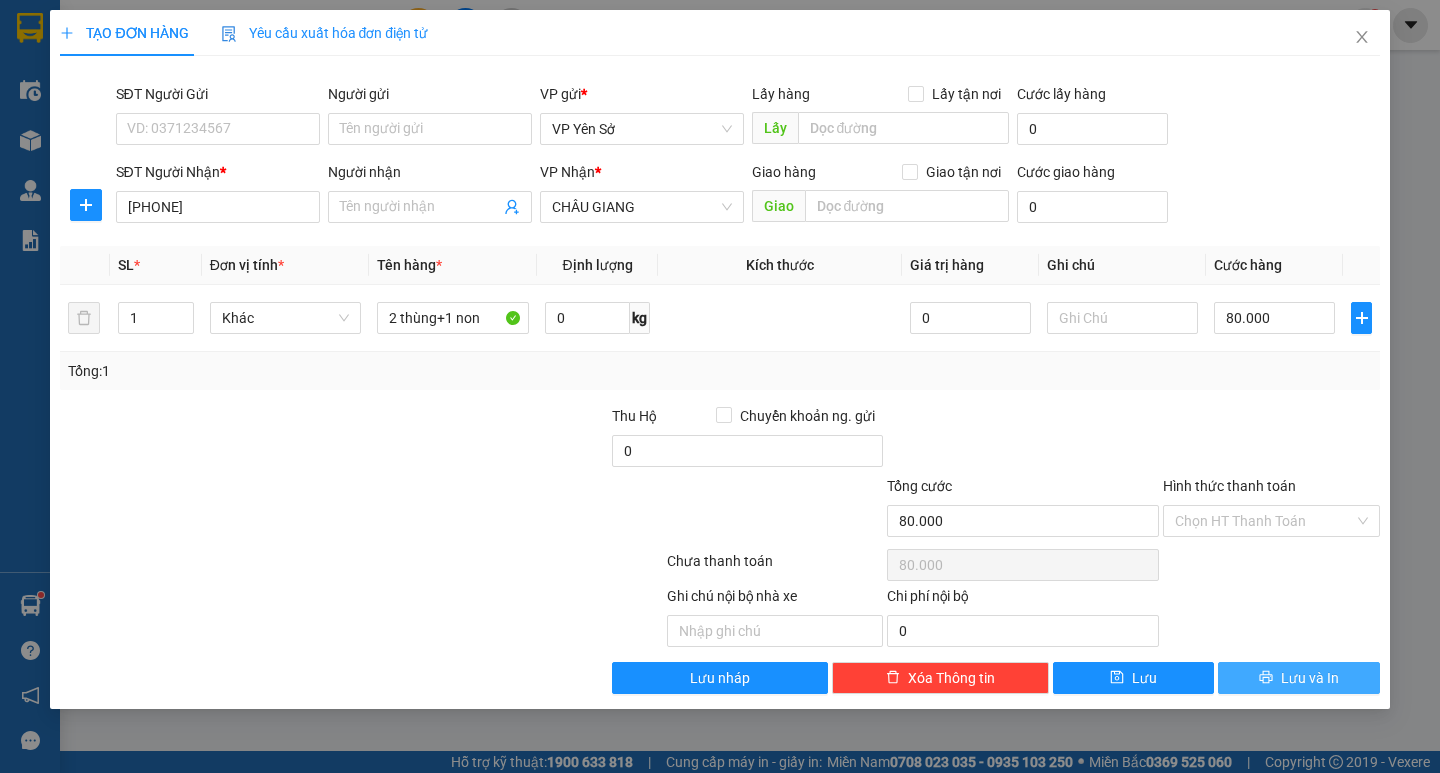 click on "Lưu và In" at bounding box center [1298, 678] 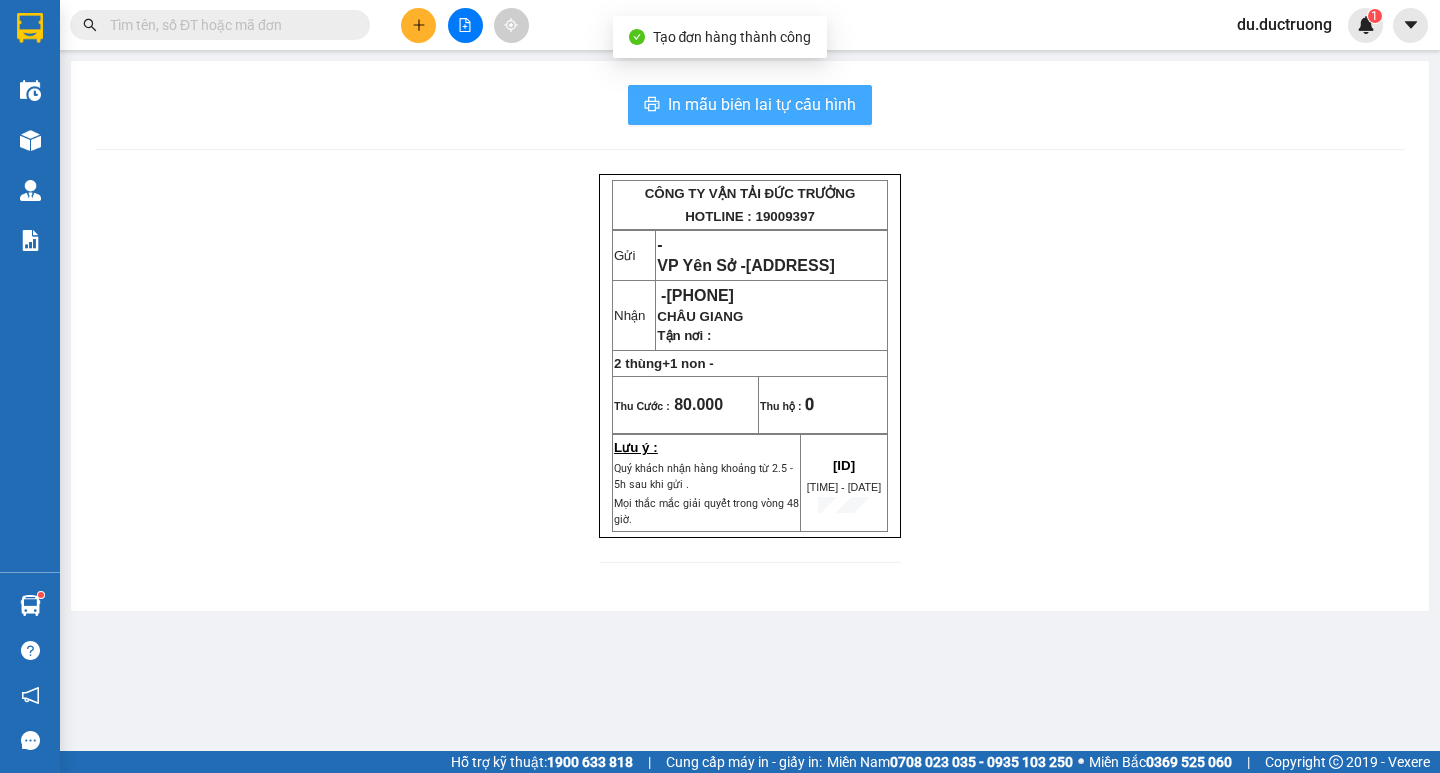 click on "In mẫu biên lai tự cấu hình" at bounding box center (750, 105) 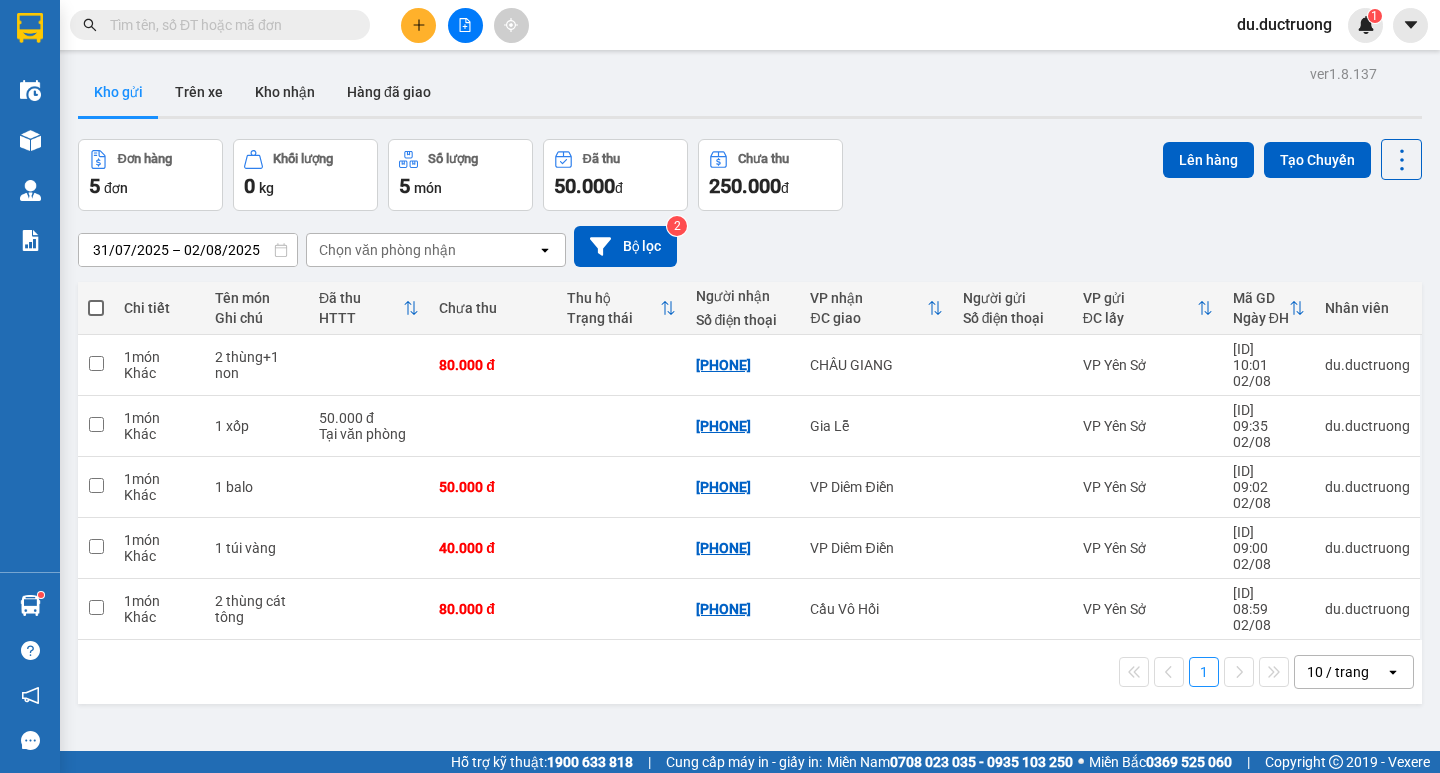 click at bounding box center (418, 25) 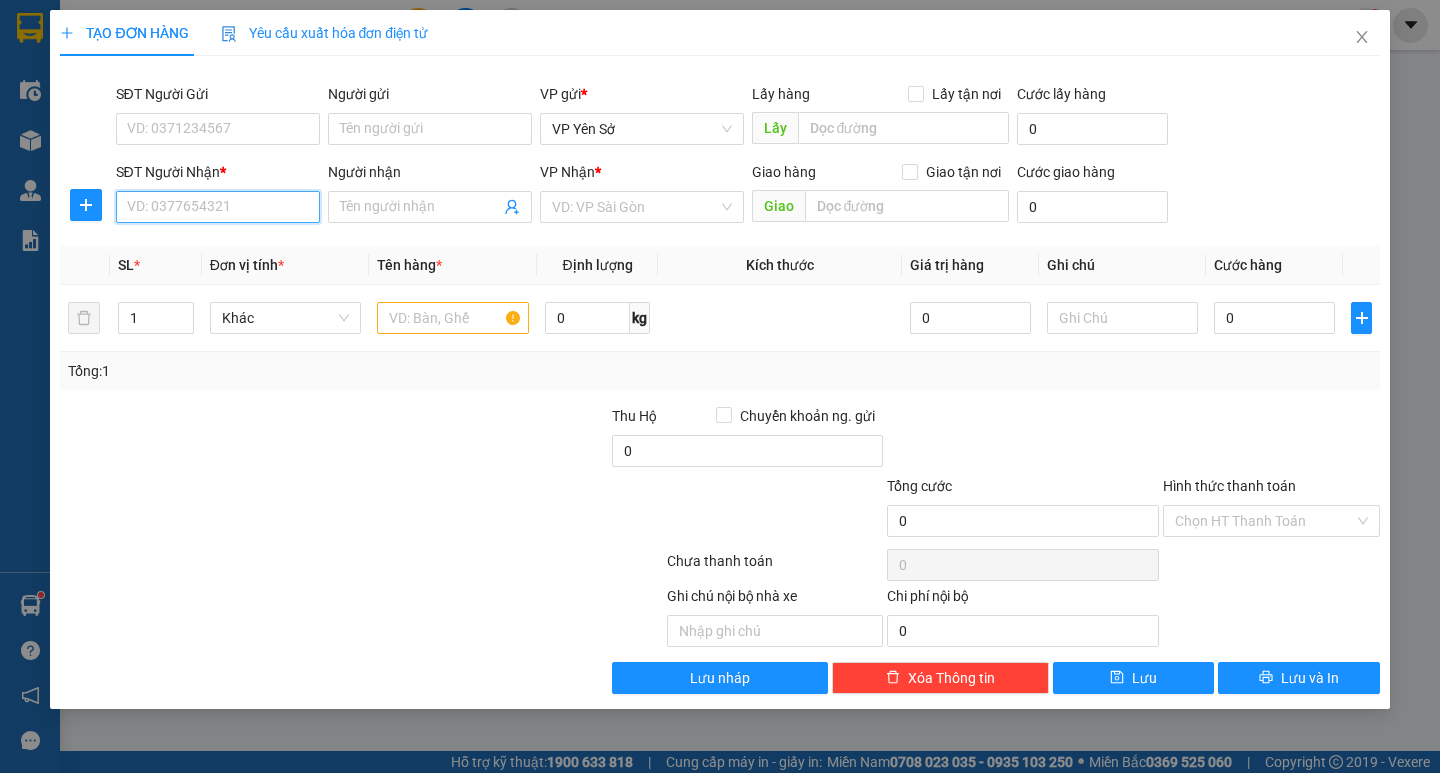 click on "SĐT Người Nhận  *" at bounding box center (218, 207) 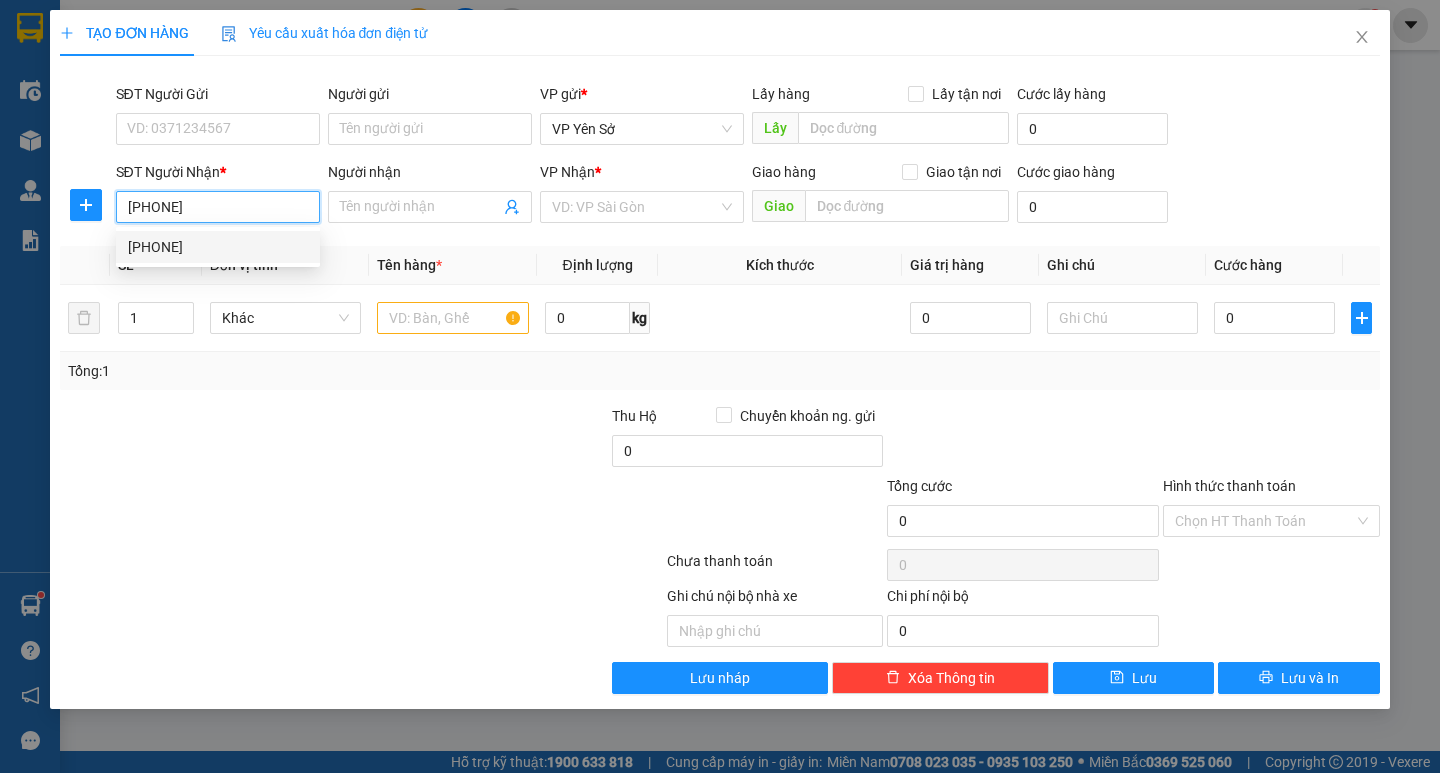 click on "[PHONE]" at bounding box center (218, 247) 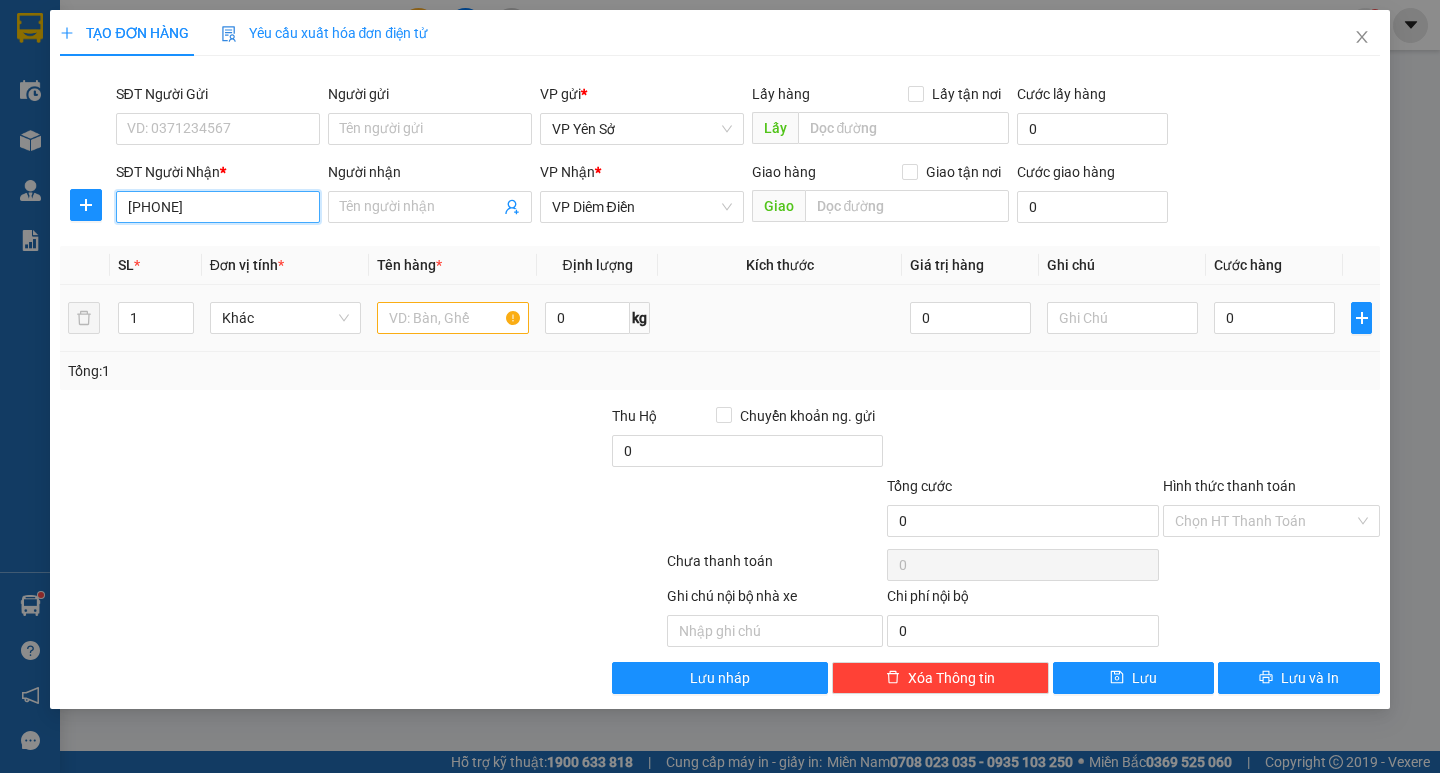 type on "[PHONE]" 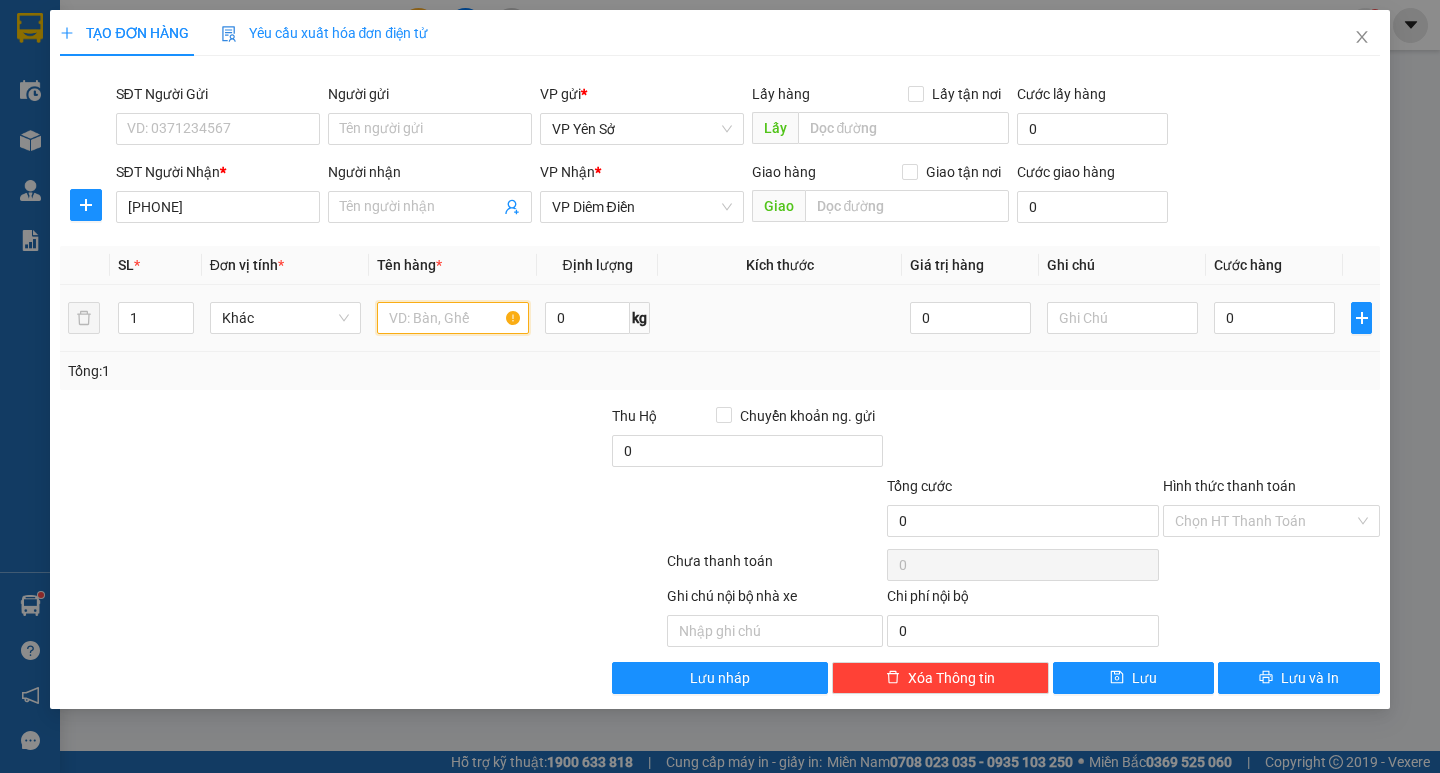 click at bounding box center [452, 318] 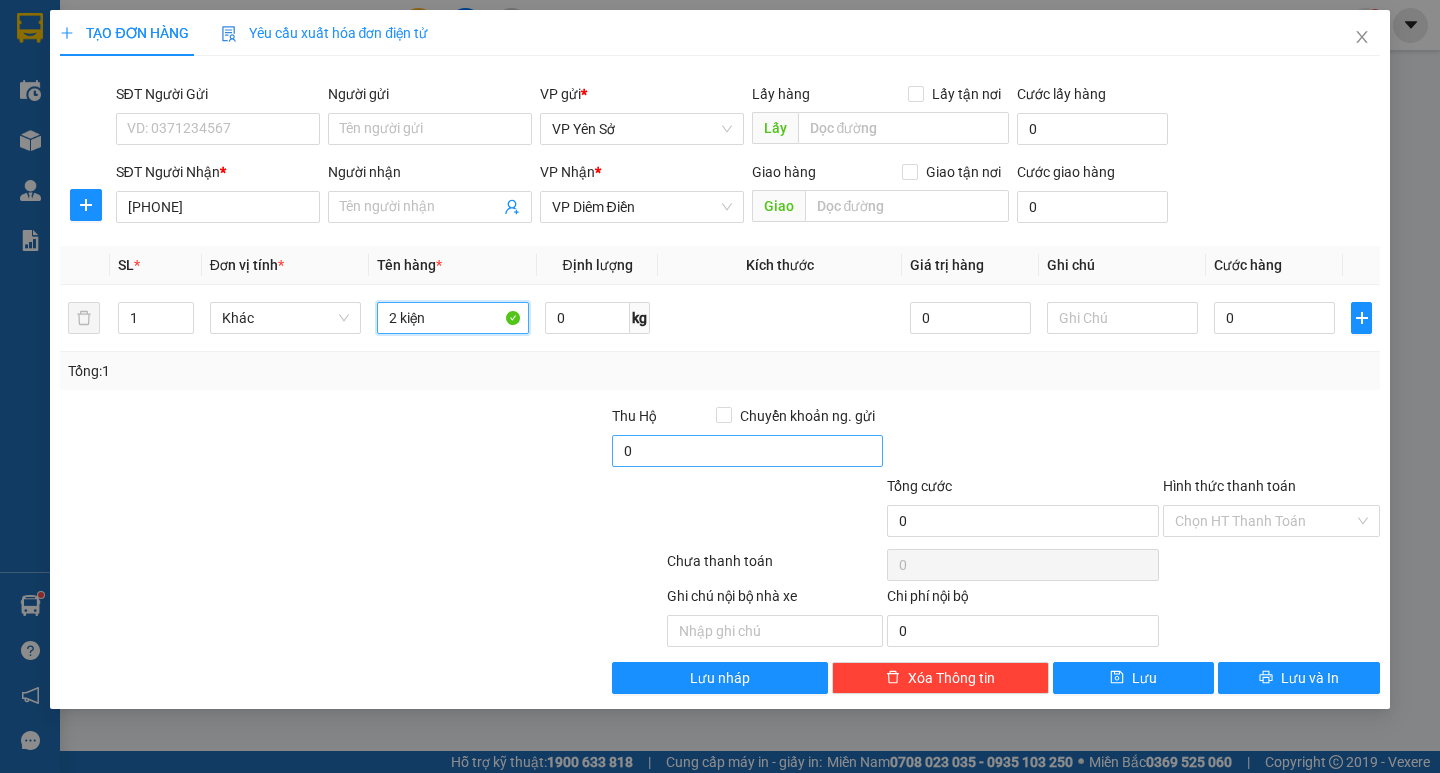 type on "2 kiện" 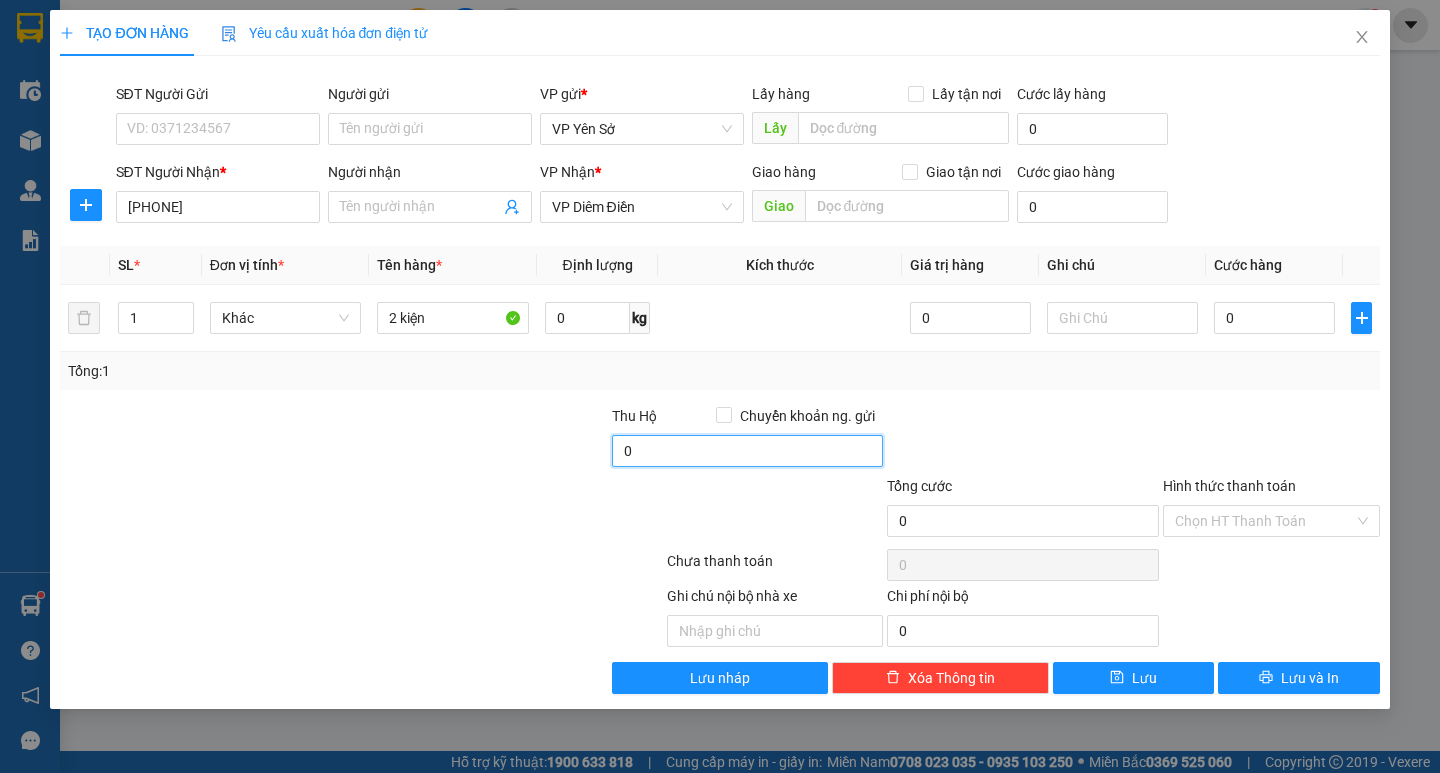 click on "0" at bounding box center [748, 451] 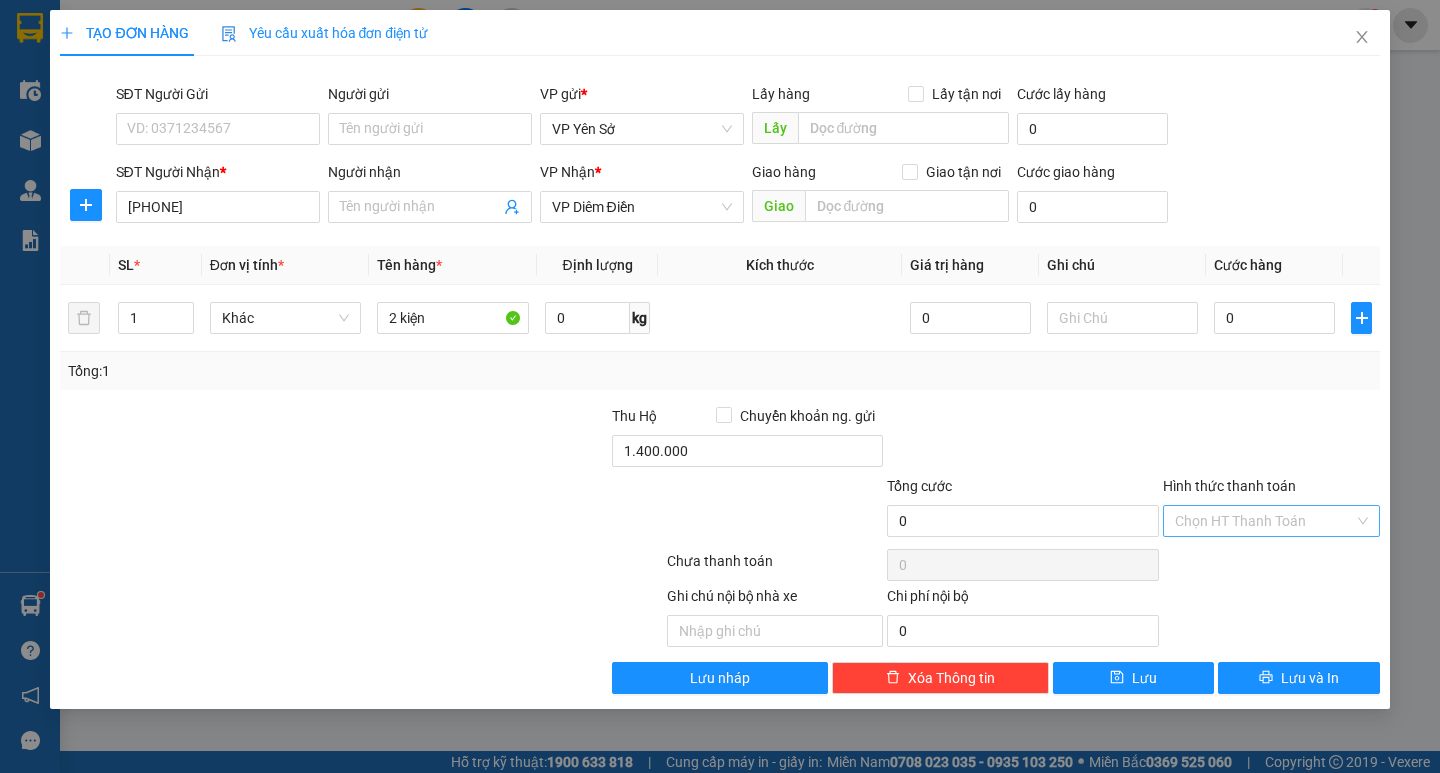 click on "Hình thức thanh toán" at bounding box center (1264, 521) 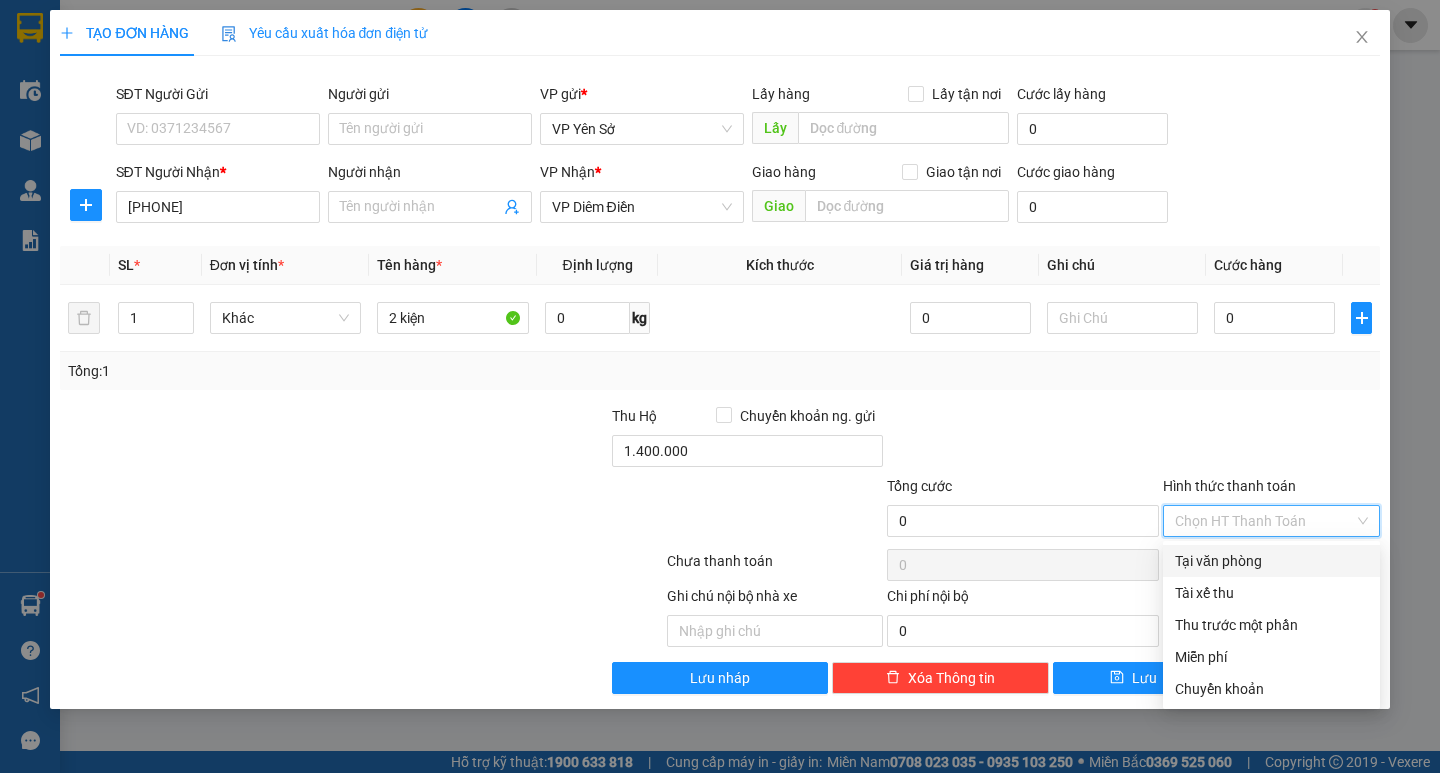 click on "Hình thức thanh toán" at bounding box center [1264, 521] 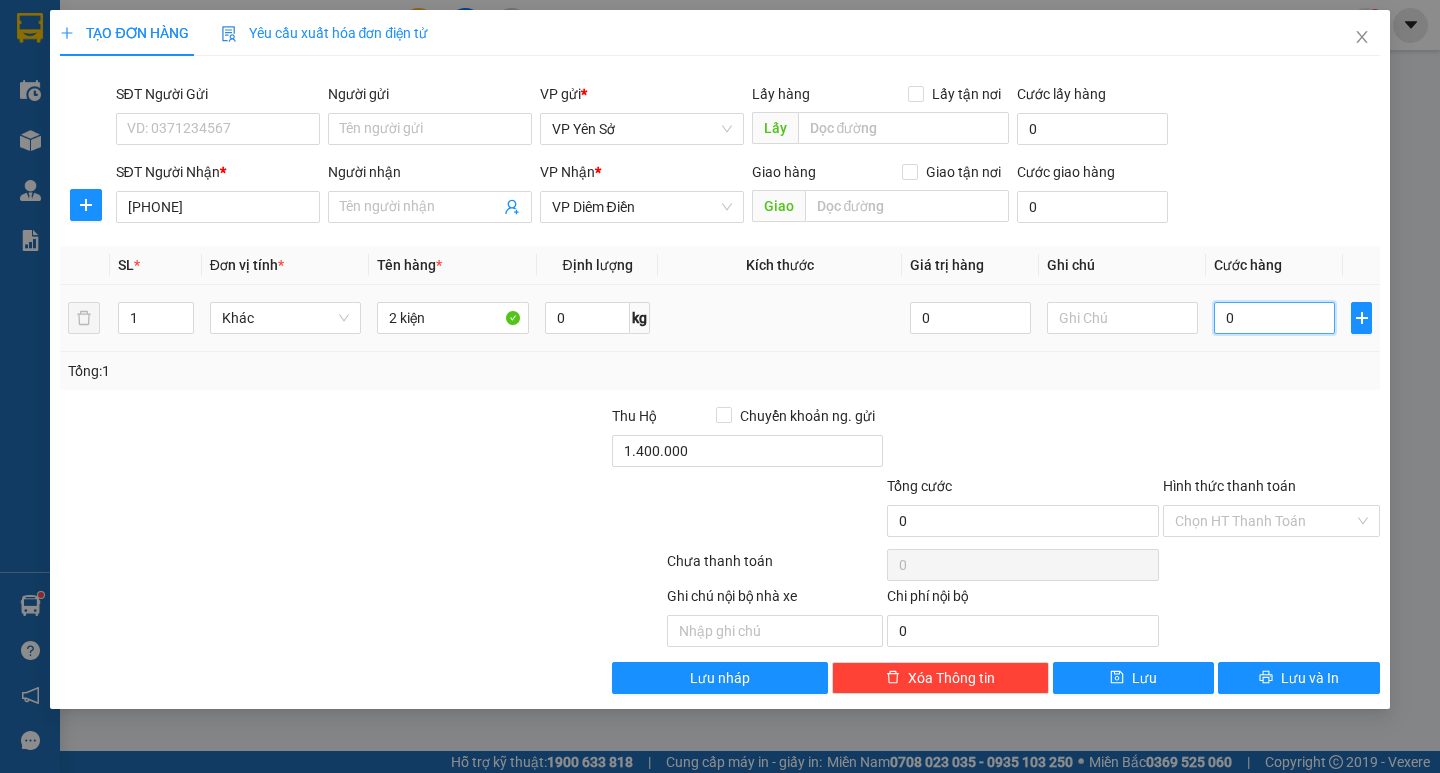 click on "0" at bounding box center [1274, 318] 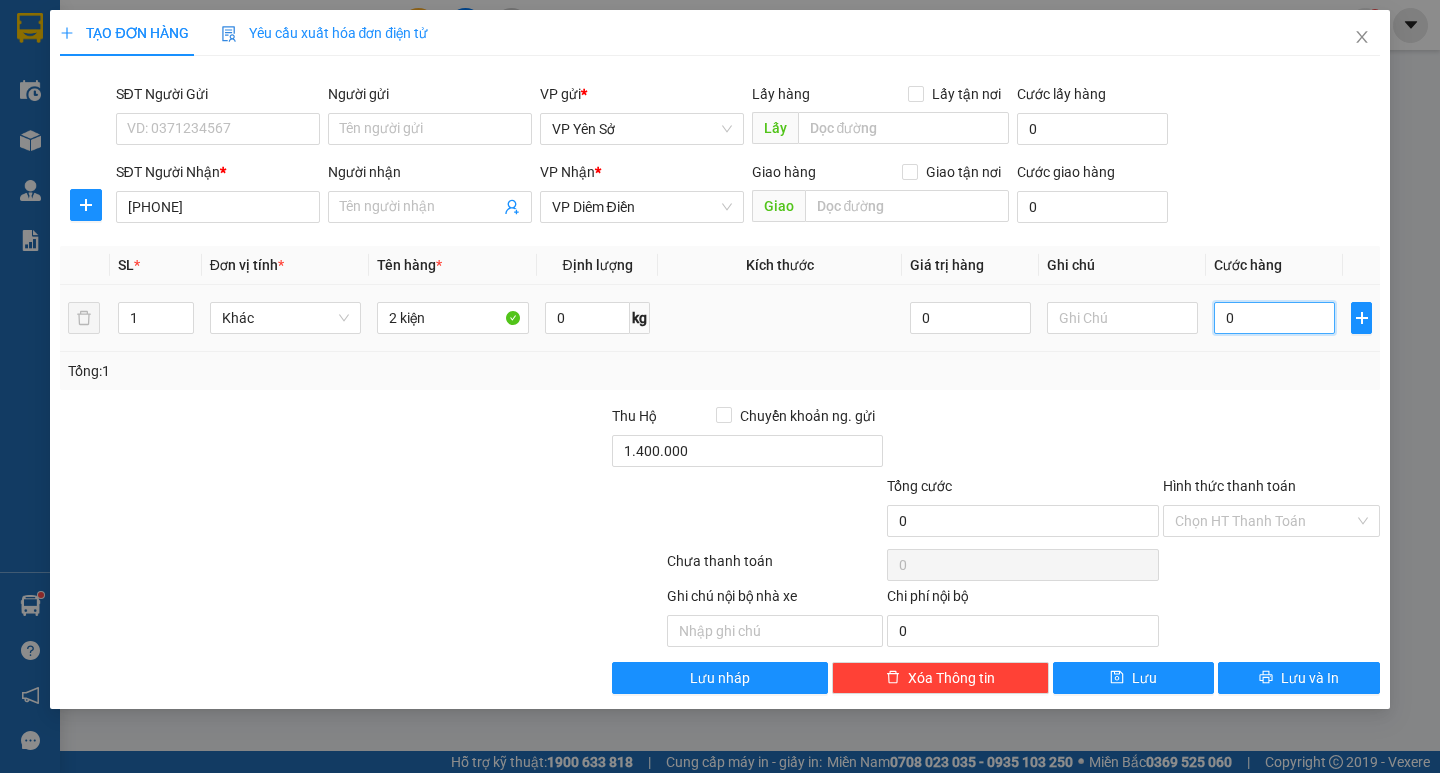 type on "001" 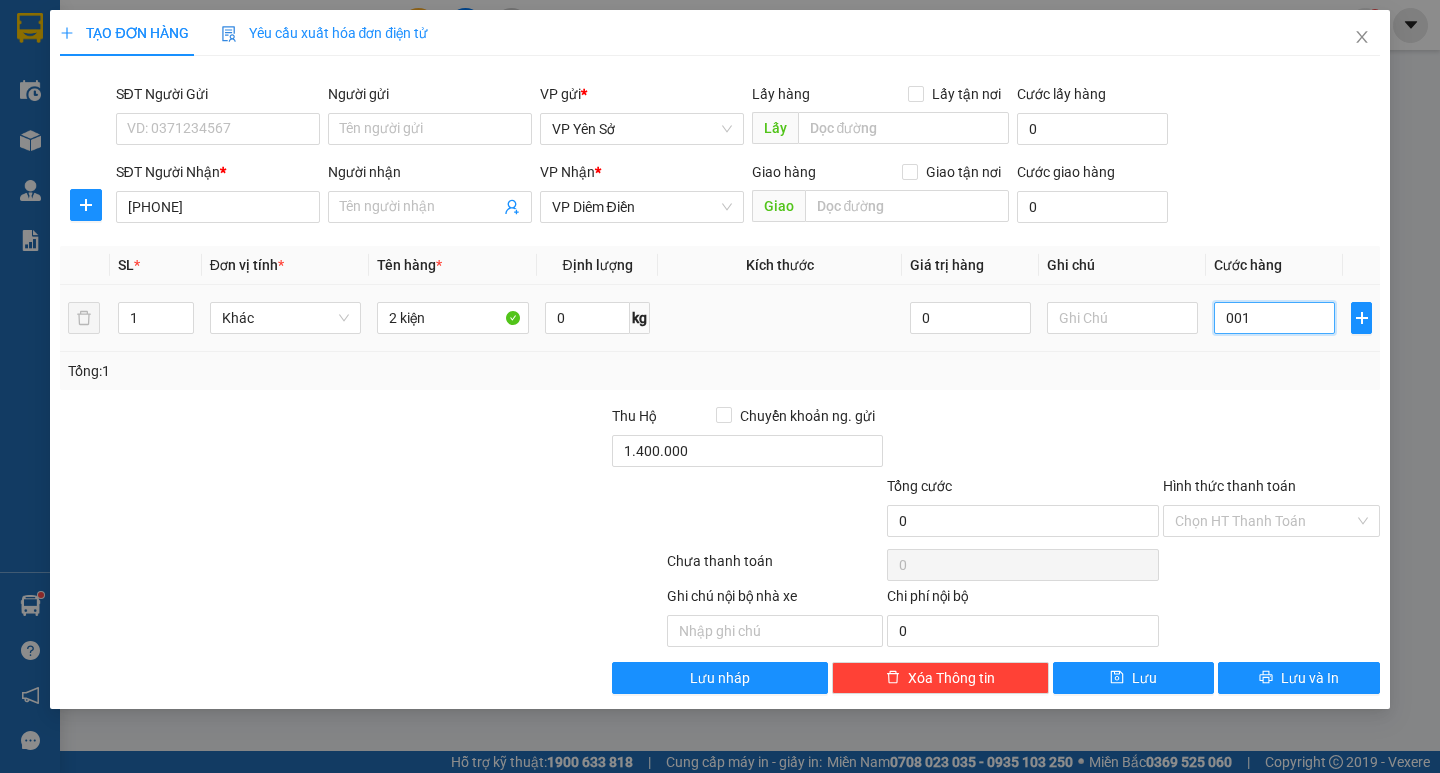 type on "1" 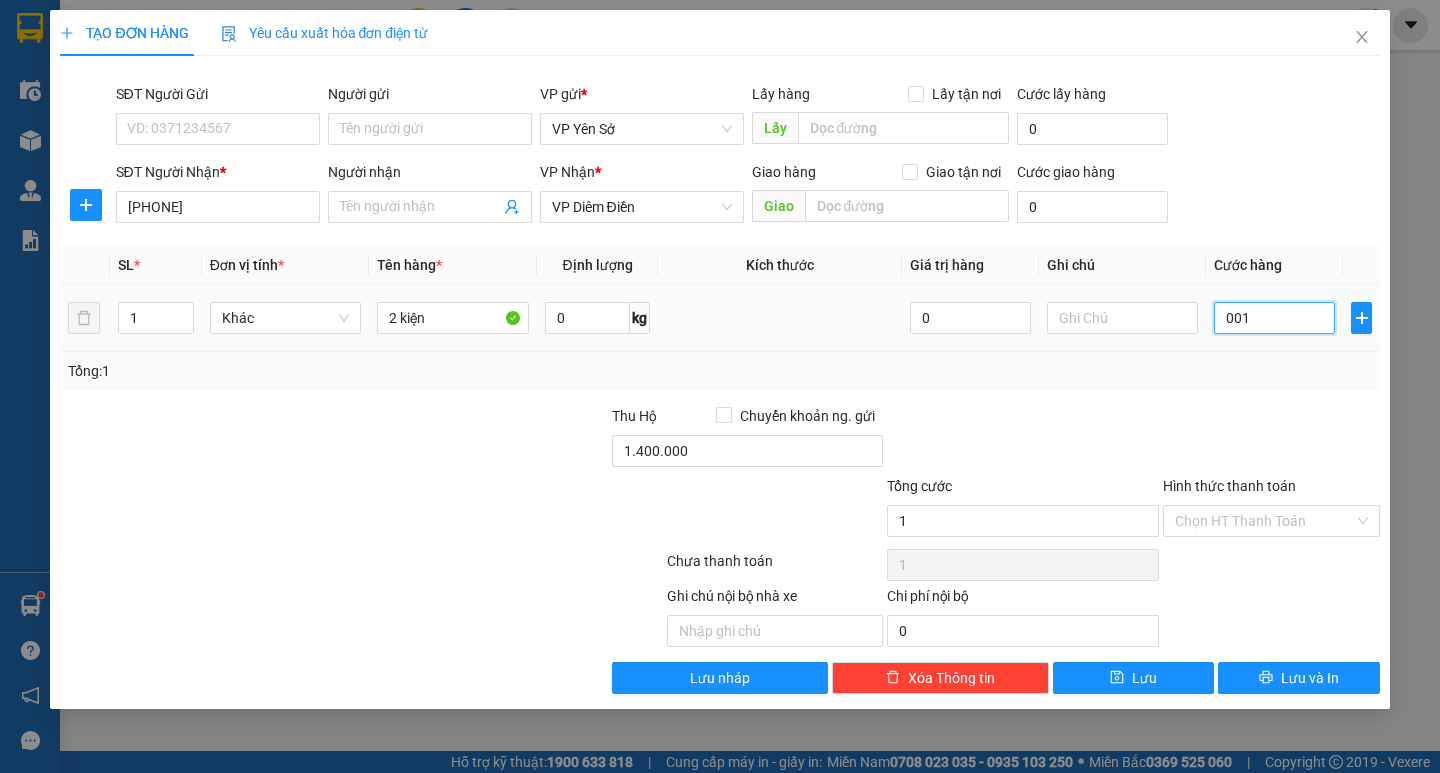 type on "0.010" 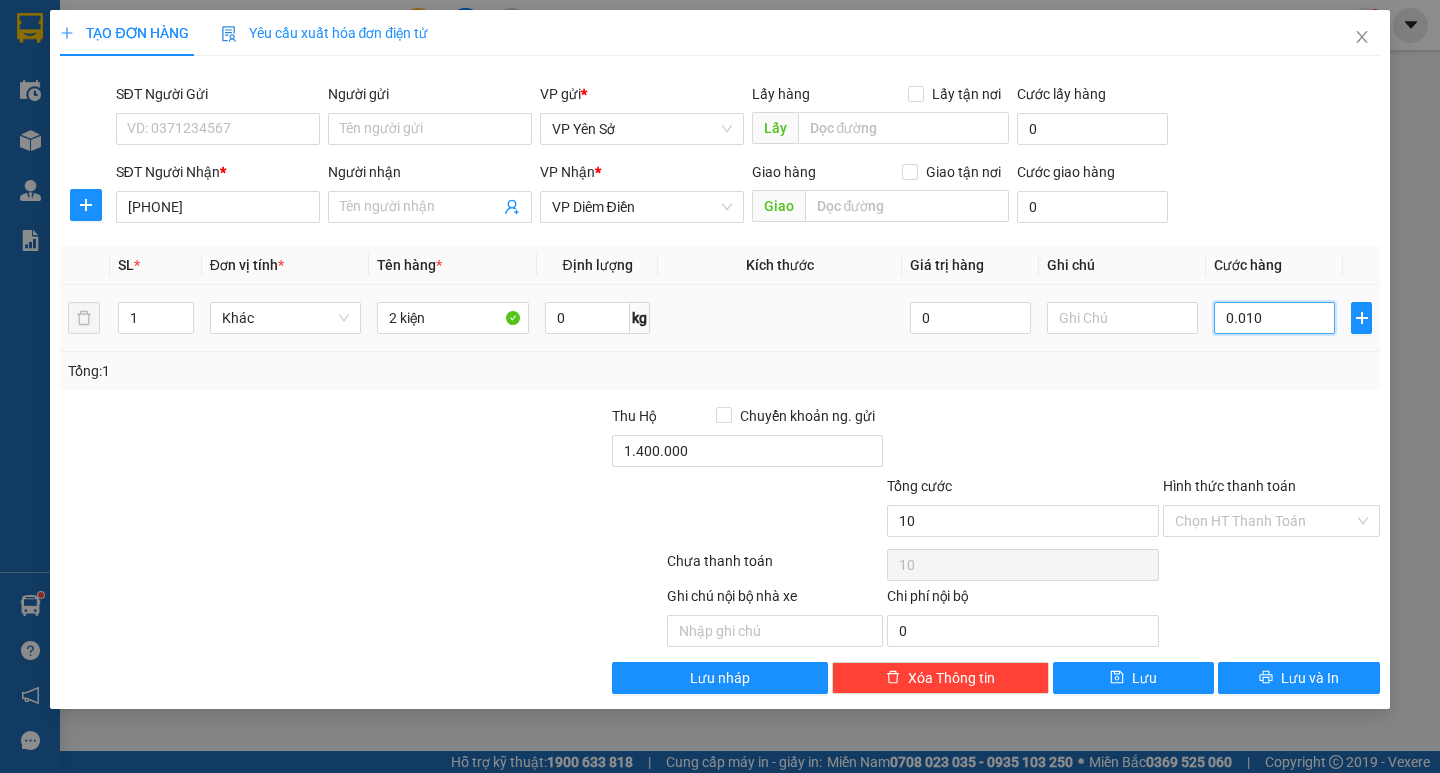 type on "00.100" 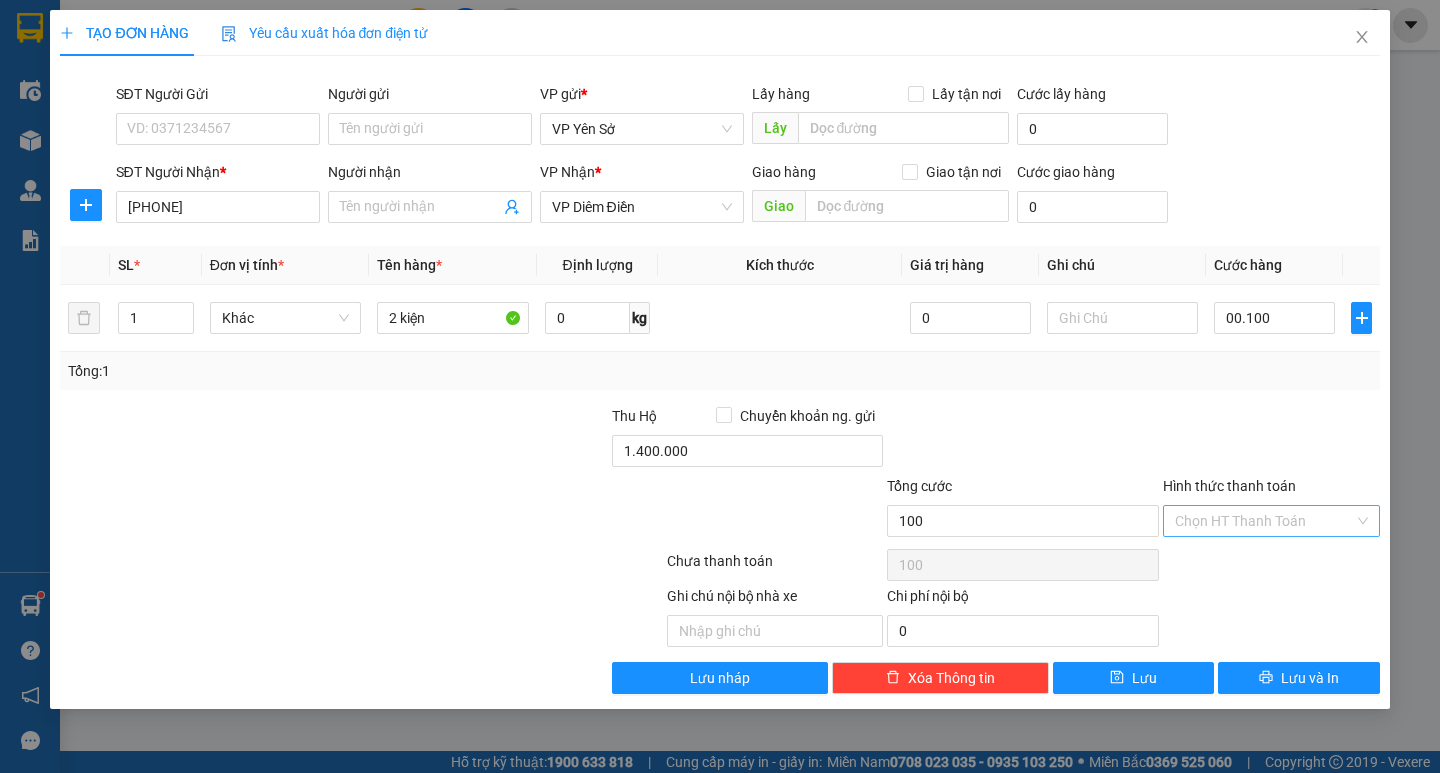 click on "Hình thức thanh toán" at bounding box center [1264, 521] 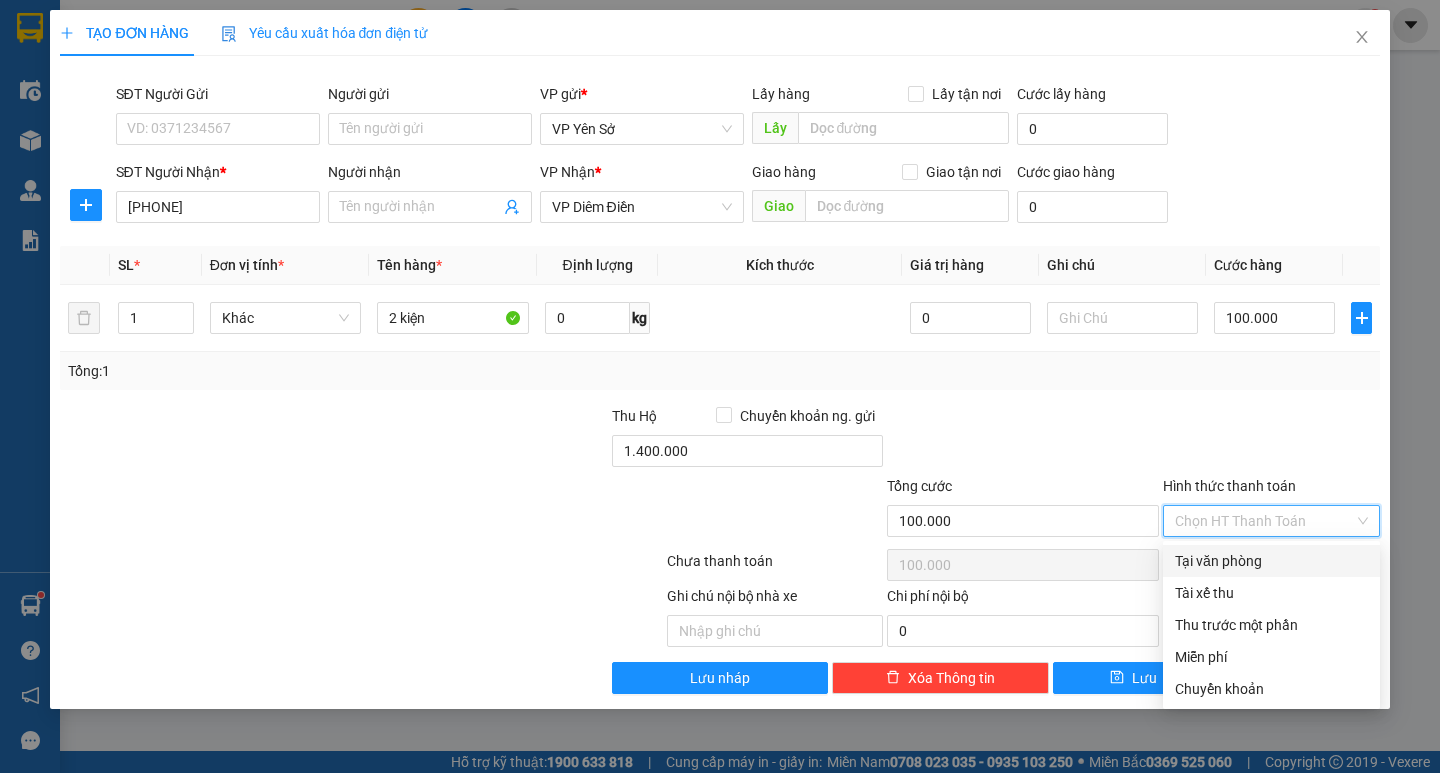 click on "Tại văn phòng" at bounding box center (1271, 561) 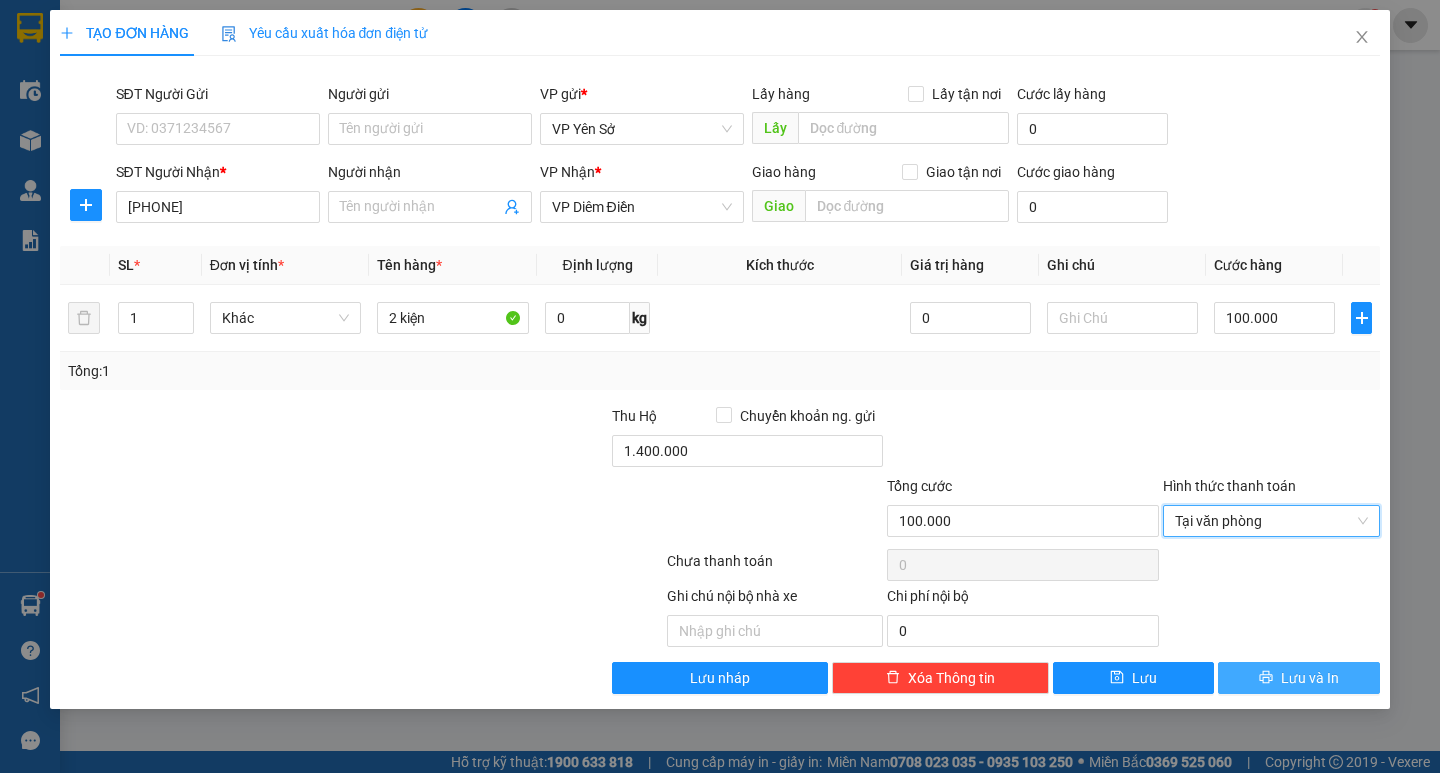 click on "Lưu và In" at bounding box center [1310, 678] 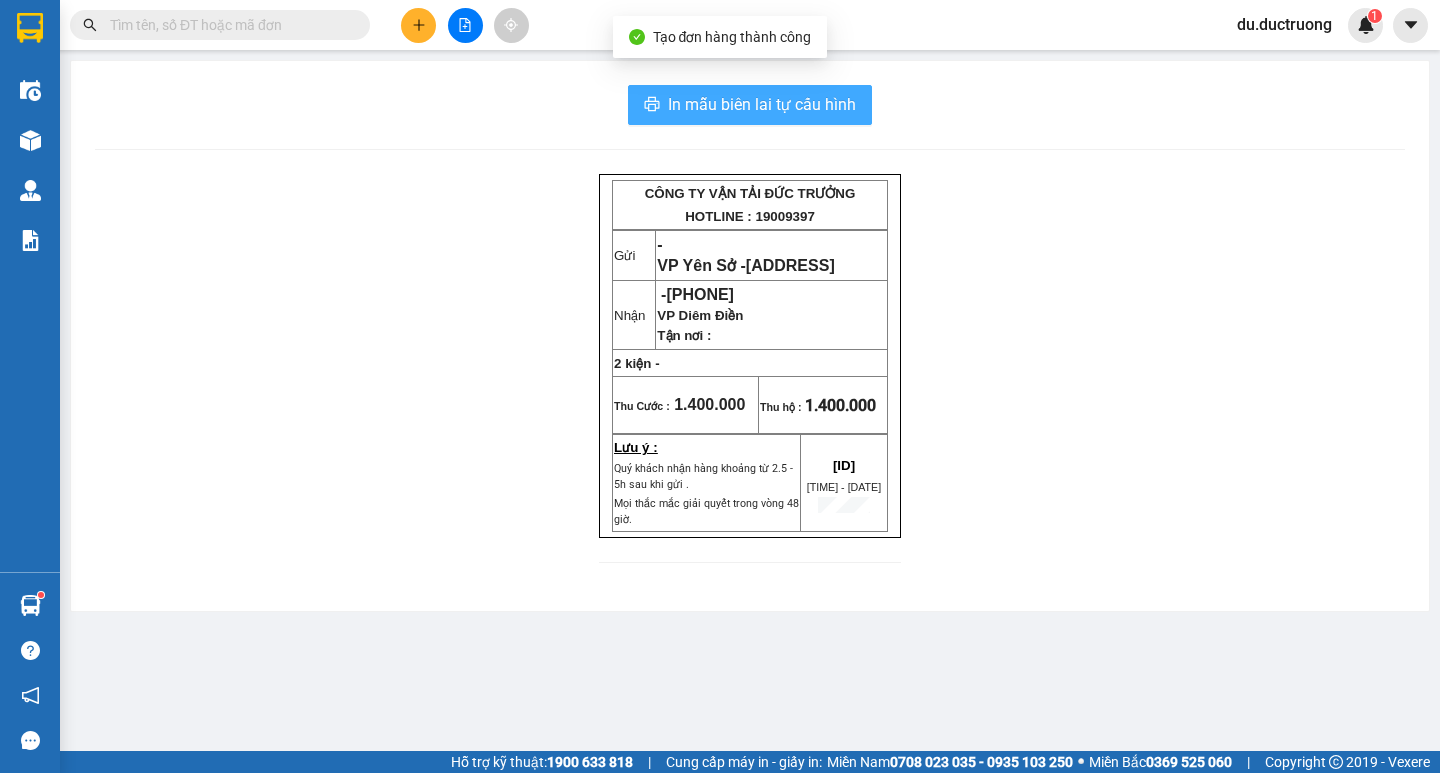 click on "In mẫu biên lai tự cấu hình" at bounding box center [762, 104] 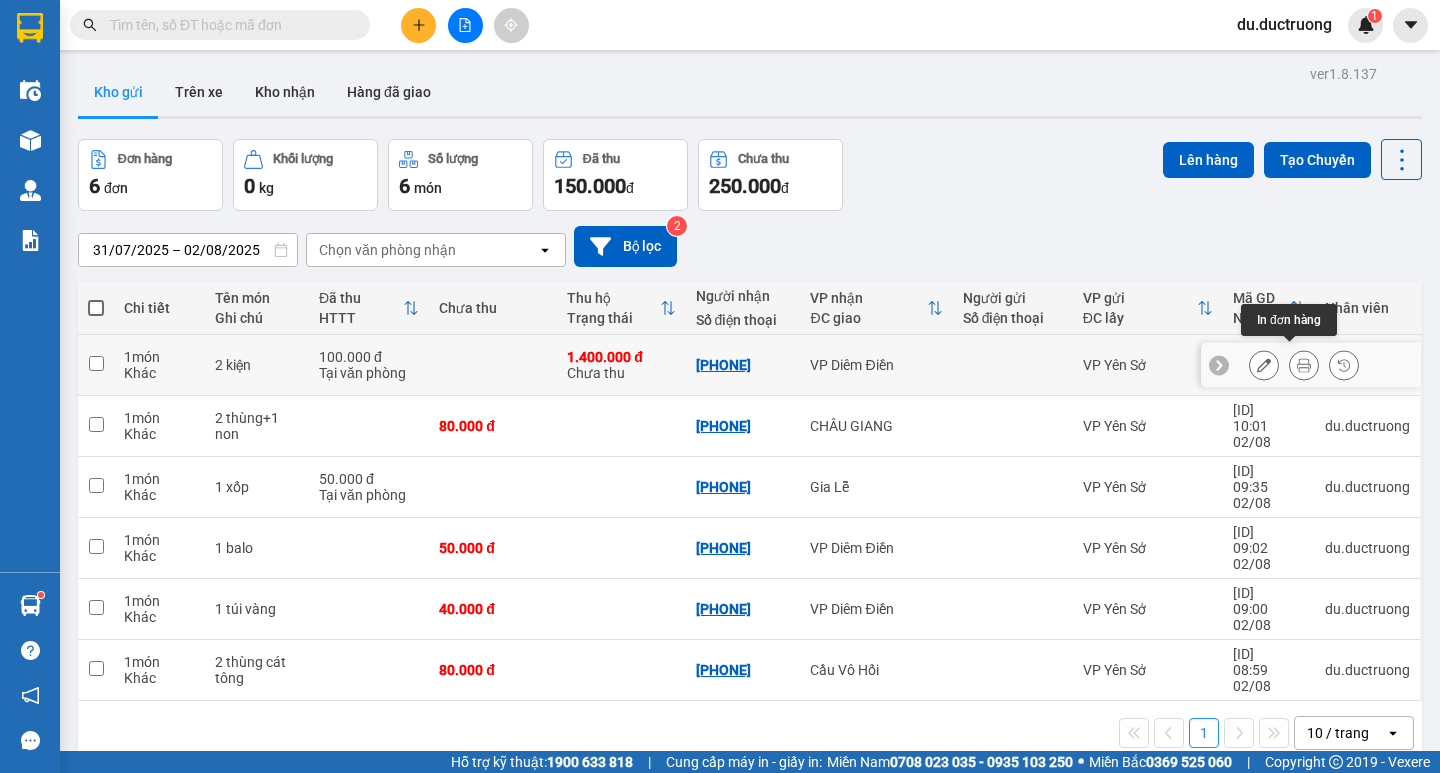 click 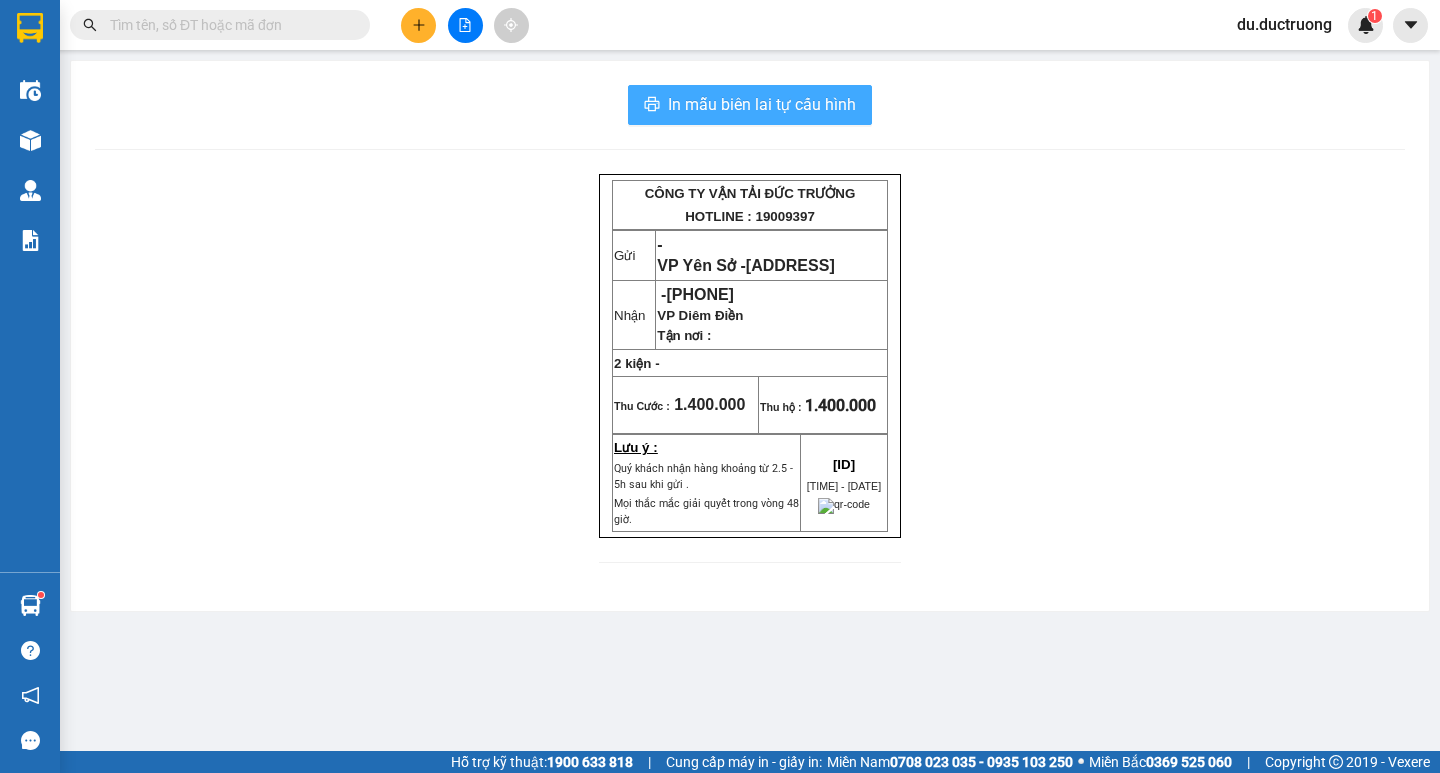 click on "In mẫu biên lai tự cấu hình" at bounding box center (762, 104) 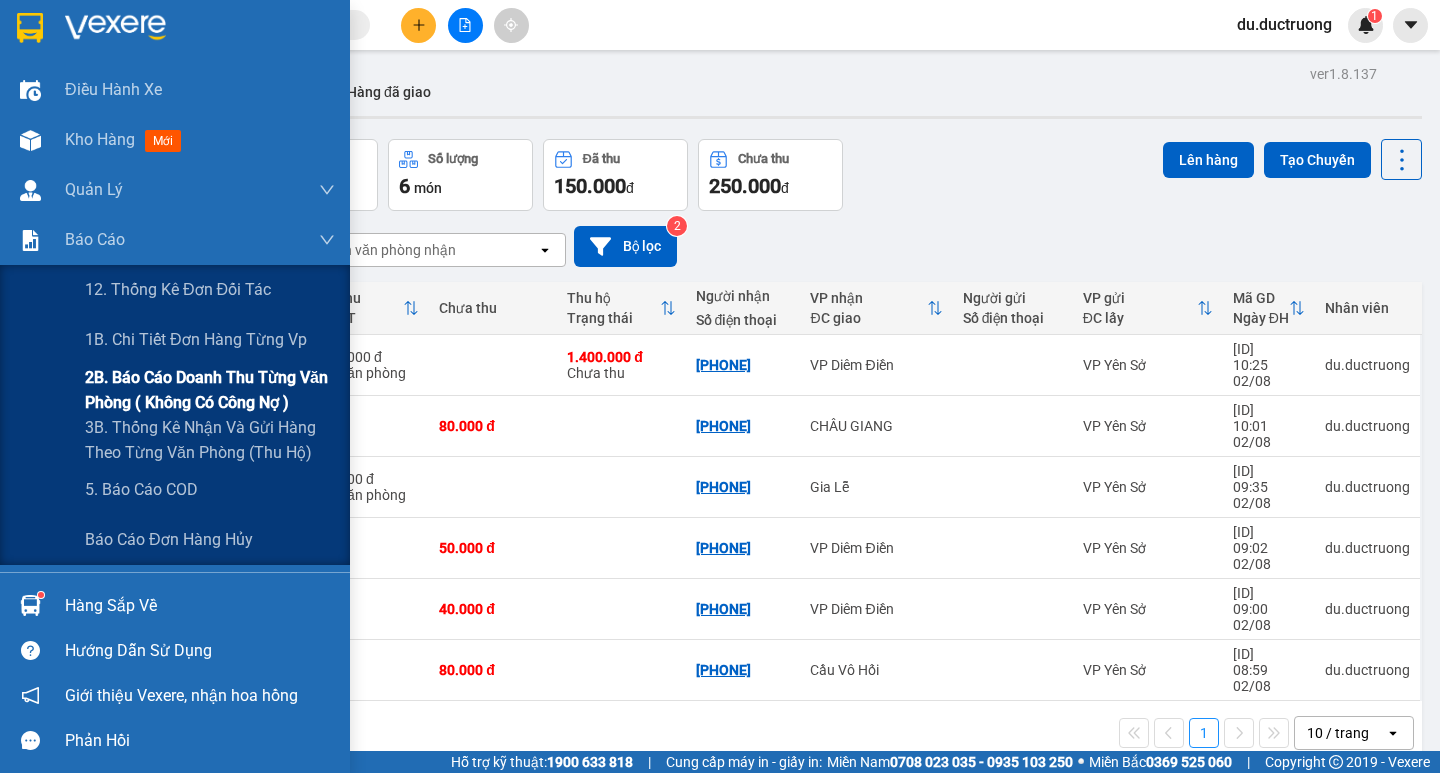 click on "2B. Báo cáo doanh thu từng văn phòng ( không có công nợ )" at bounding box center (210, 390) 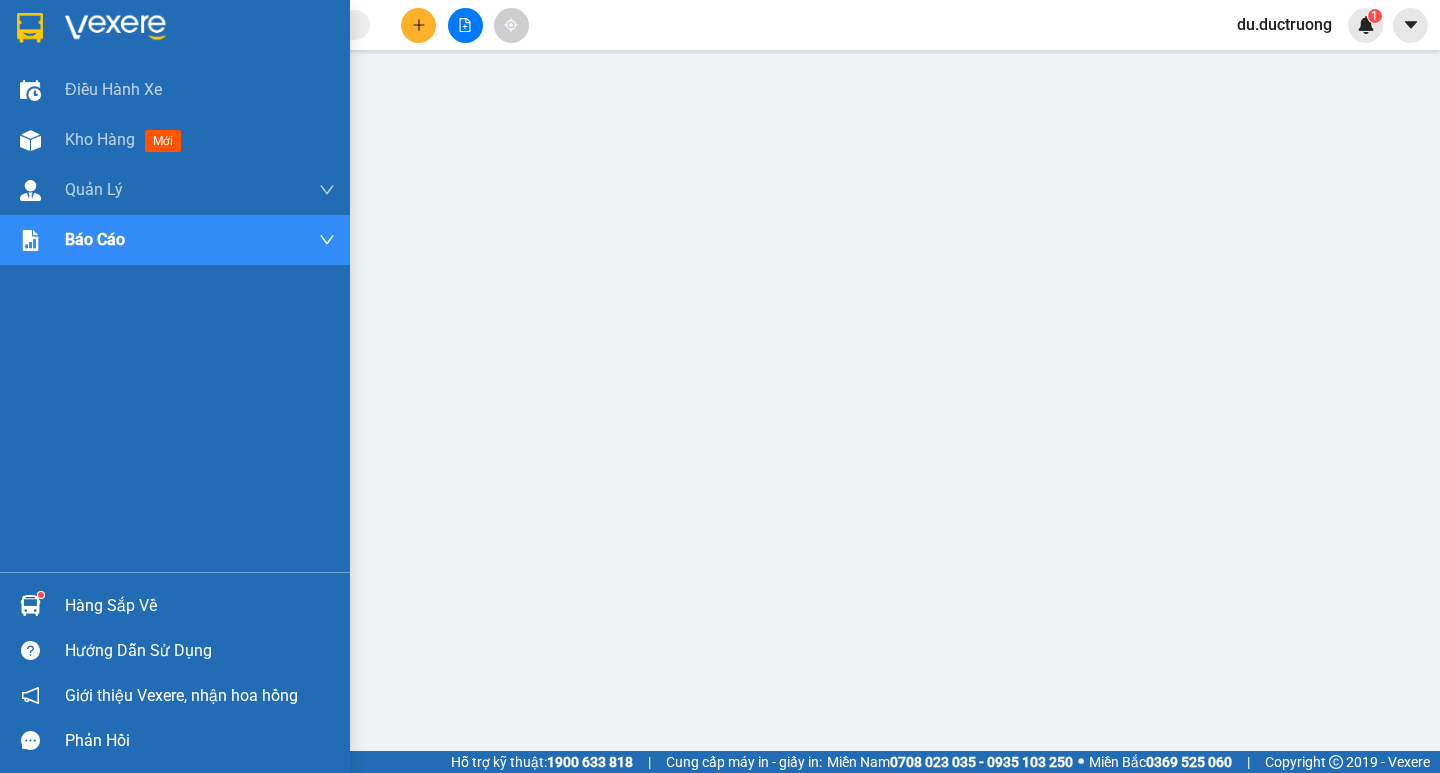 click at bounding box center [30, 28] 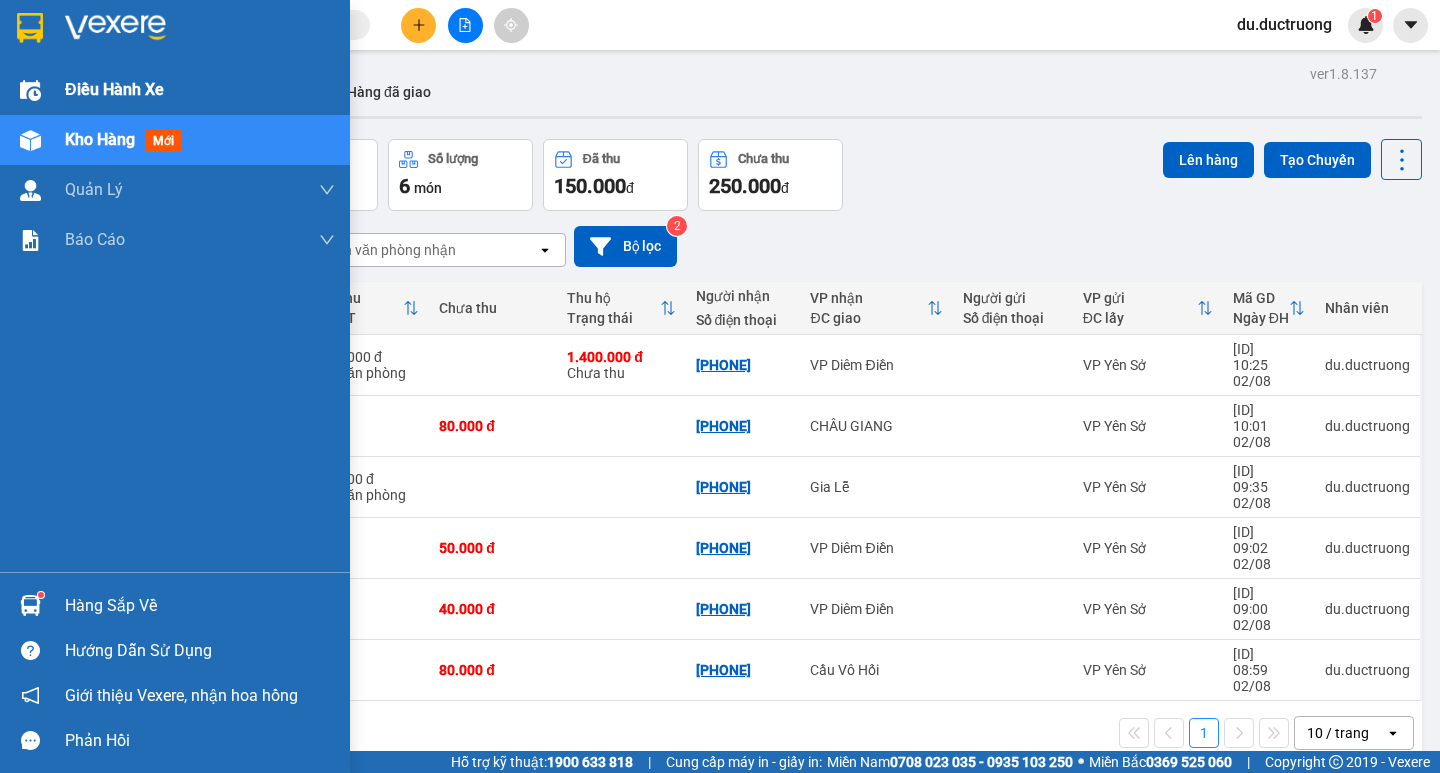 click on "Điều hành xe" at bounding box center (200, 90) 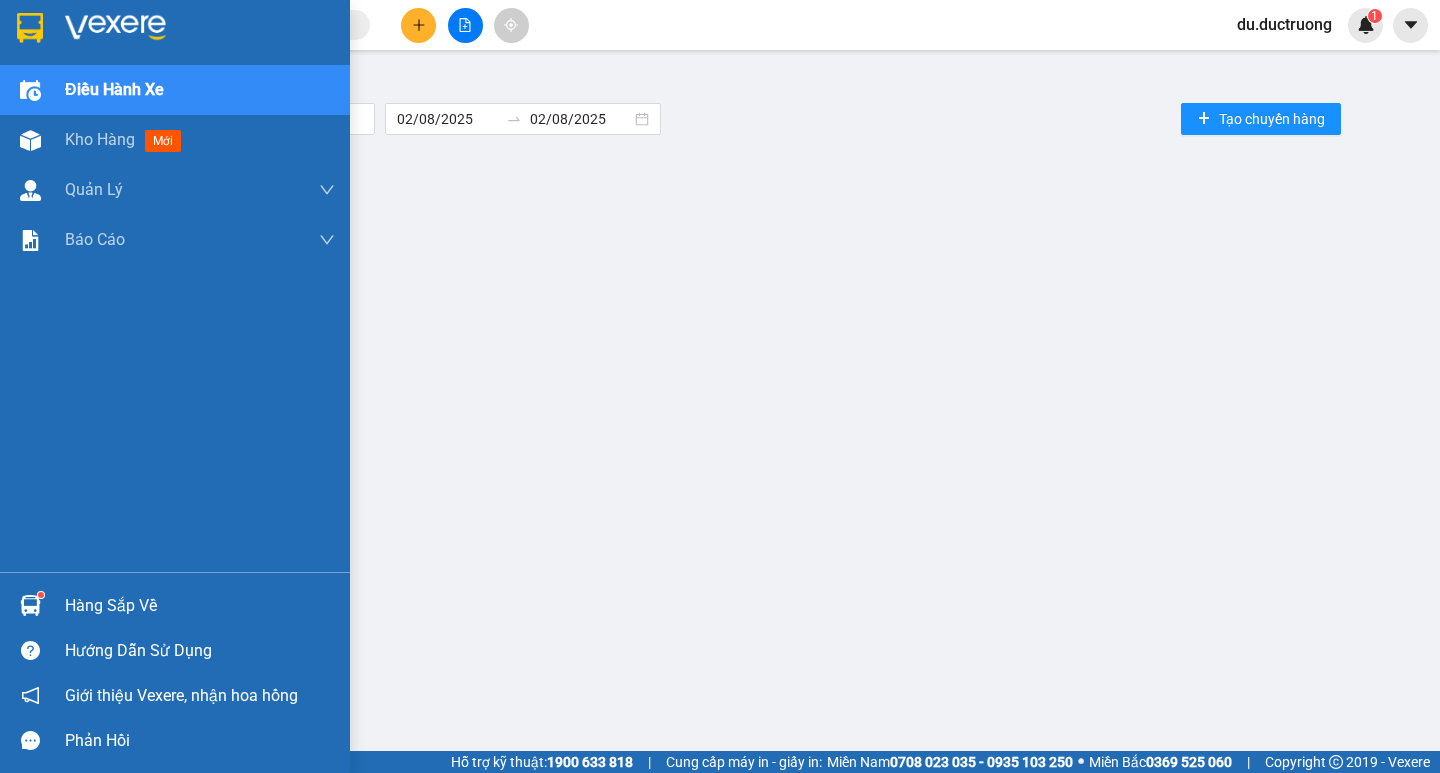 click at bounding box center (30, 27) 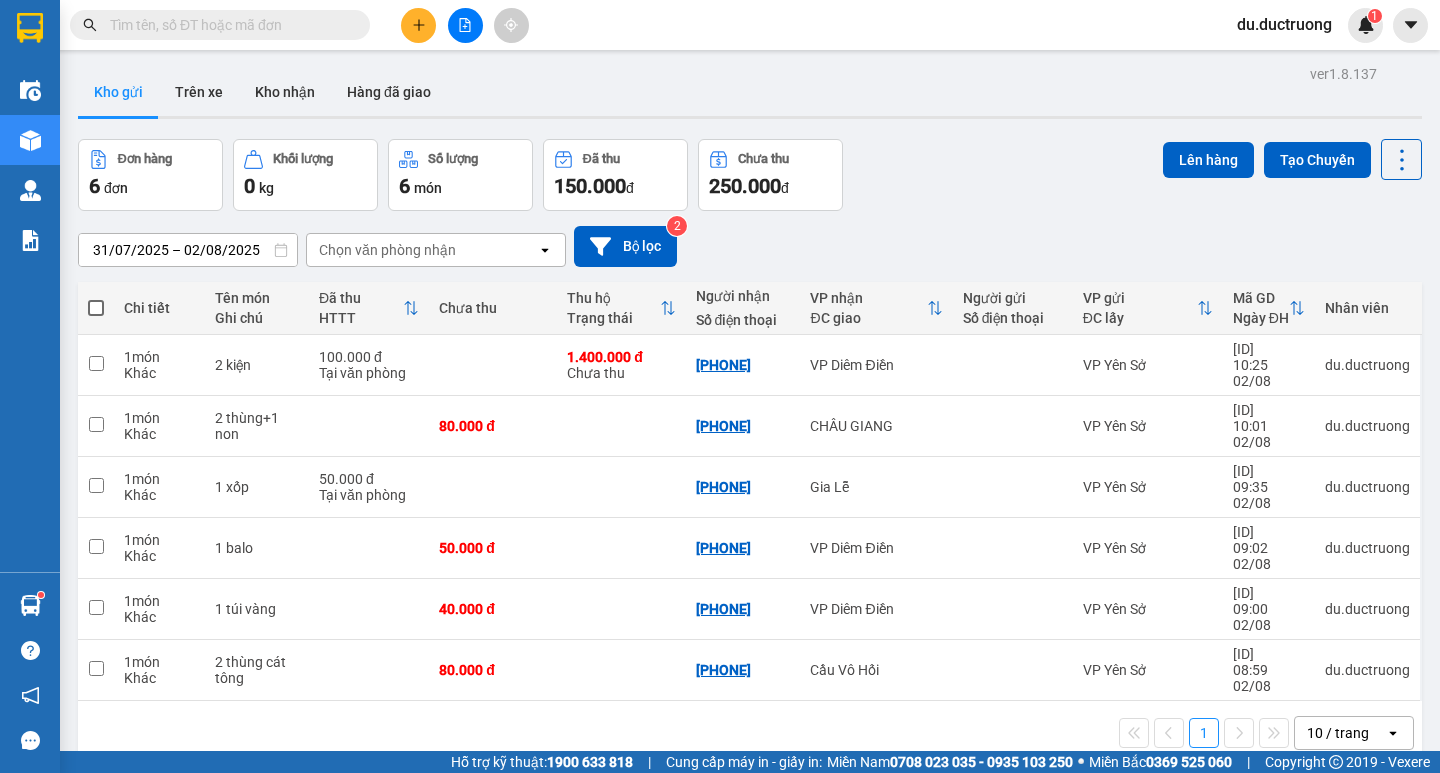 click on "Kho gửi" at bounding box center (118, 92) 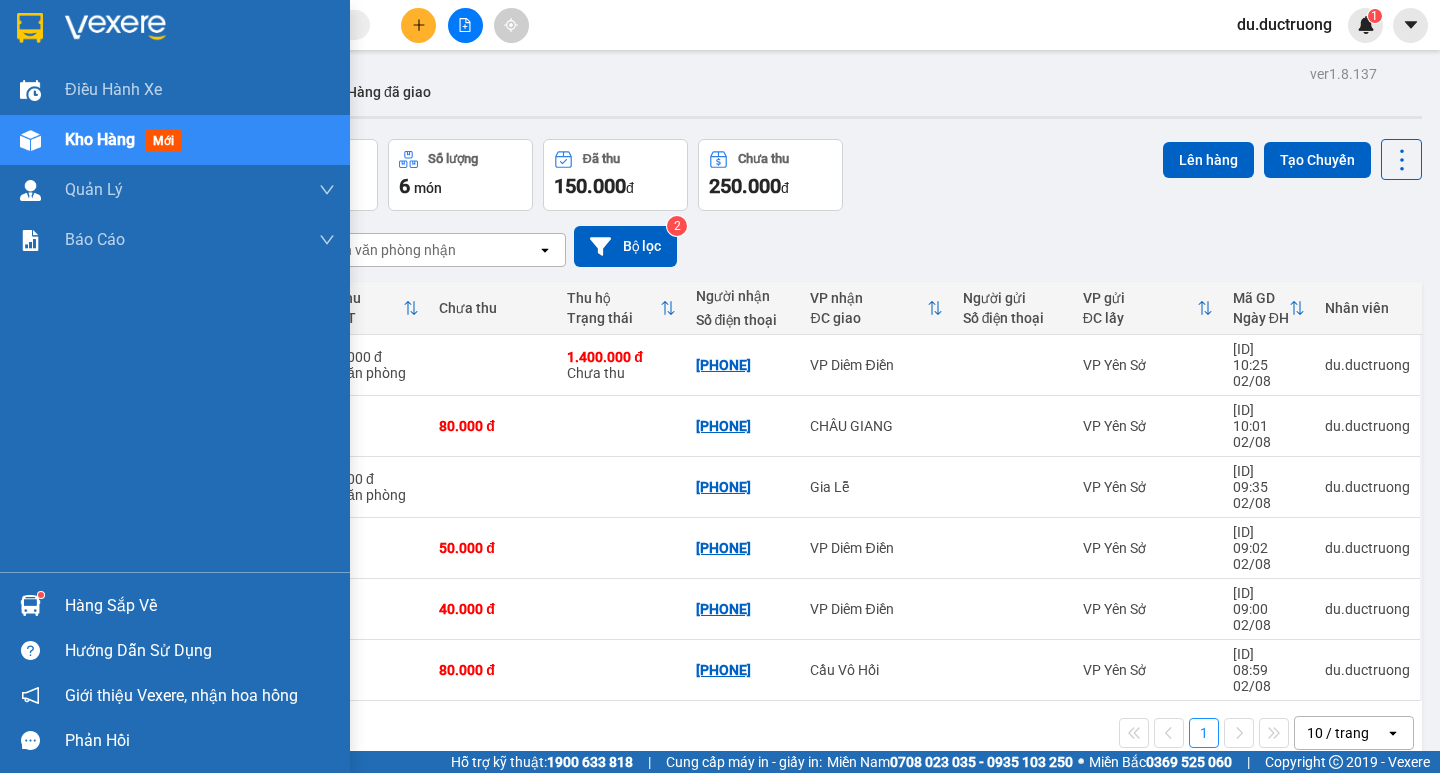 click at bounding box center (30, 27) 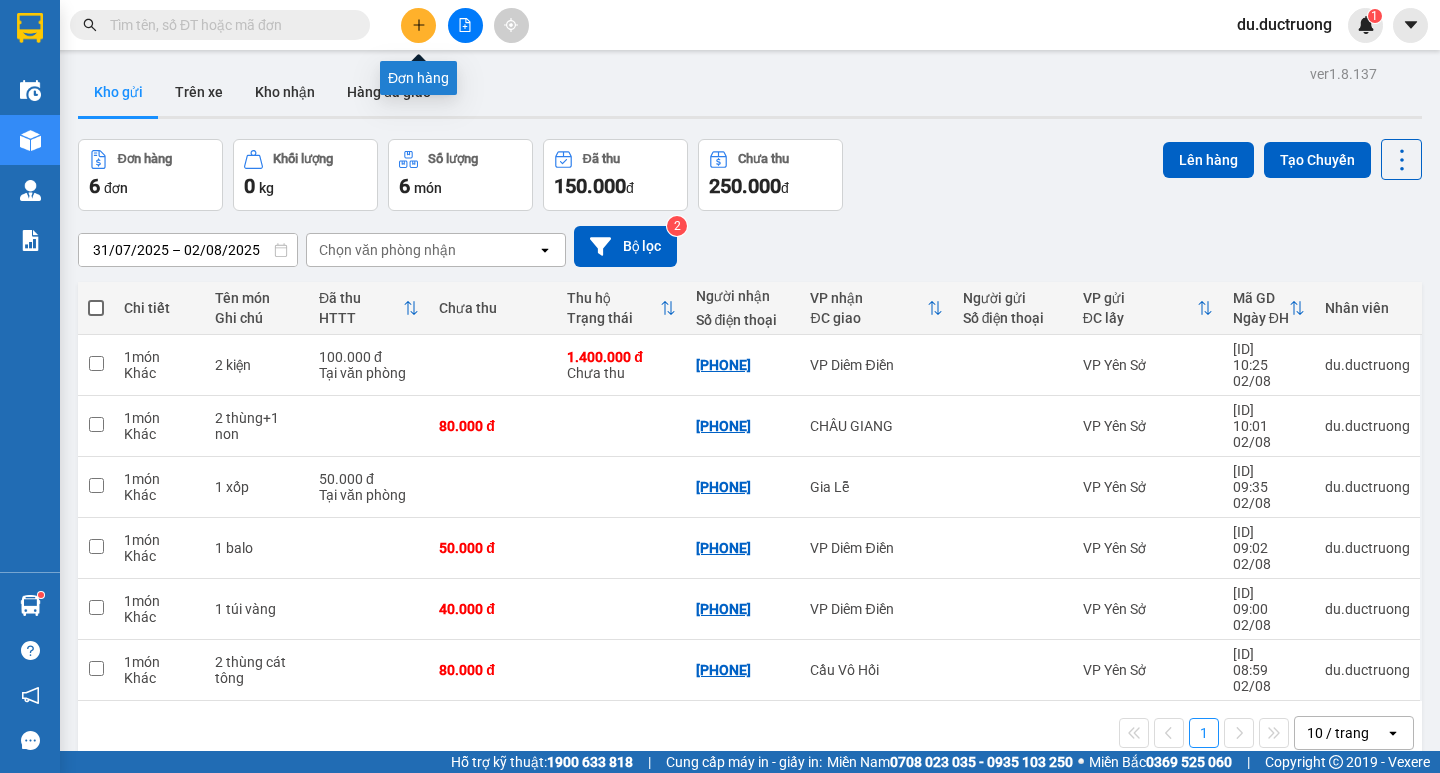 click 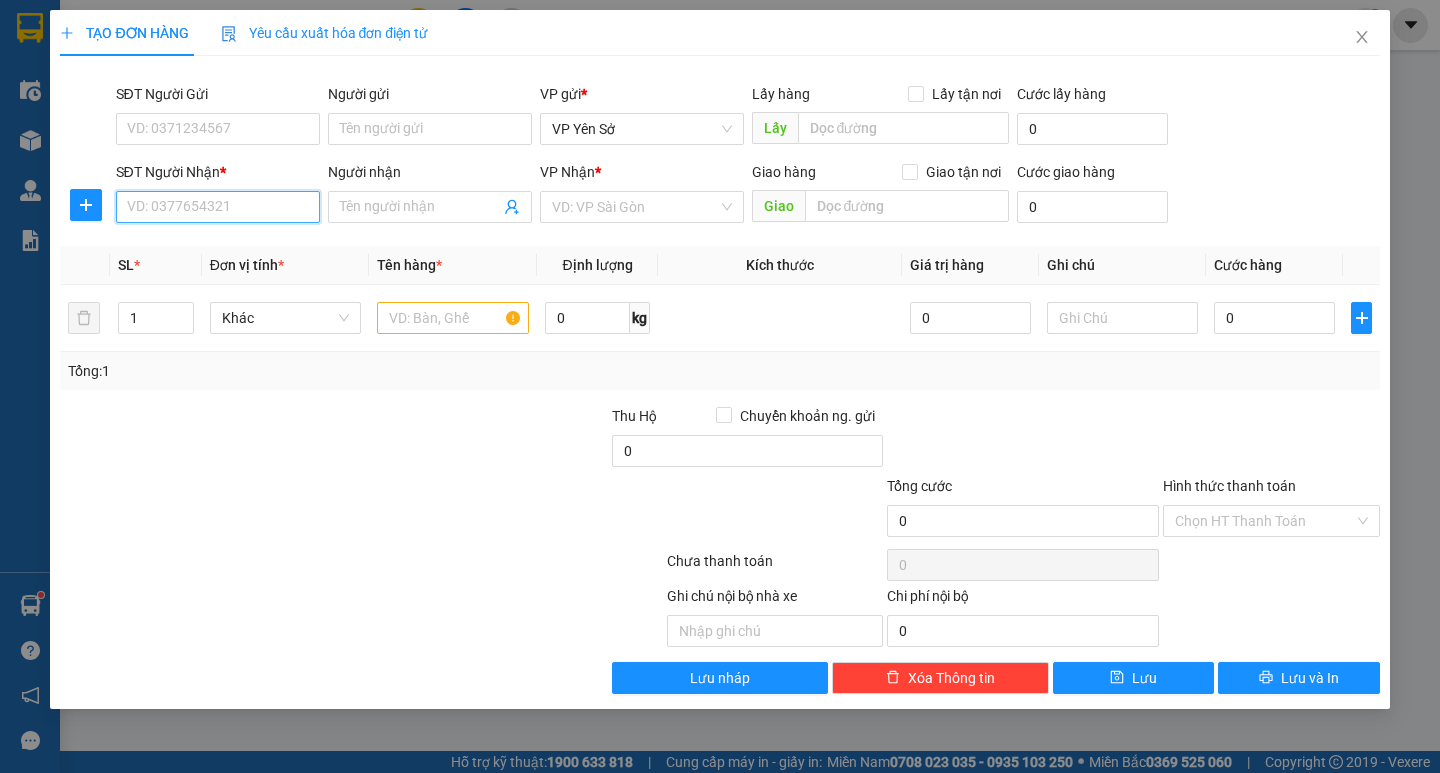 click on "SĐT Người Nhận  *" at bounding box center (218, 207) 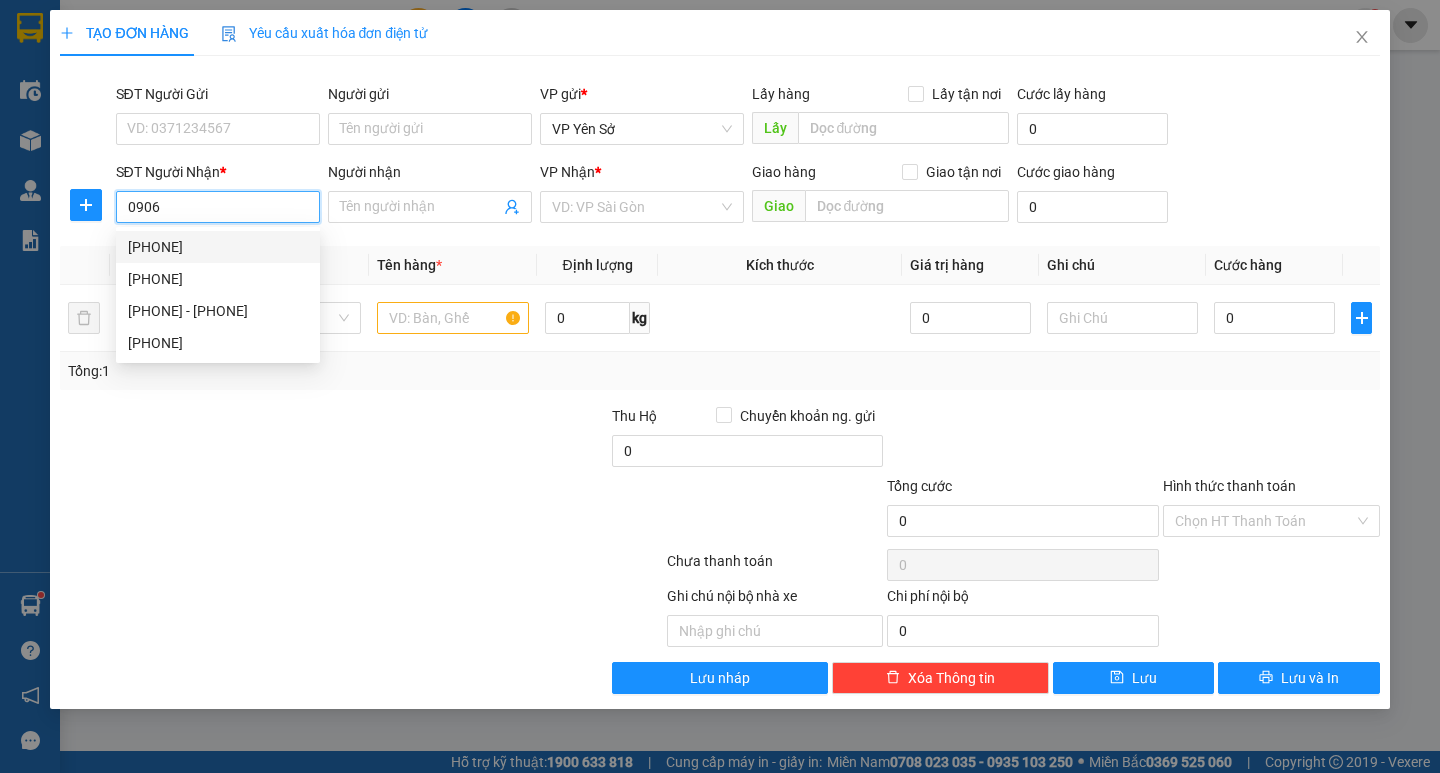 click on "[PHONE]" at bounding box center (218, 247) 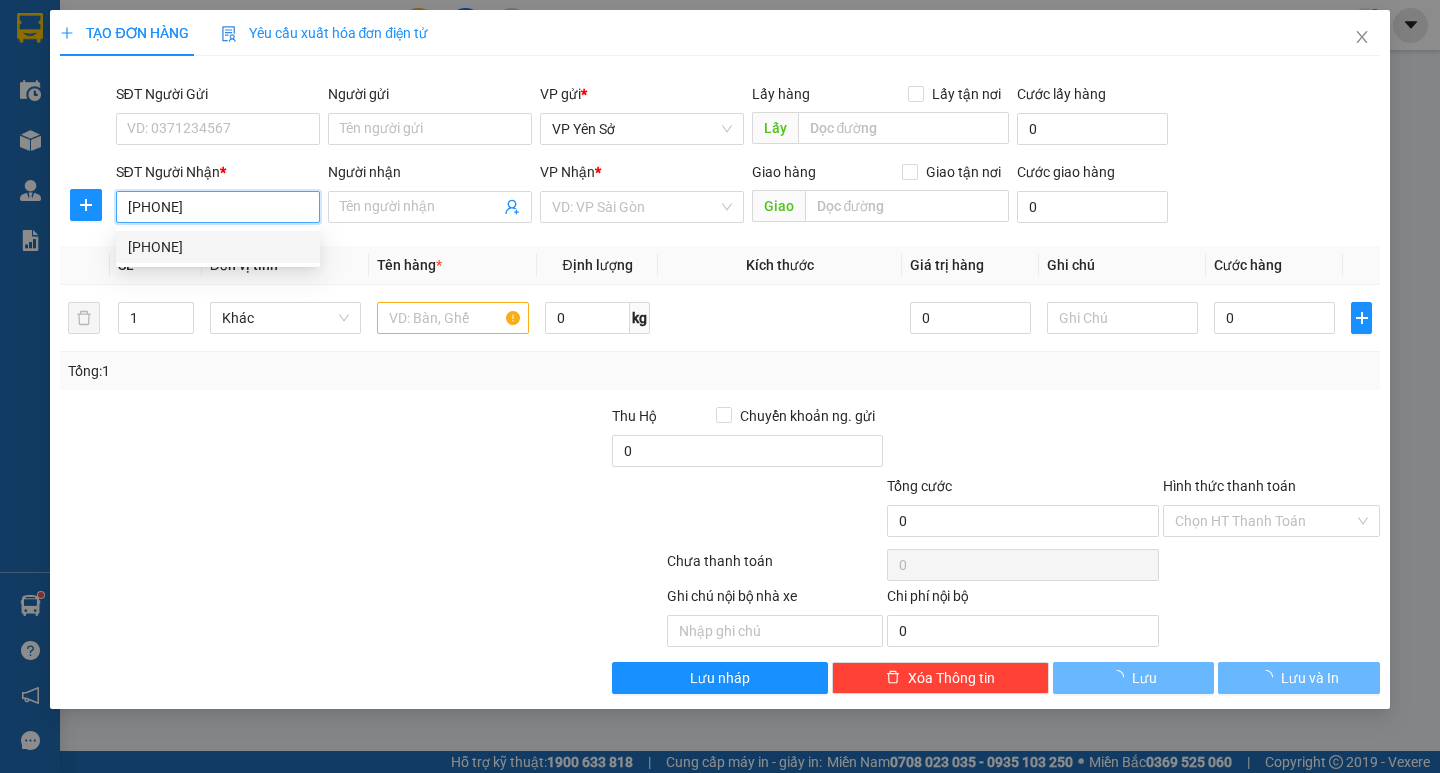 type on "đại dương thụy hải" 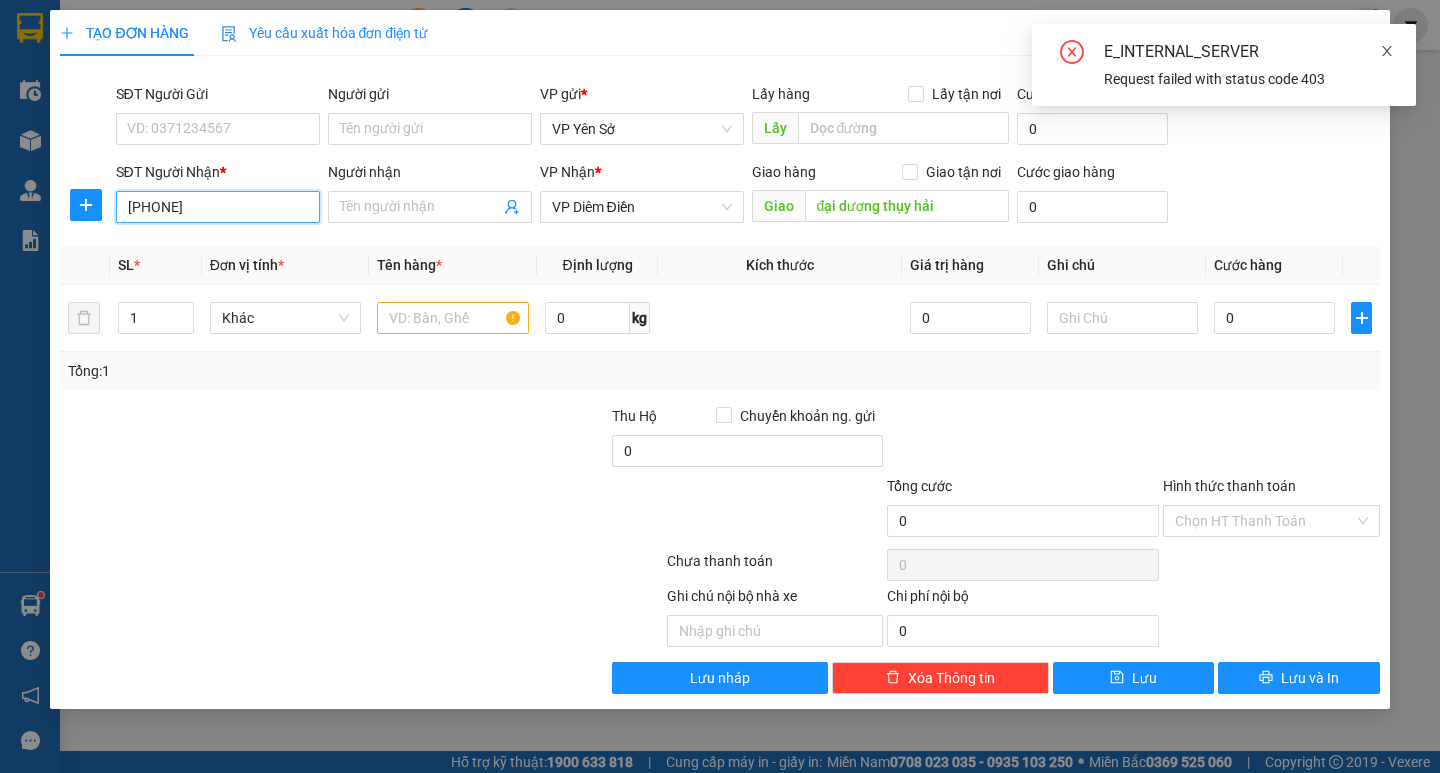 type on "[PHONE]" 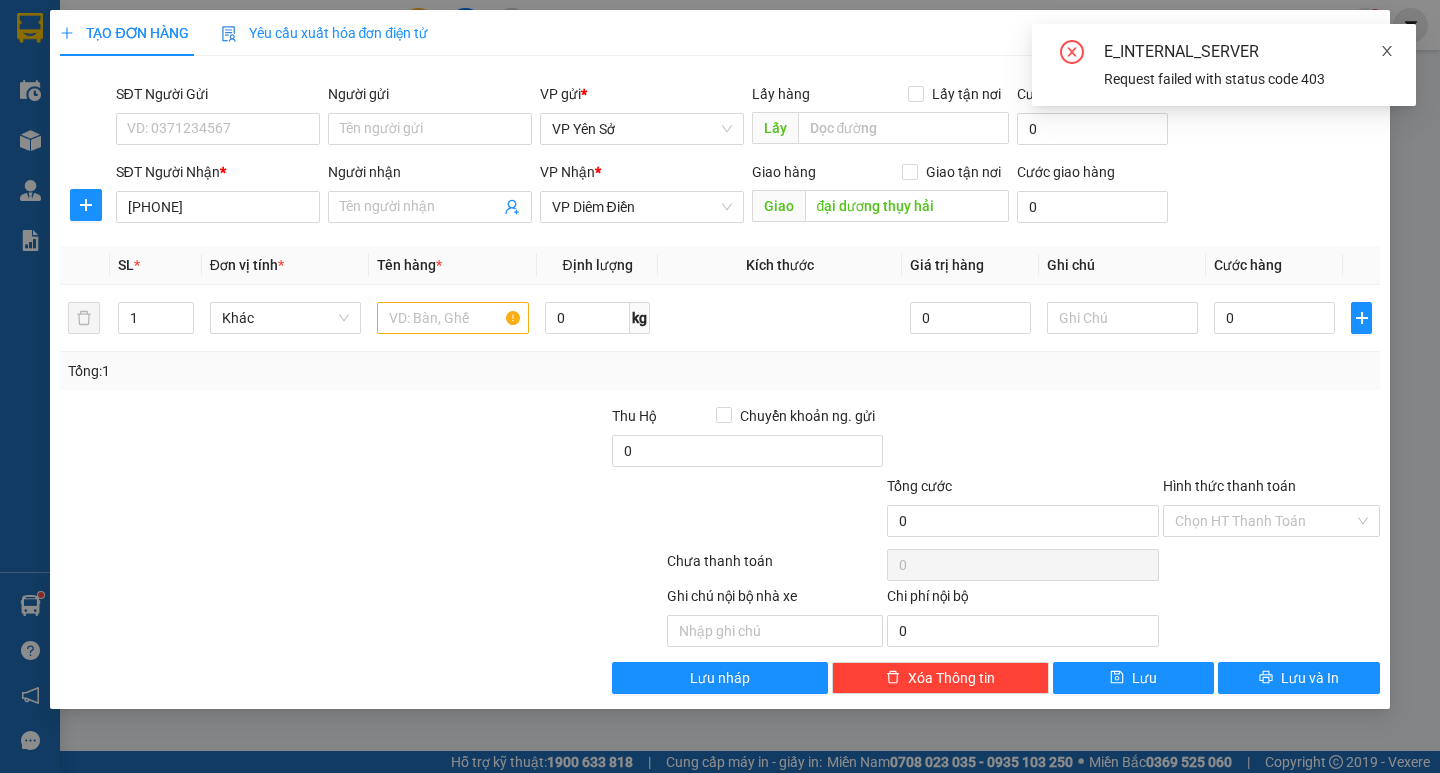 click 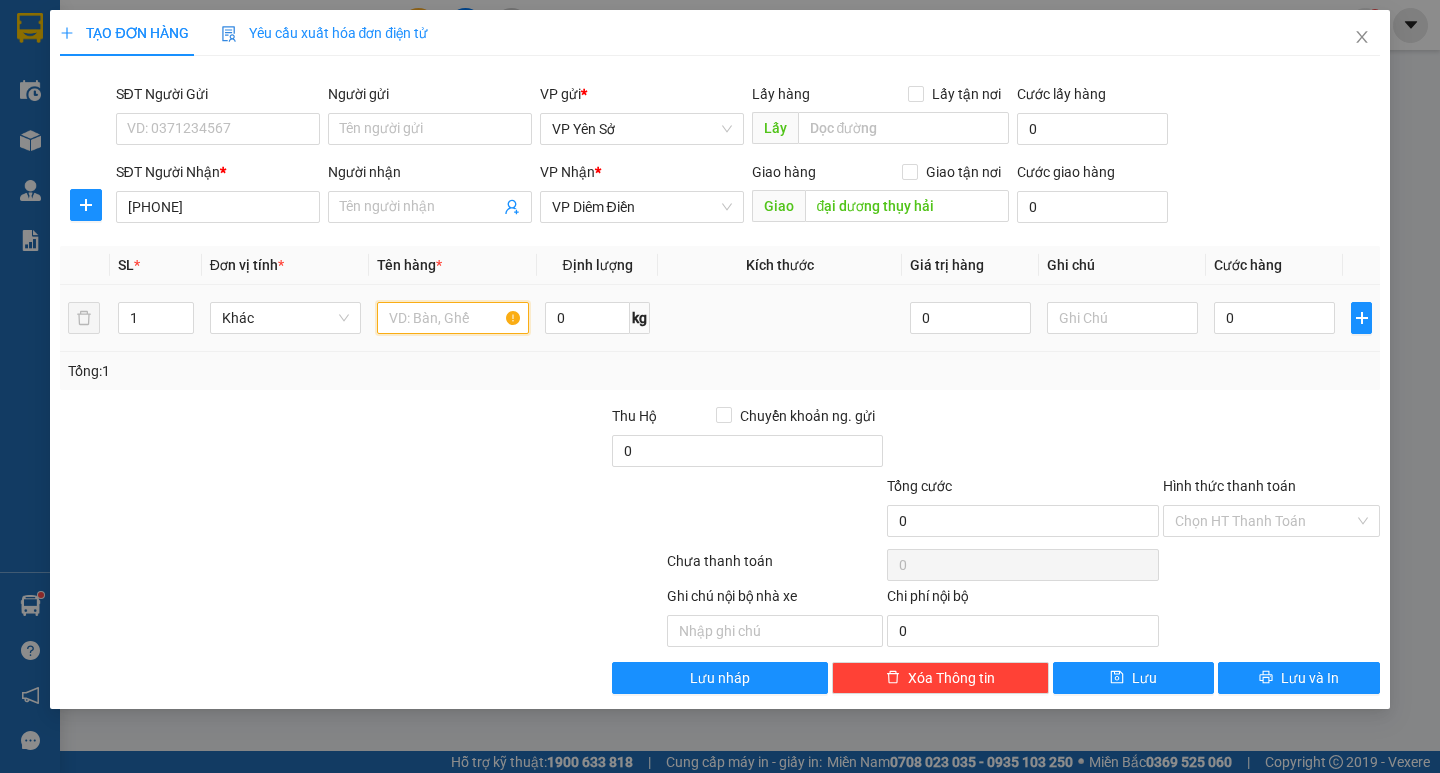 click at bounding box center (452, 318) 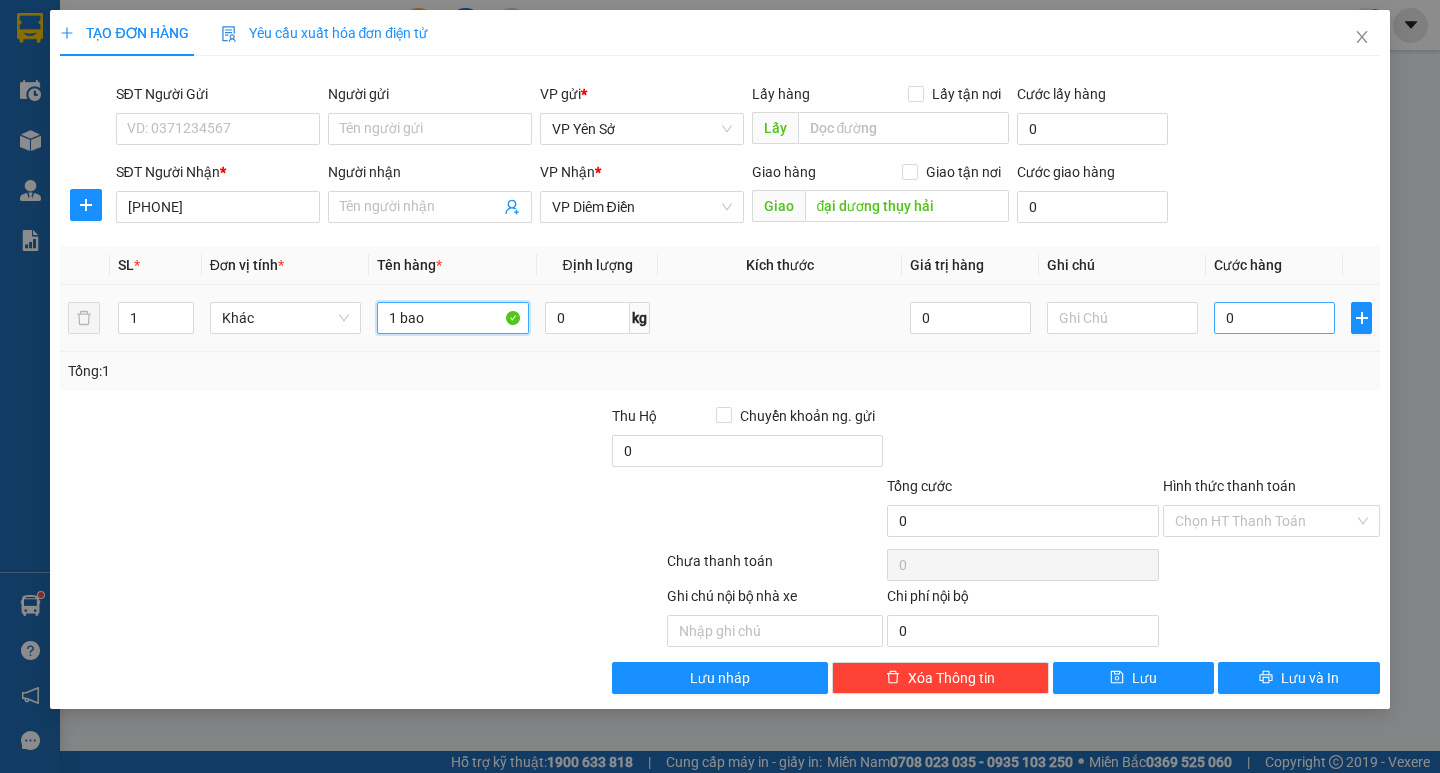 type on "1 bao" 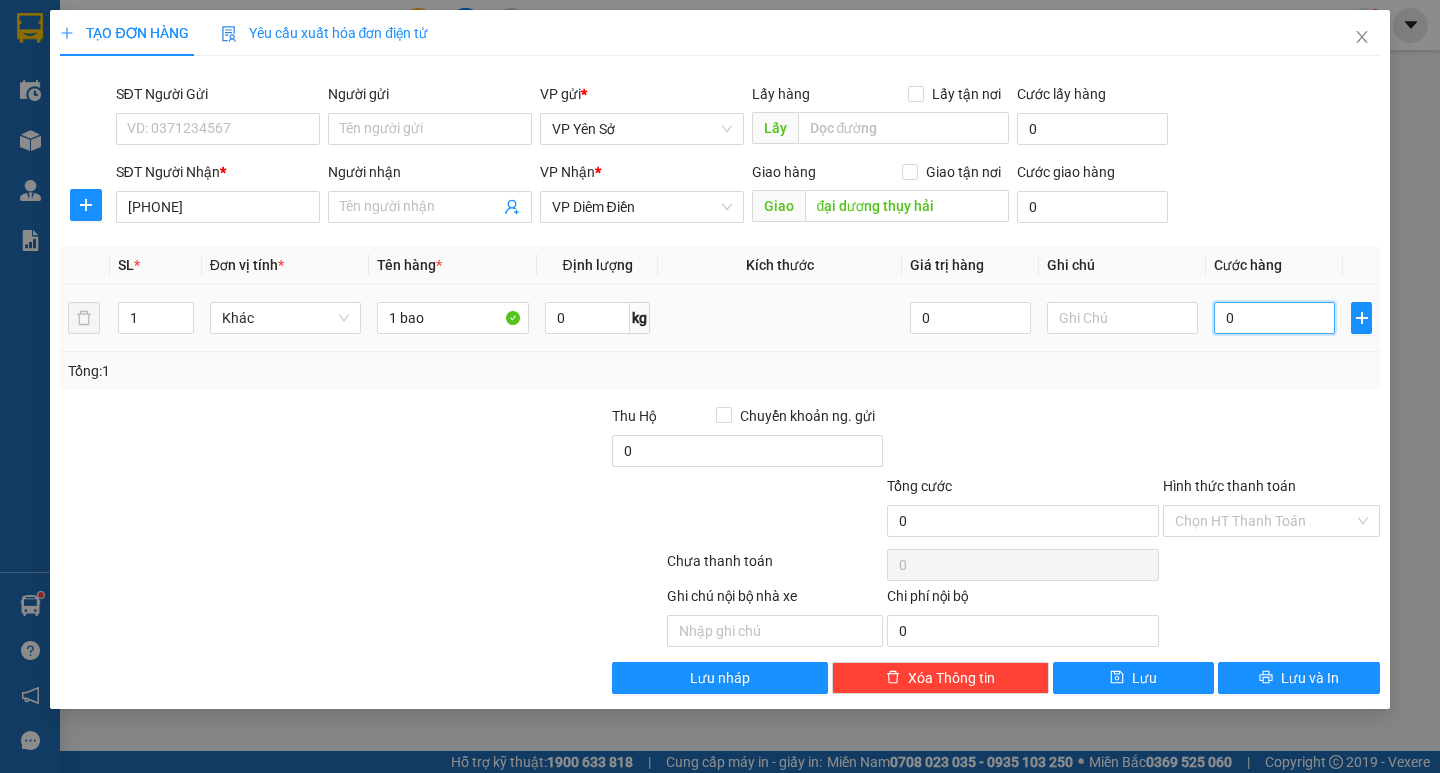 click on "0" at bounding box center (1274, 318) 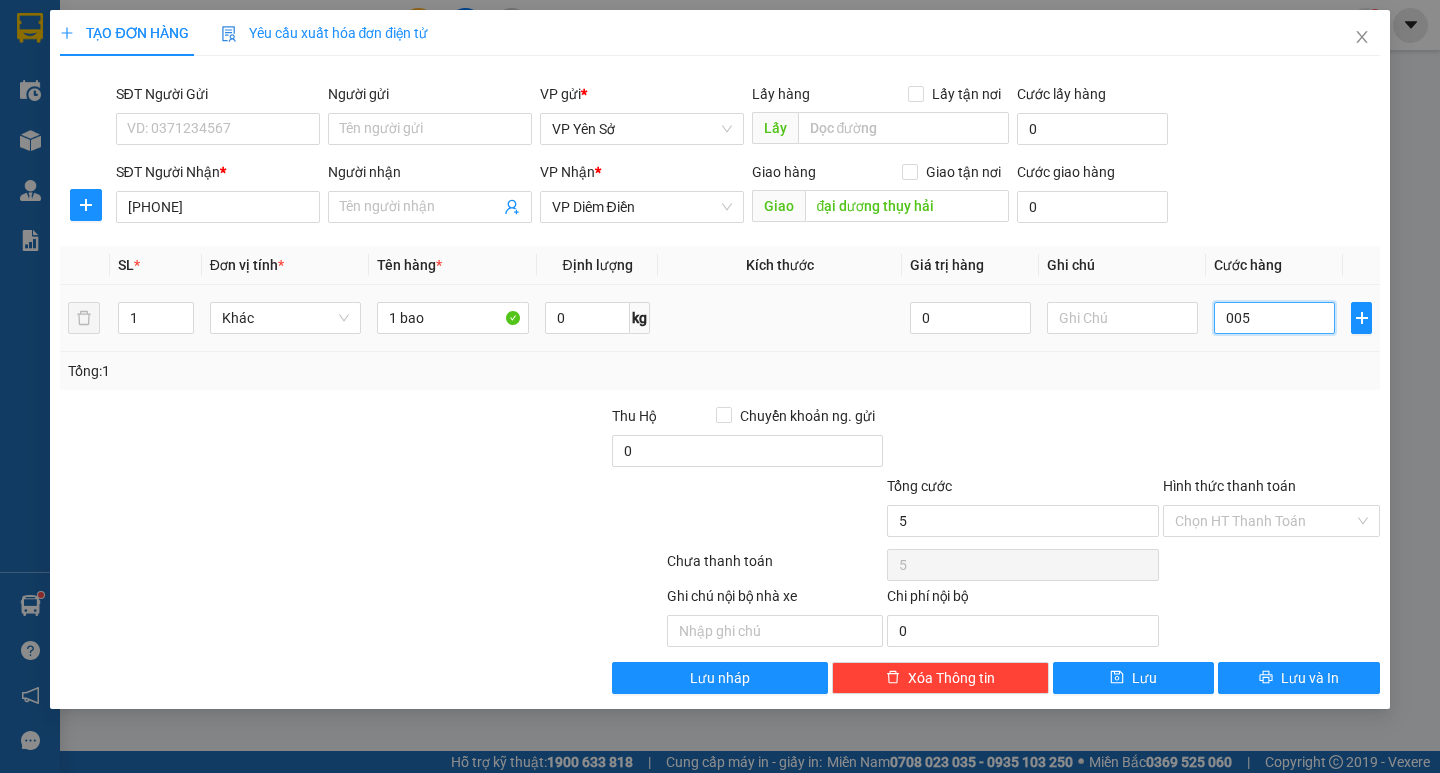 type on "0.050" 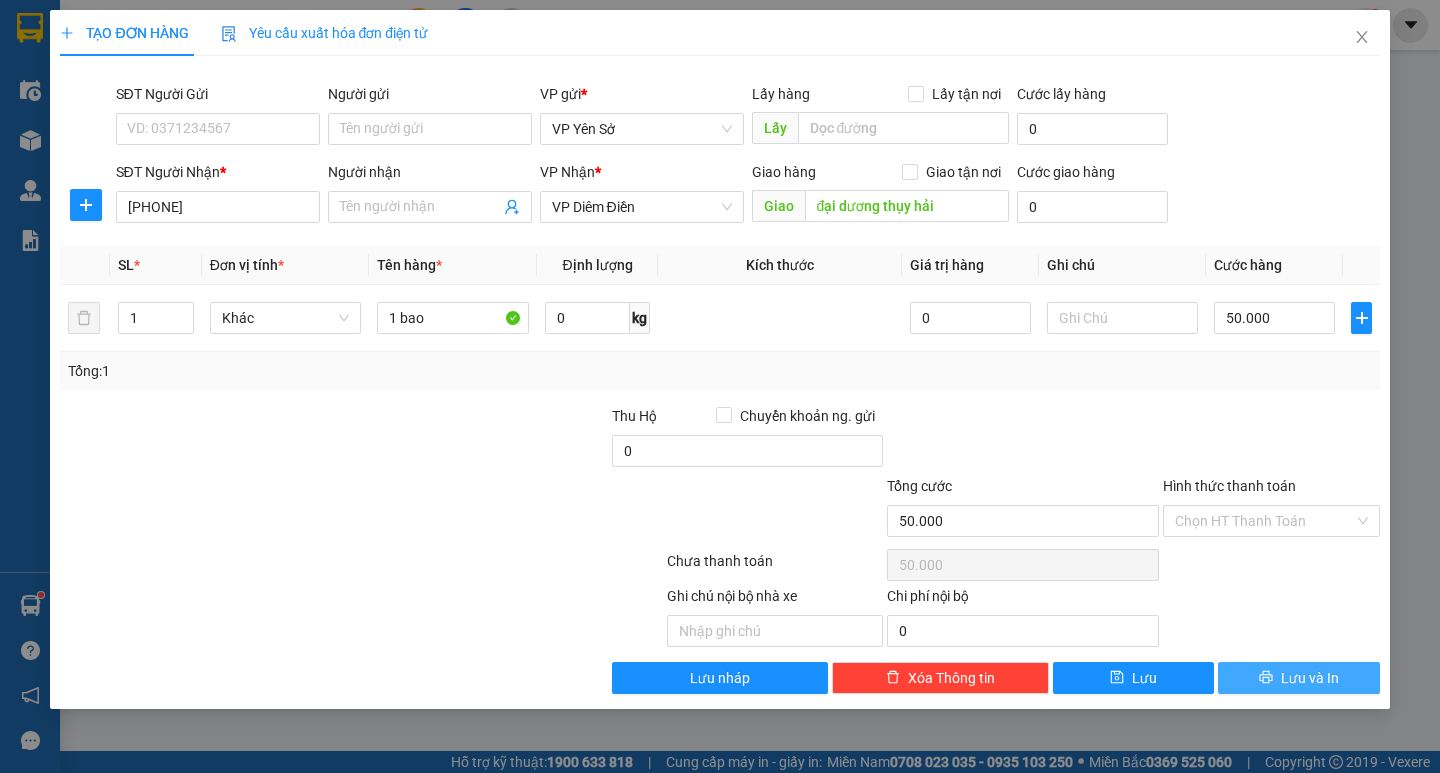 click on "Lưu và In" at bounding box center (1310, 678) 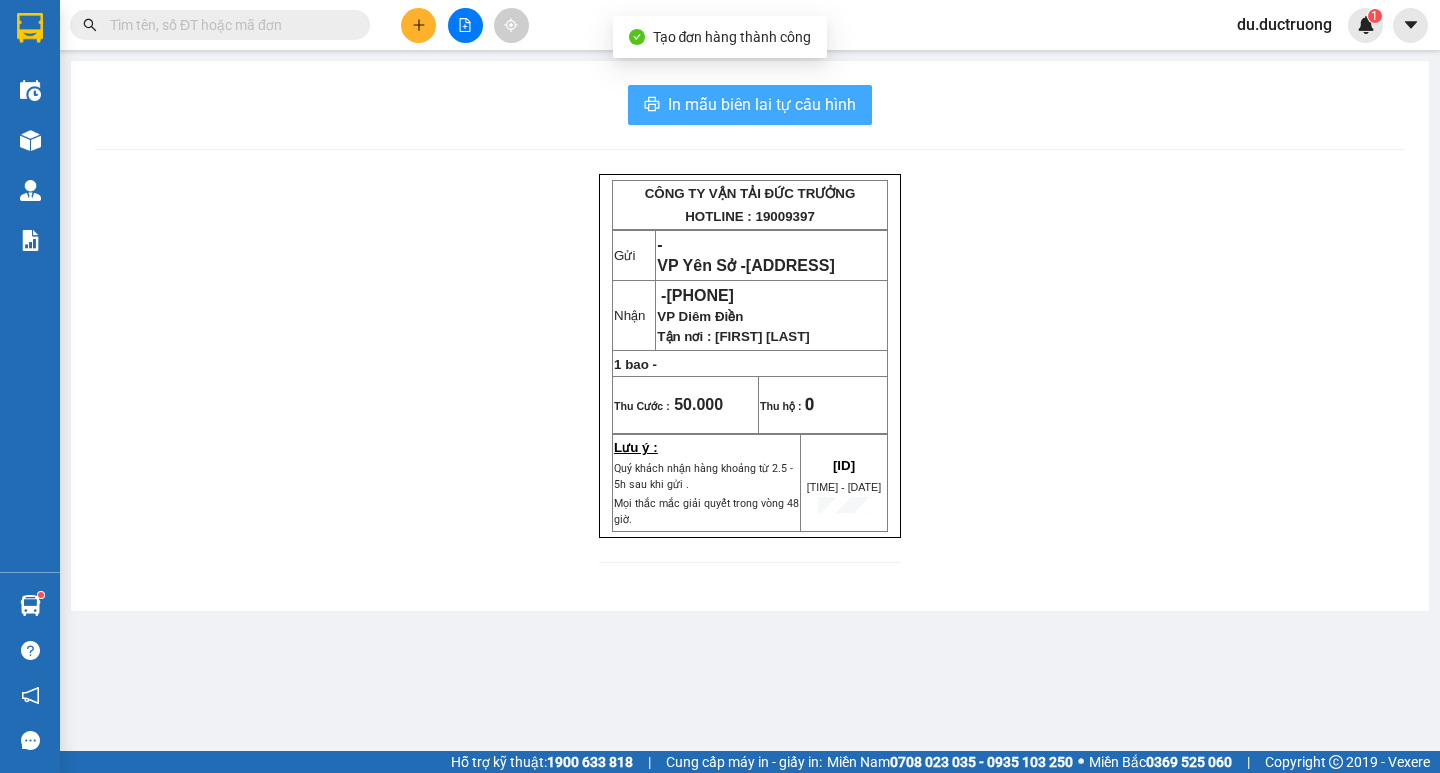 click on "In mẫu biên lai tự cấu hình" at bounding box center (762, 104) 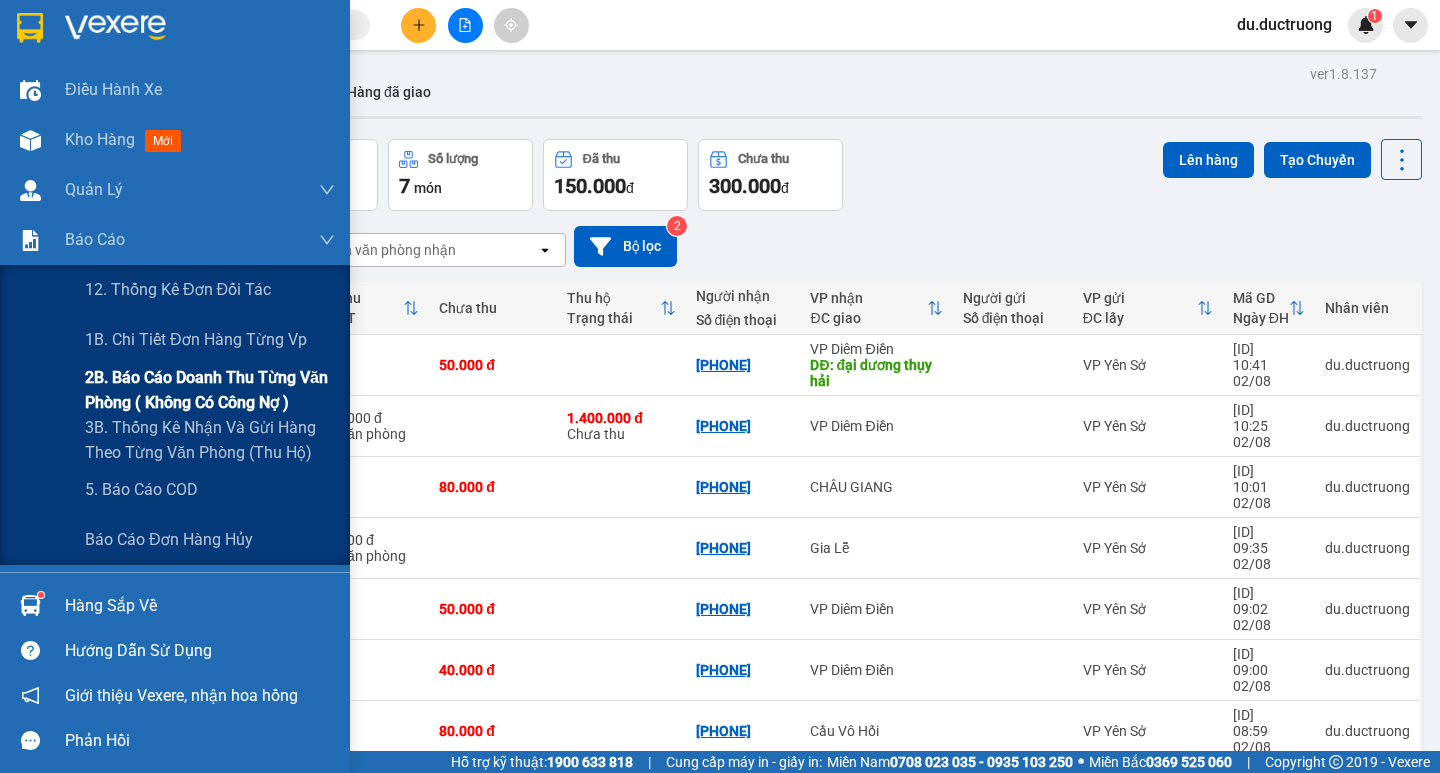click on "2B. Báo cáo doanh thu từng văn phòng ( không có công nợ )" at bounding box center [210, 390] 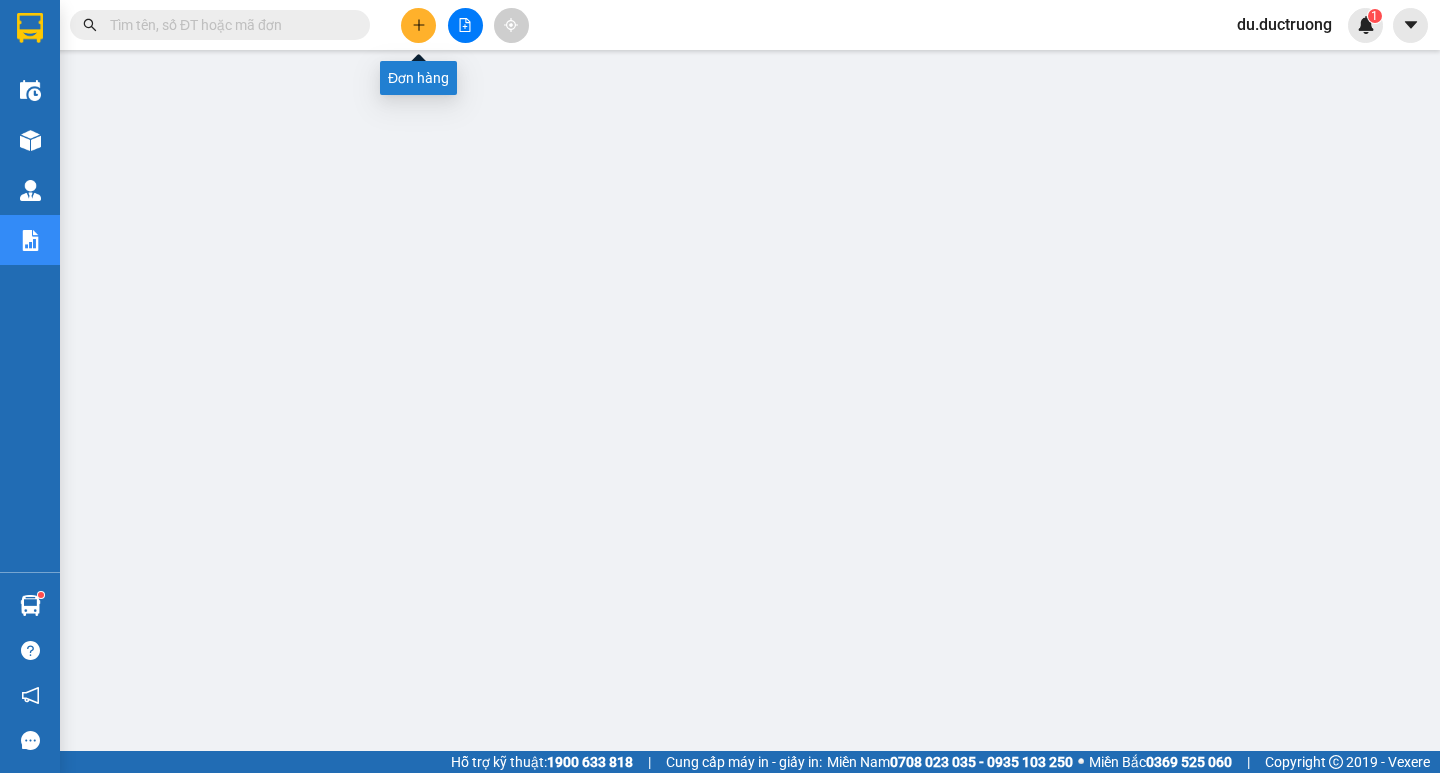 click at bounding box center (418, 25) 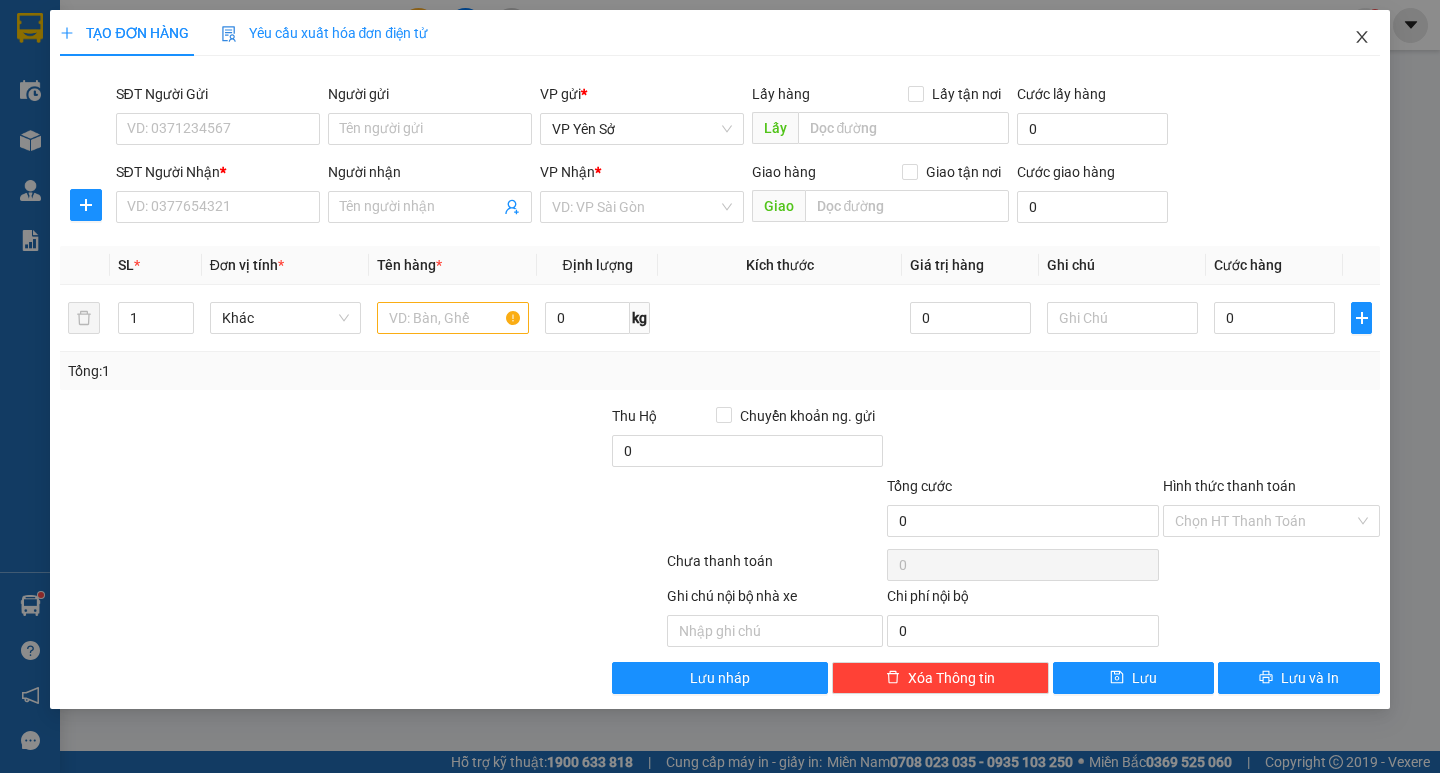 drag, startPoint x: 1363, startPoint y: 40, endPoint x: 703, endPoint y: 13, distance: 660.55206 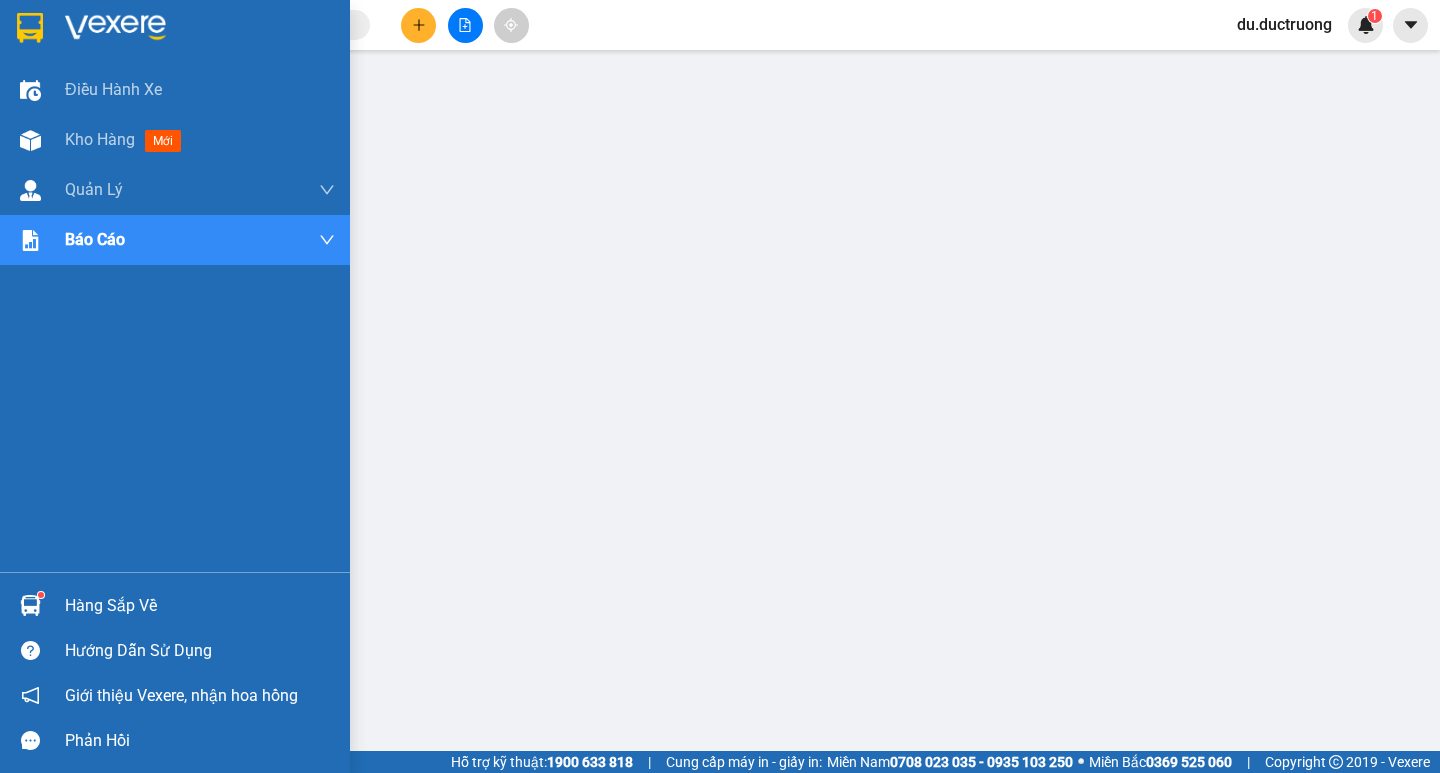 click at bounding box center [30, 28] 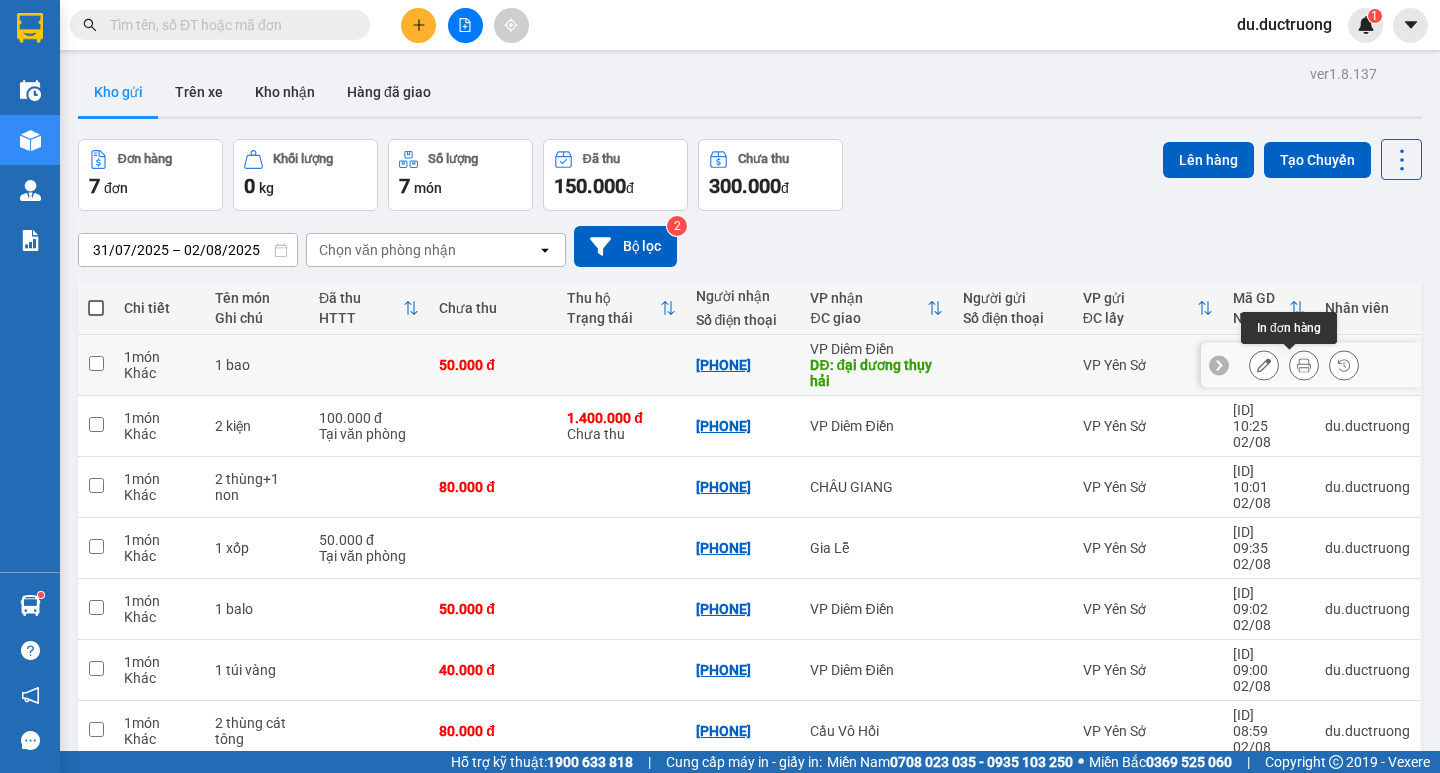 click 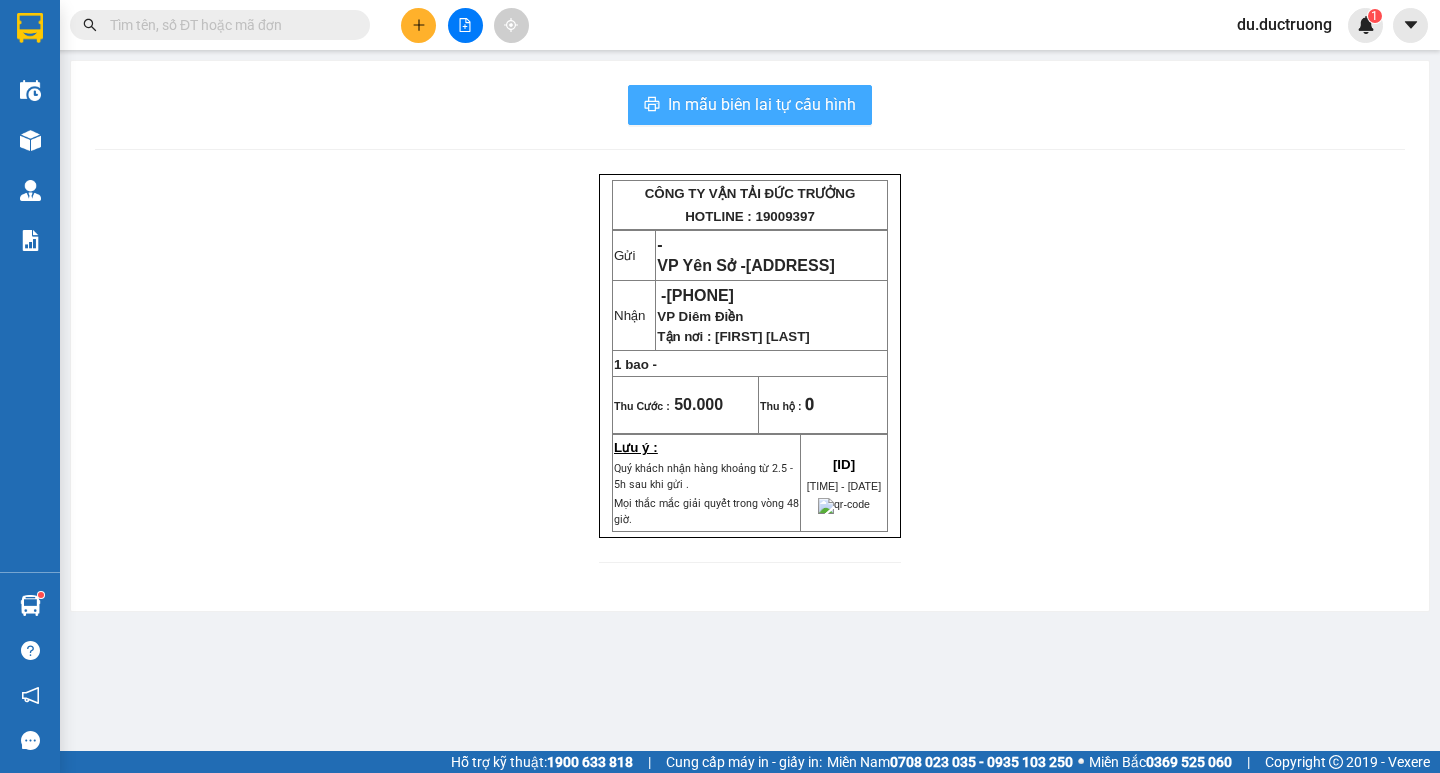 click on "In mẫu biên lai tự cấu hình" at bounding box center [762, 104] 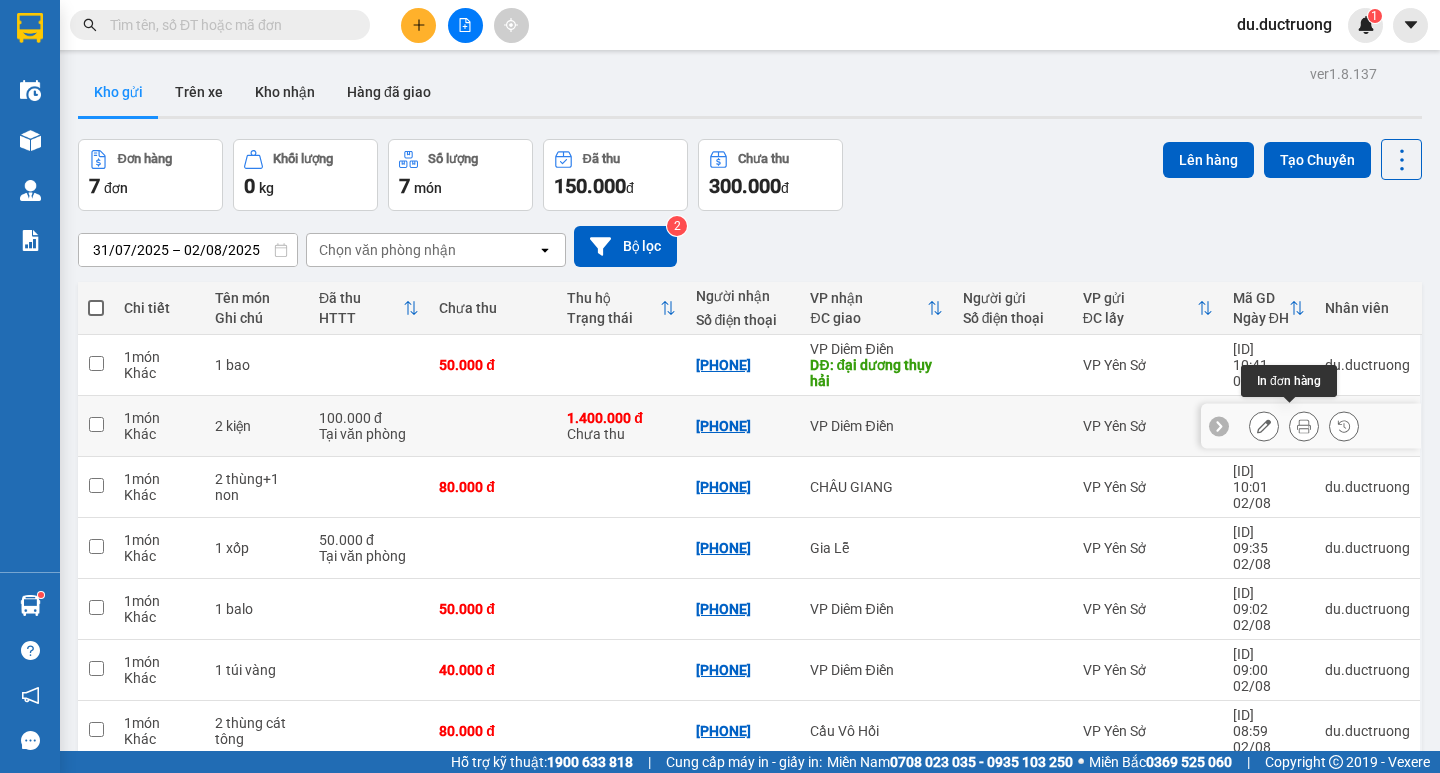 click at bounding box center (1304, 426) 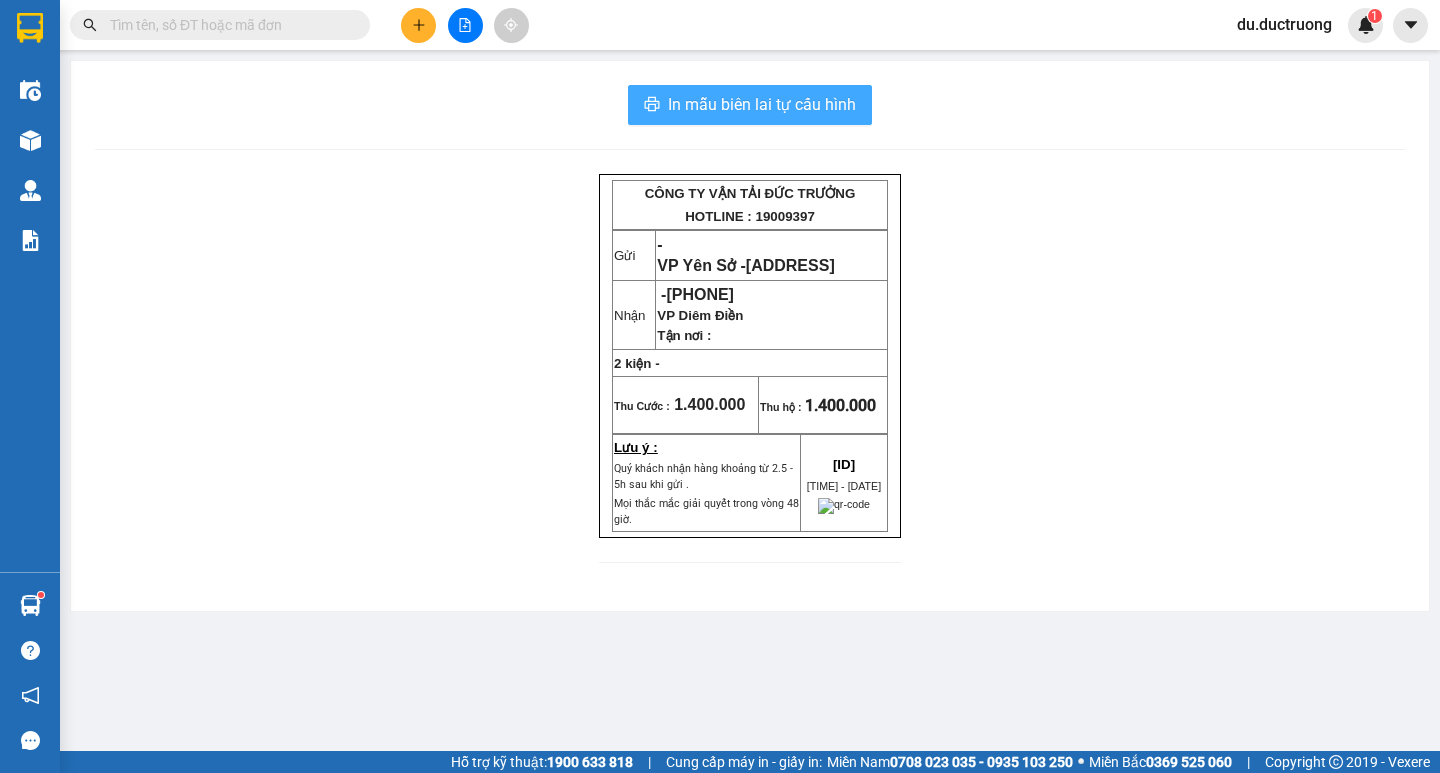 drag, startPoint x: 753, startPoint y: 98, endPoint x: 814, endPoint y: 138, distance: 72.94518 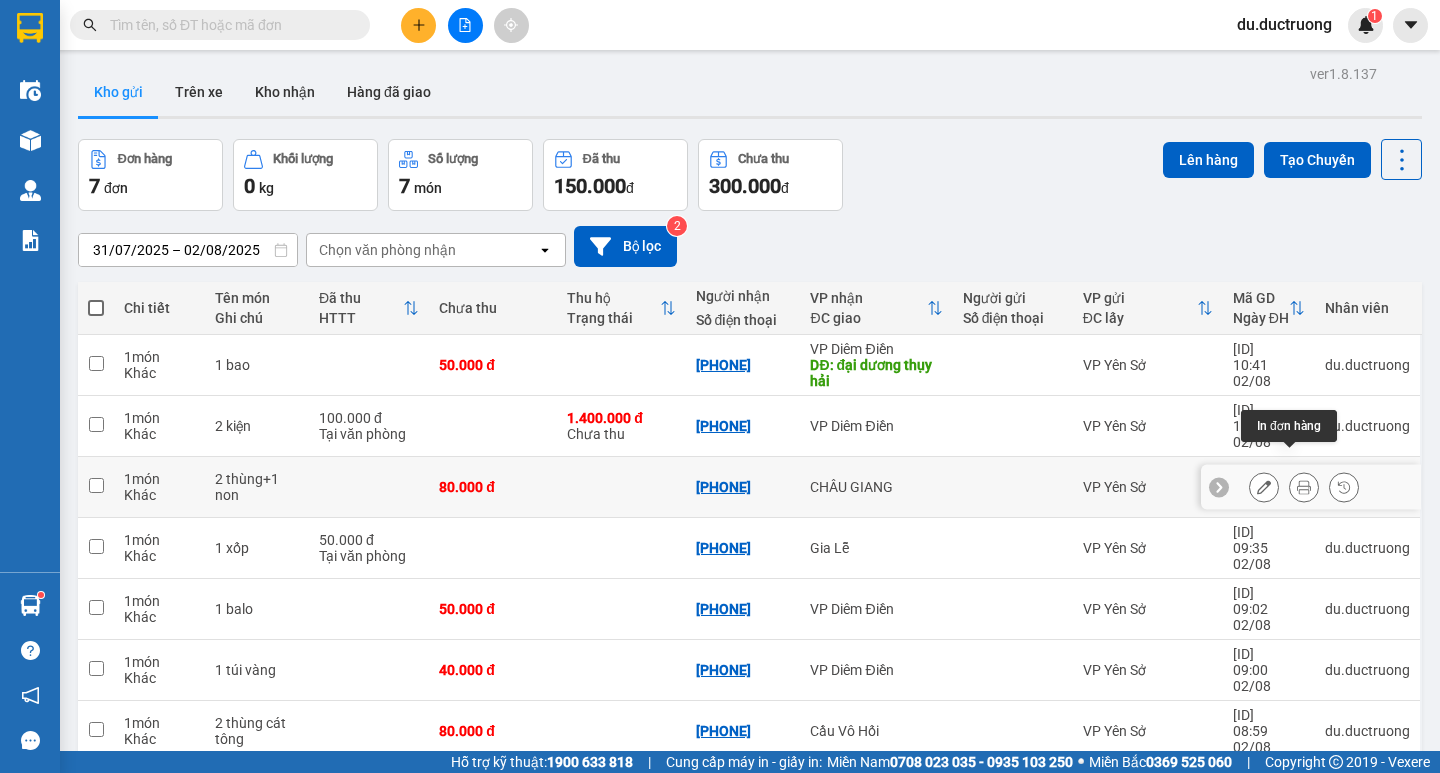 click 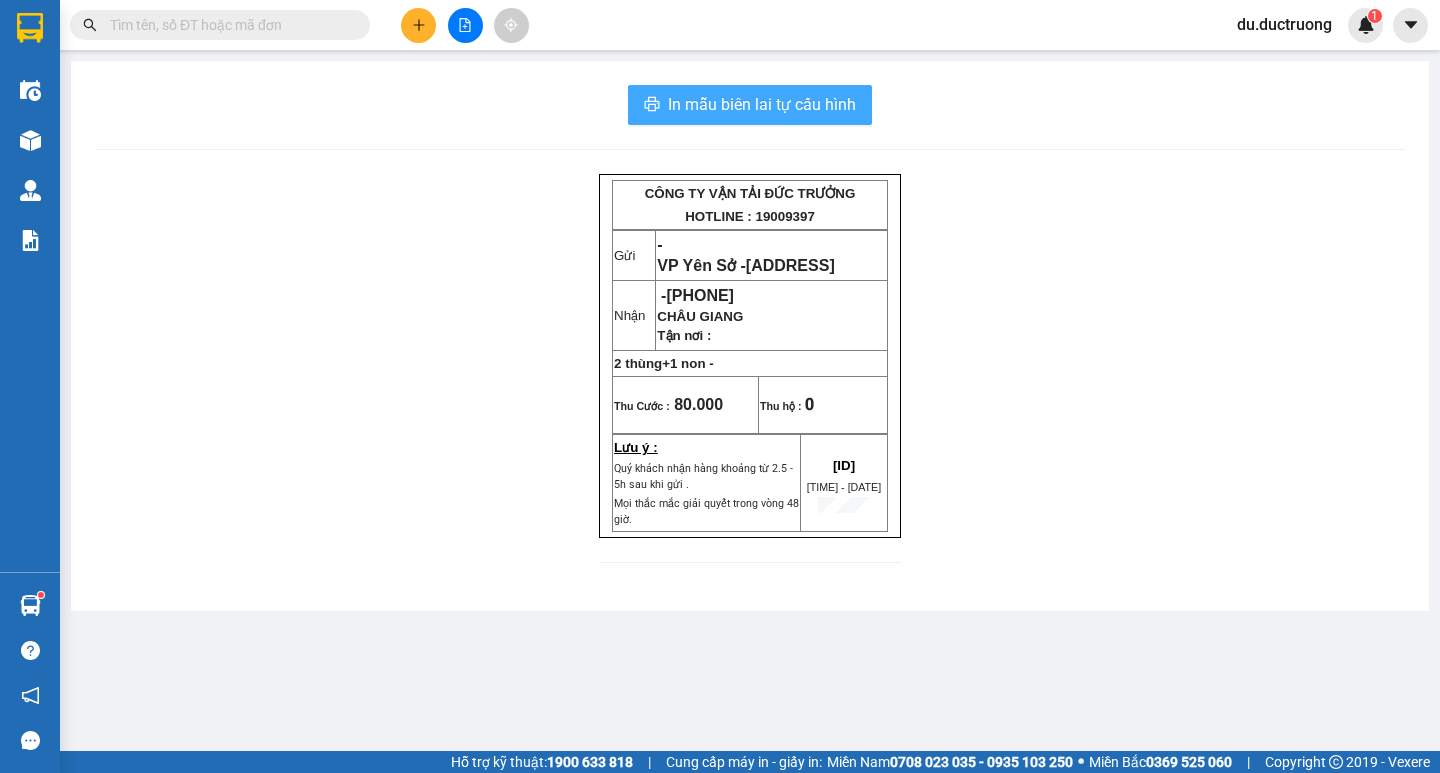 click on "In mẫu biên lai tự cấu hình" at bounding box center (762, 104) 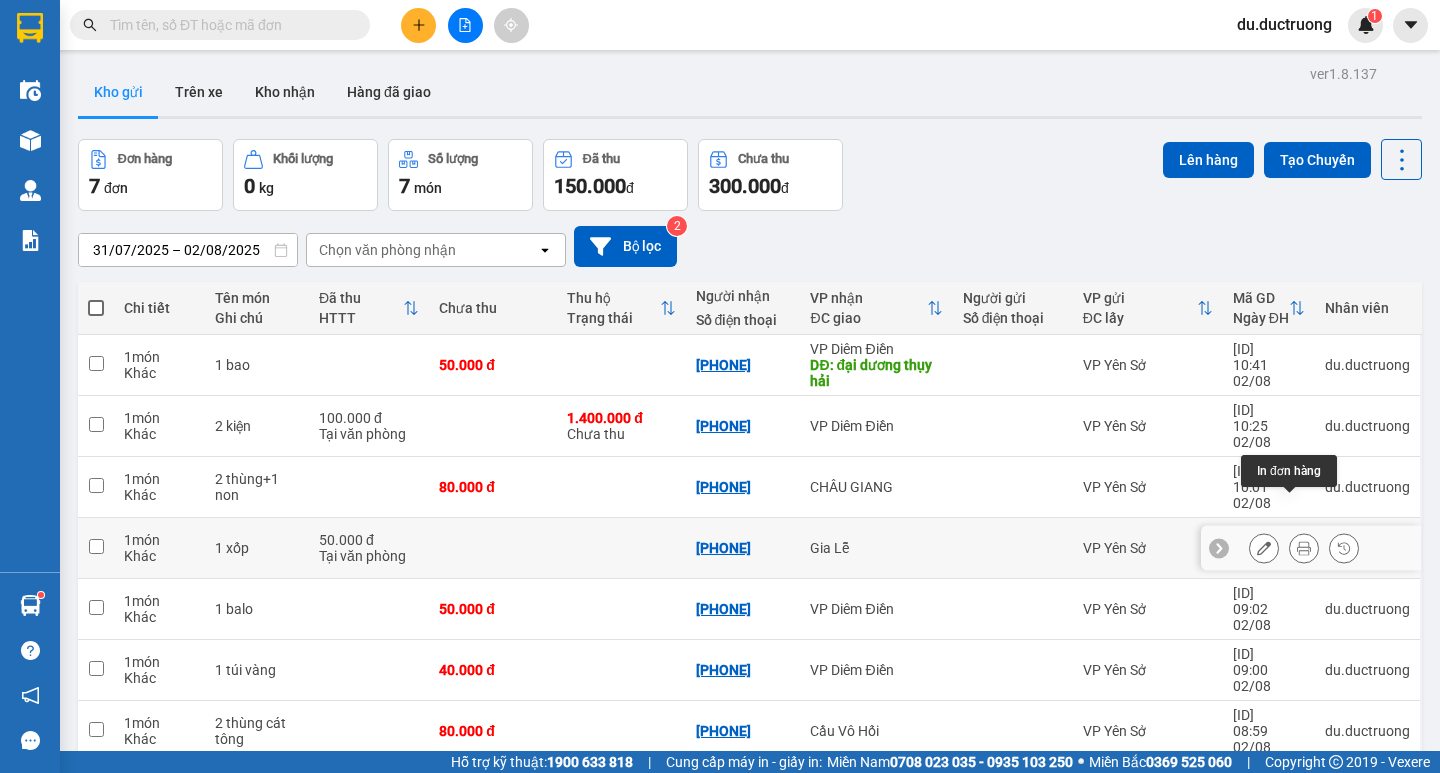 click 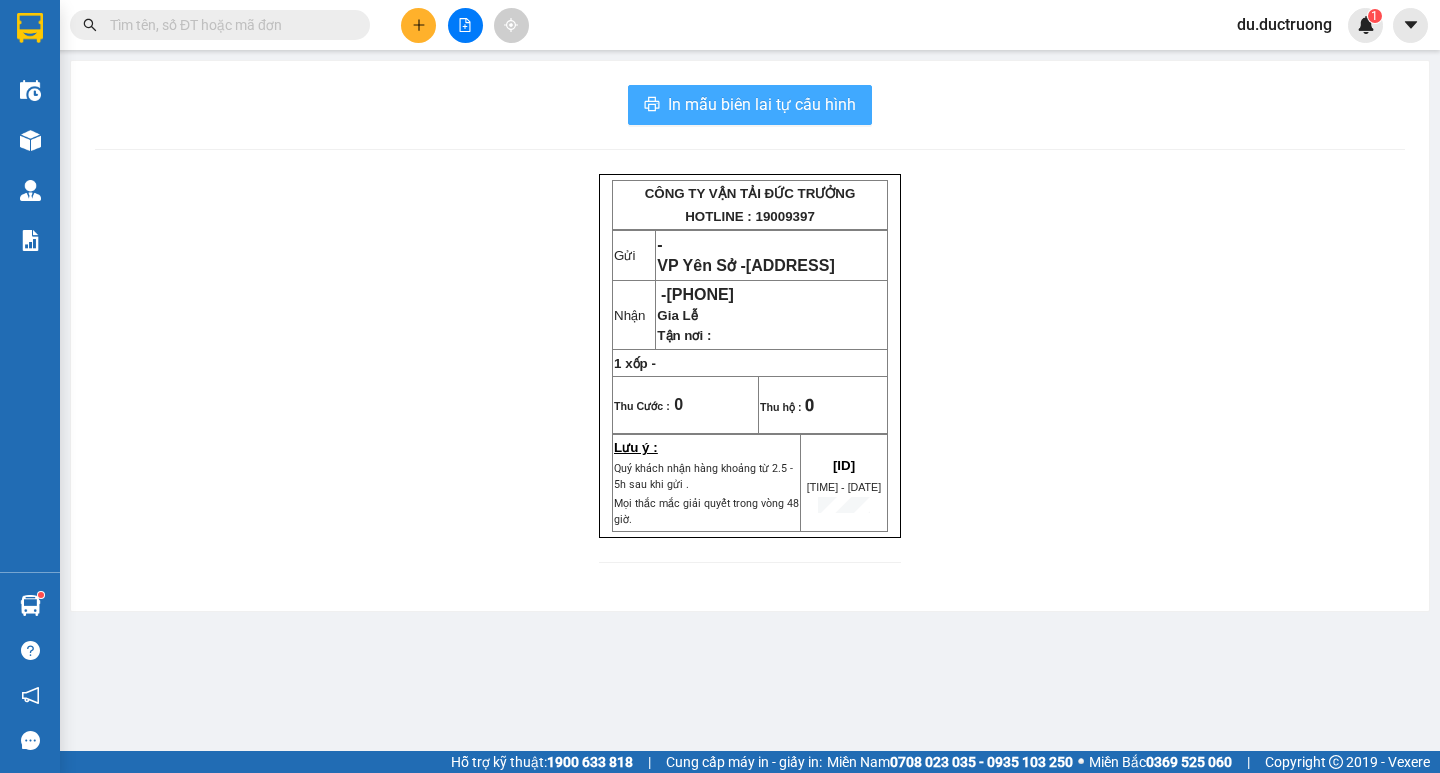 click on "In mẫu biên lai tự cấu hình" at bounding box center [762, 104] 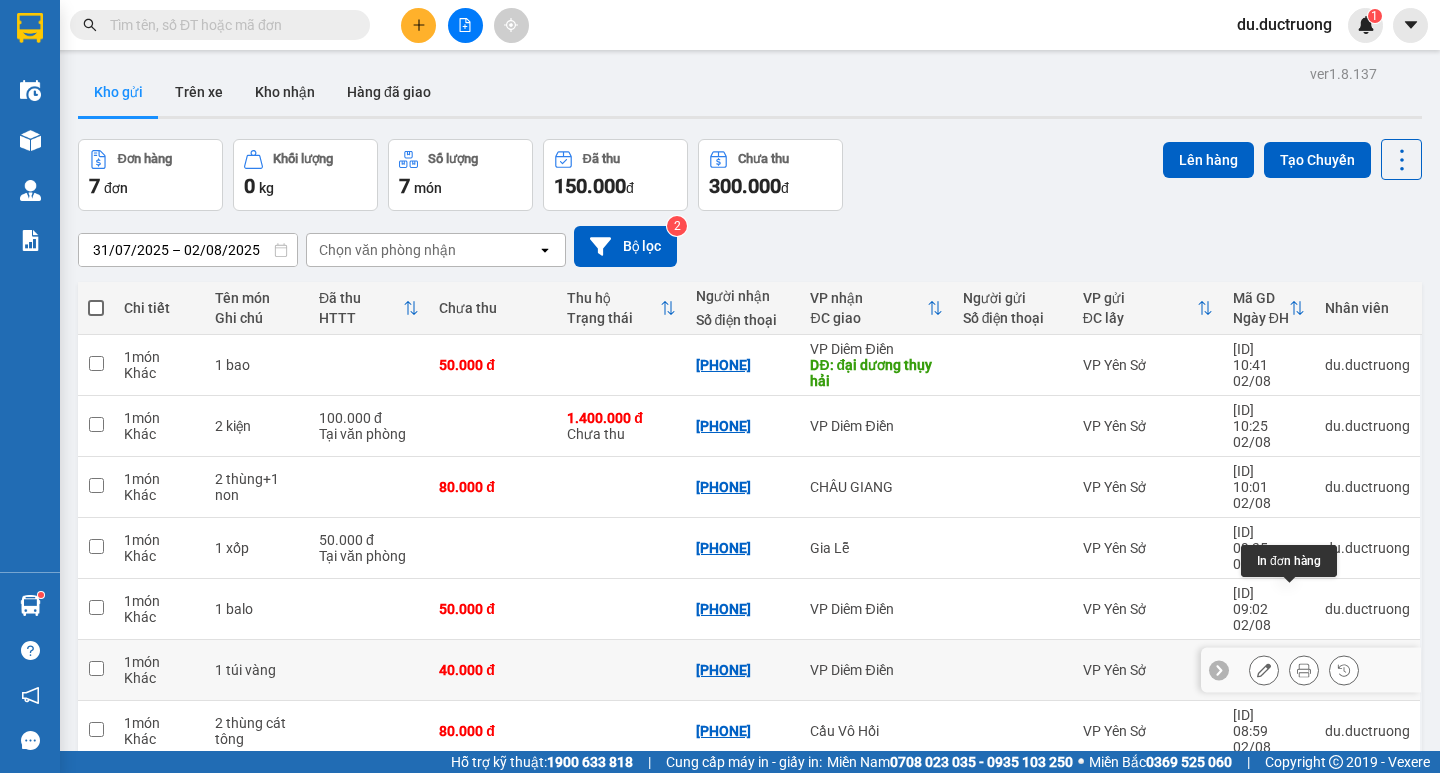 click at bounding box center [1304, 670] 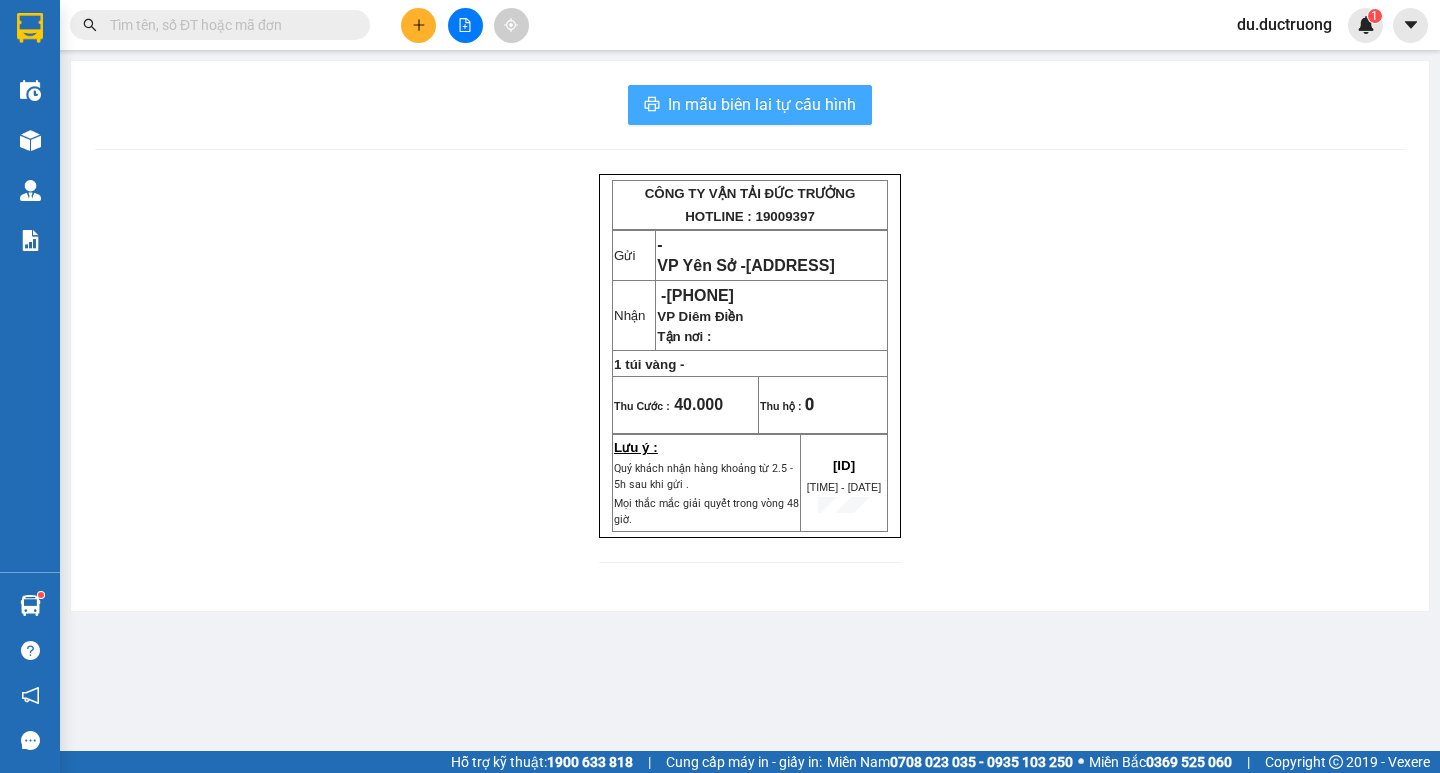 drag, startPoint x: 724, startPoint y: 98, endPoint x: 881, endPoint y: 180, distance: 177.12425 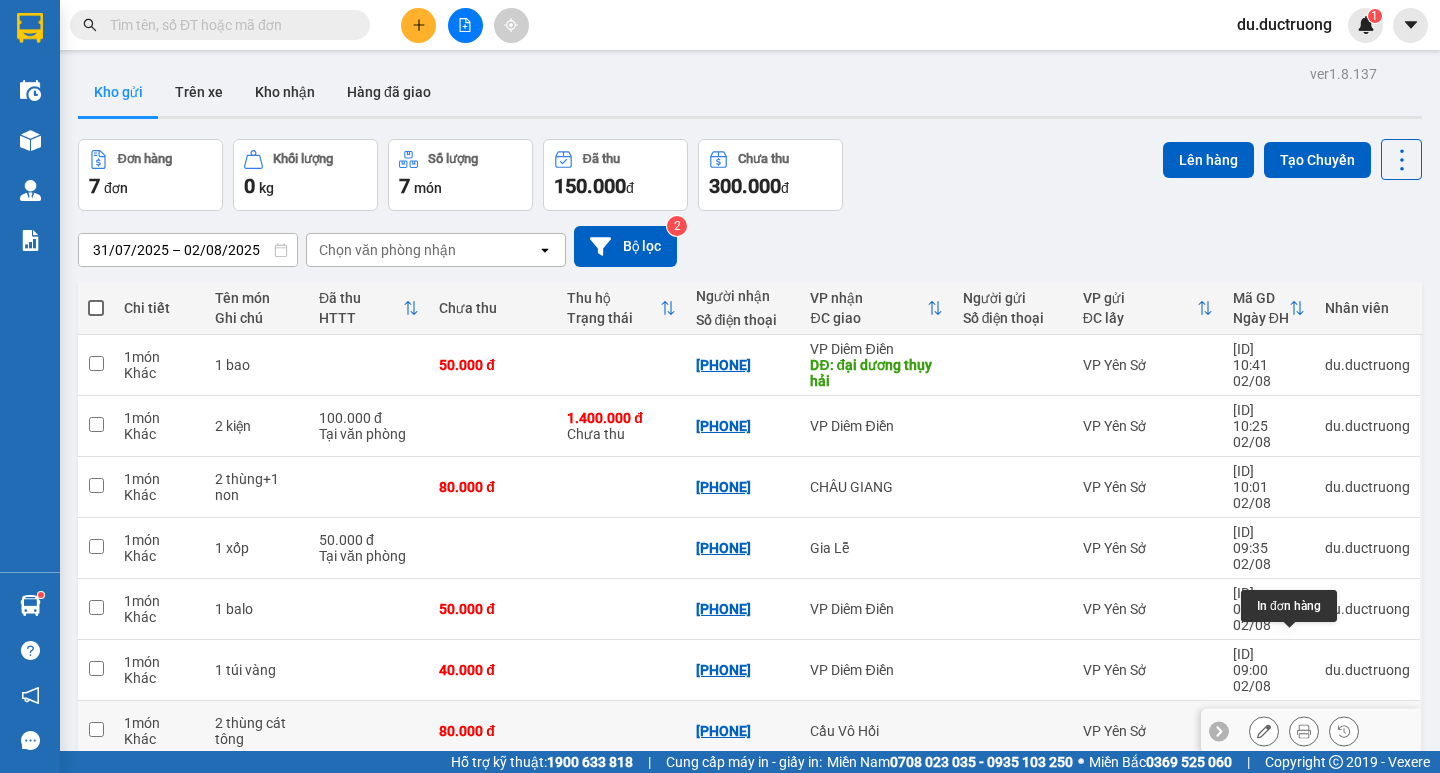 click at bounding box center [1304, 731] 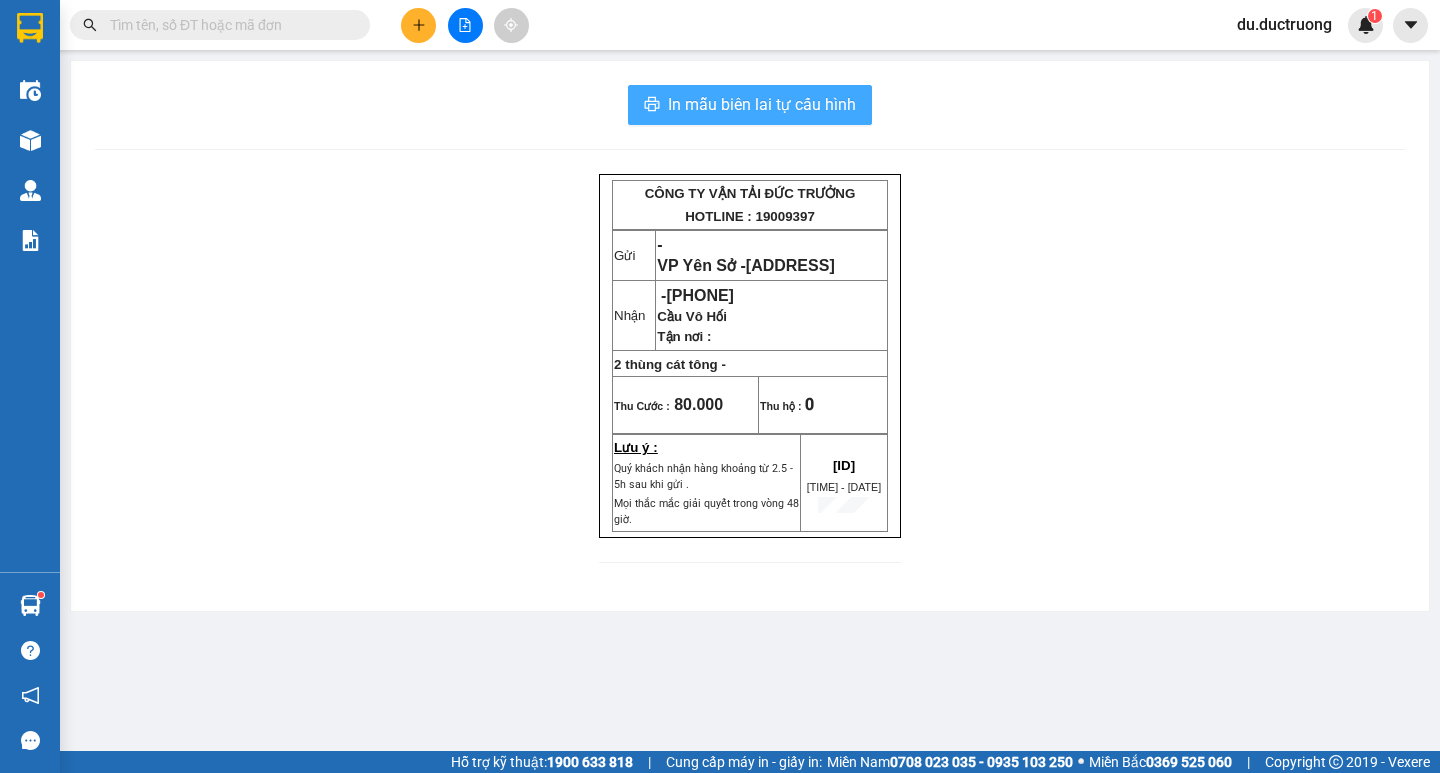 click on "In mẫu biên lai tự cấu hình" at bounding box center (762, 104) 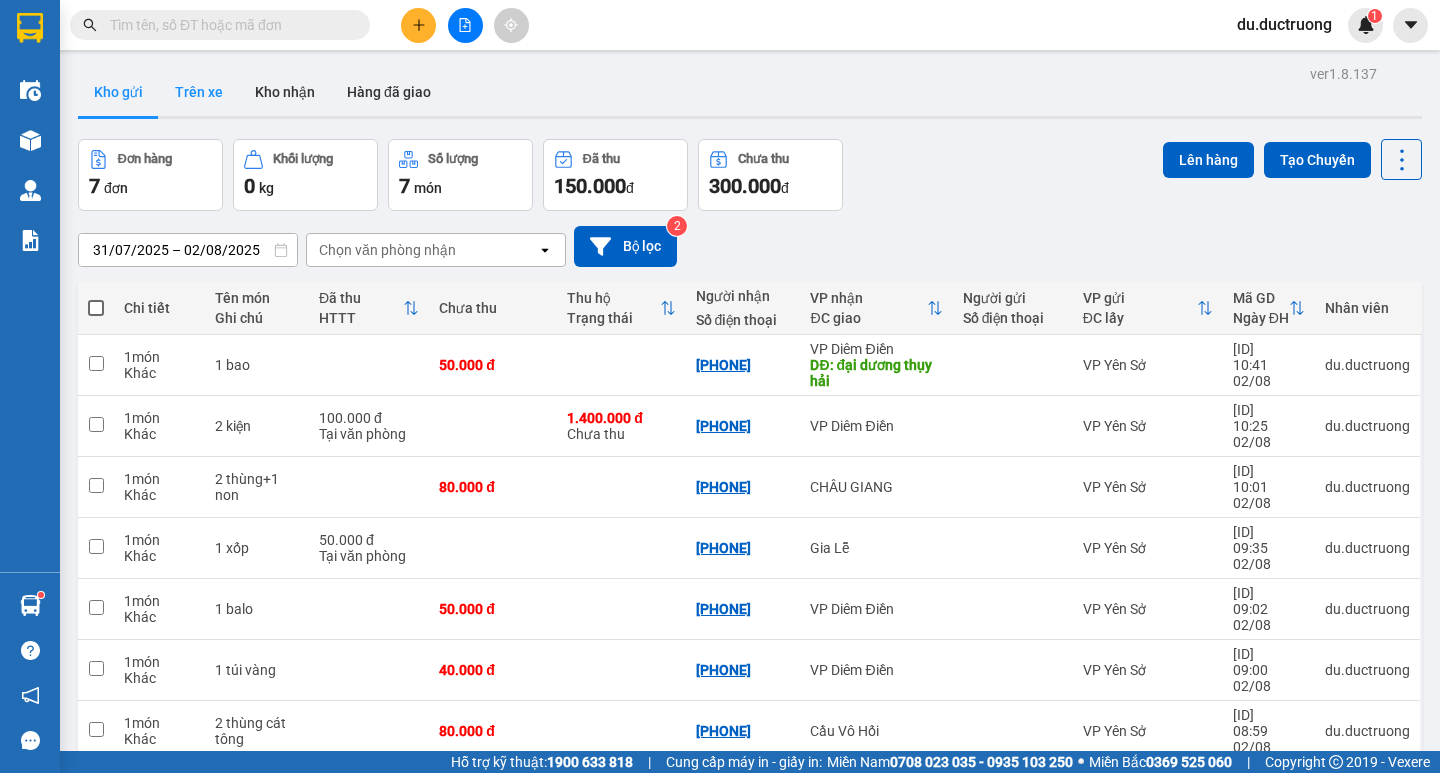 click on "Trên xe" at bounding box center (199, 92) 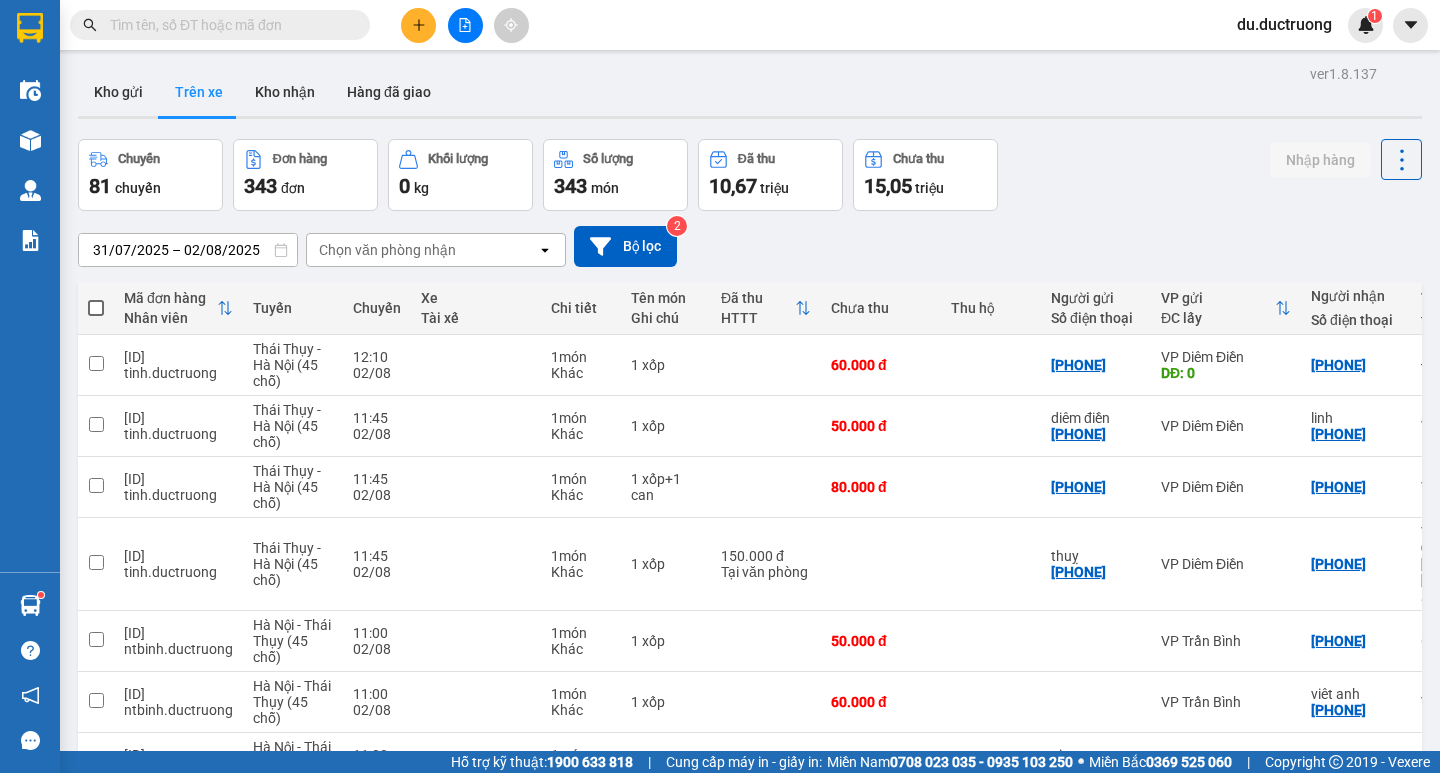 click on "2" at bounding box center (1029, 1009) 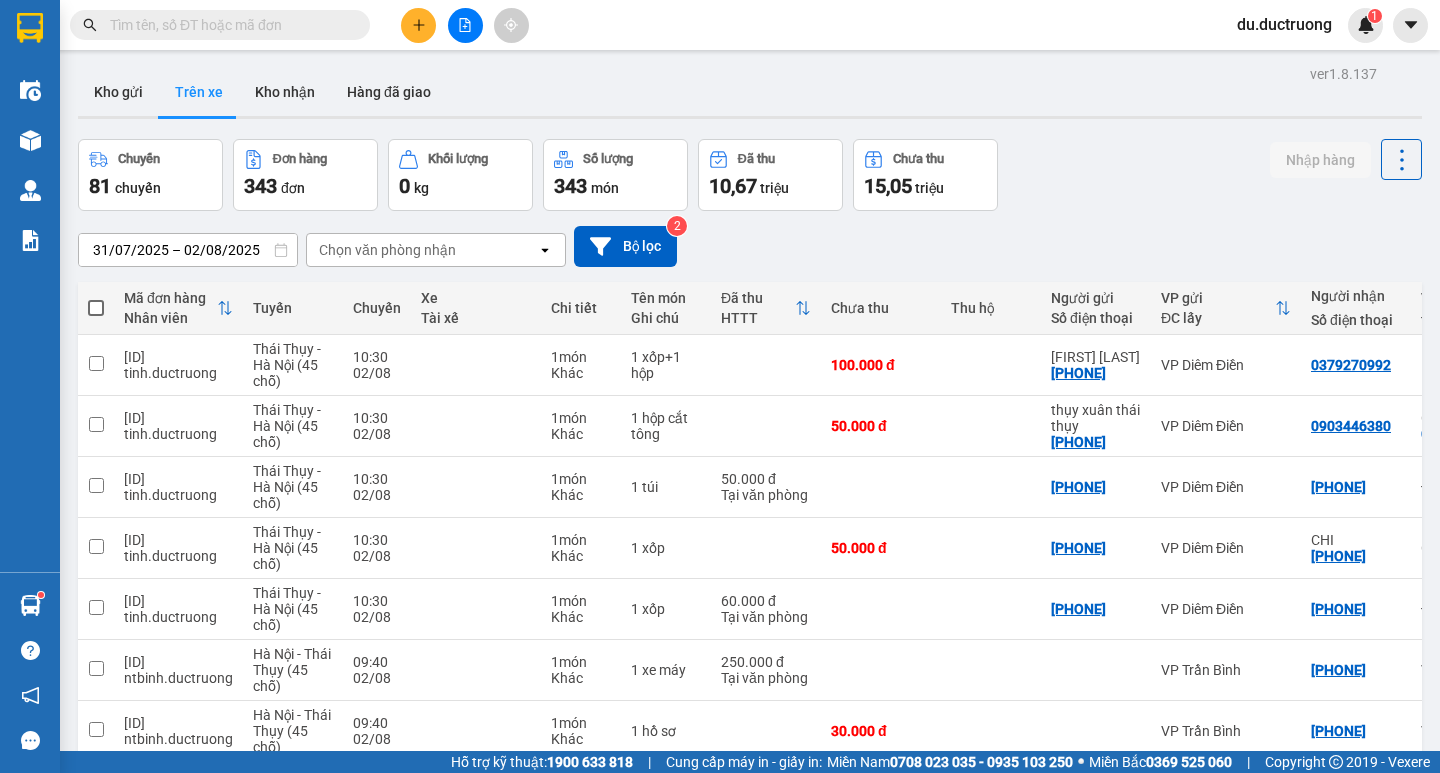 click on "3" at bounding box center [1064, 977] 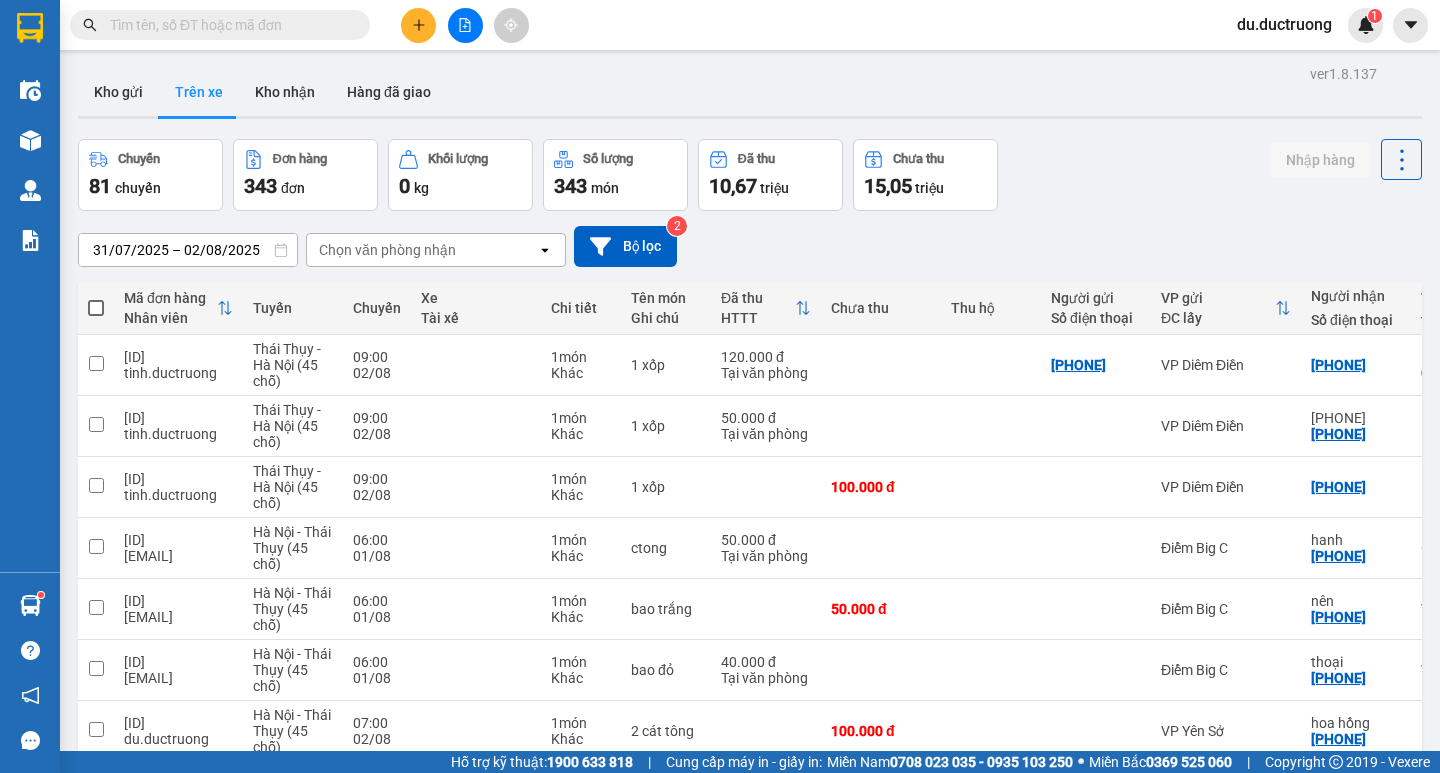 click on "31/07/2025 – 02/08/2025" at bounding box center (188, 250) 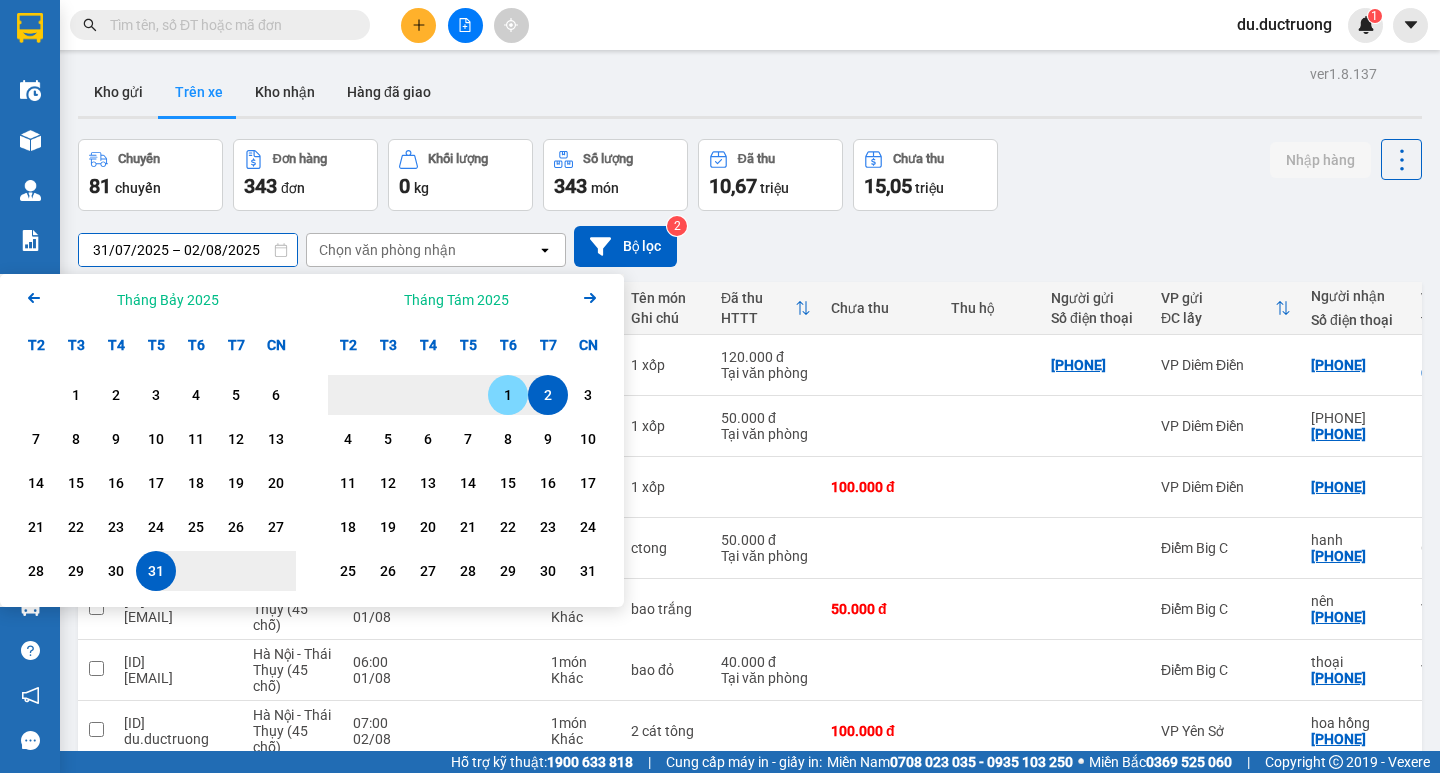 click on "1" at bounding box center (508, 395) 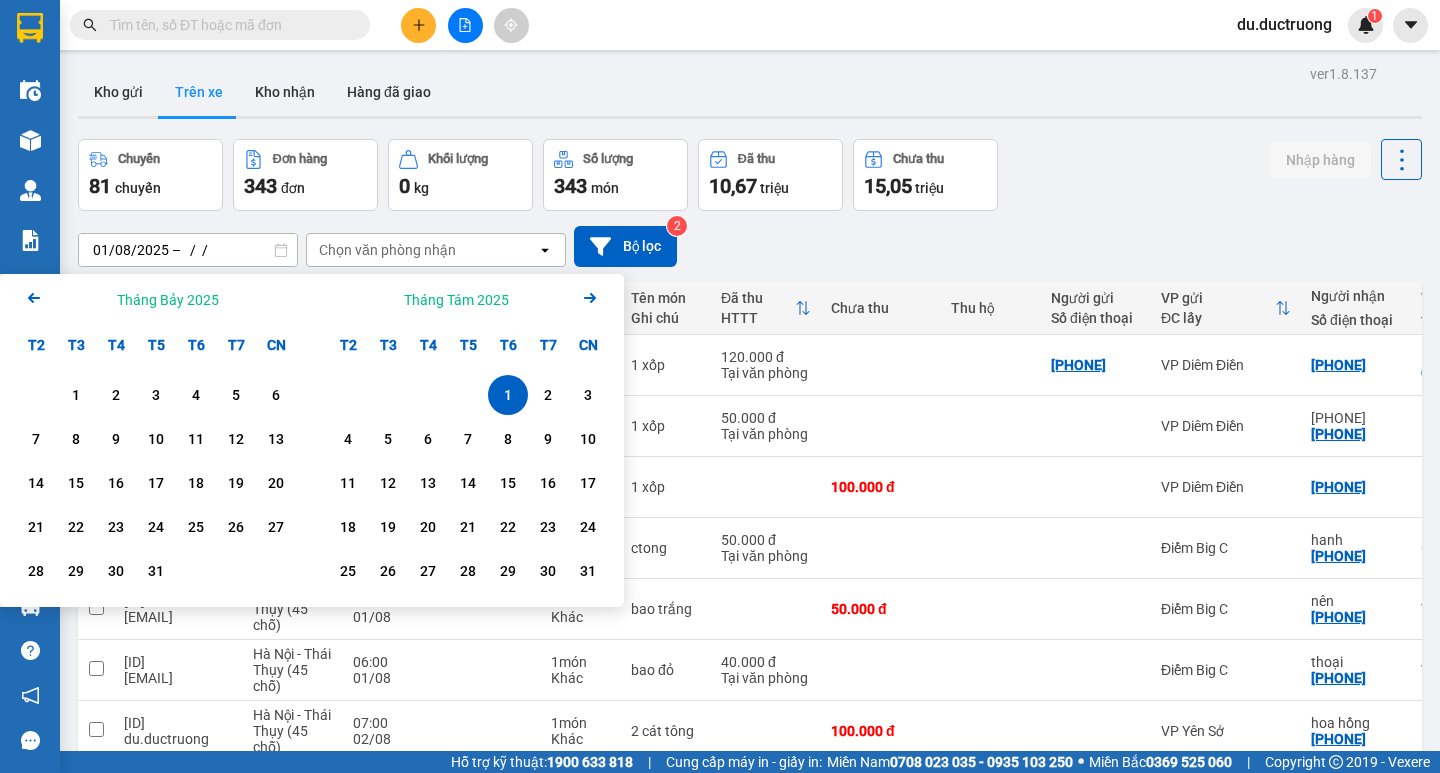 click on "1" at bounding box center (508, 395) 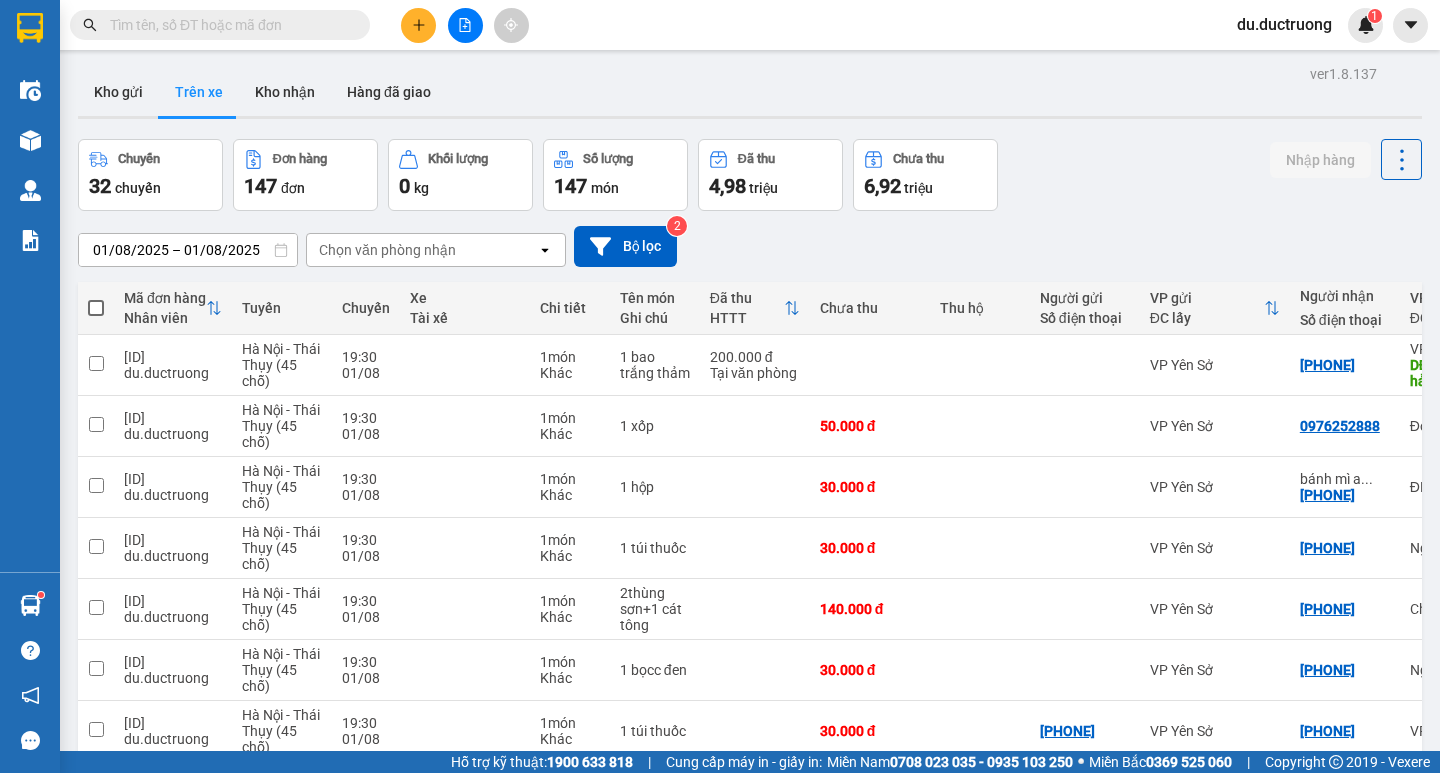 click on "2" at bounding box center [1029, 977] 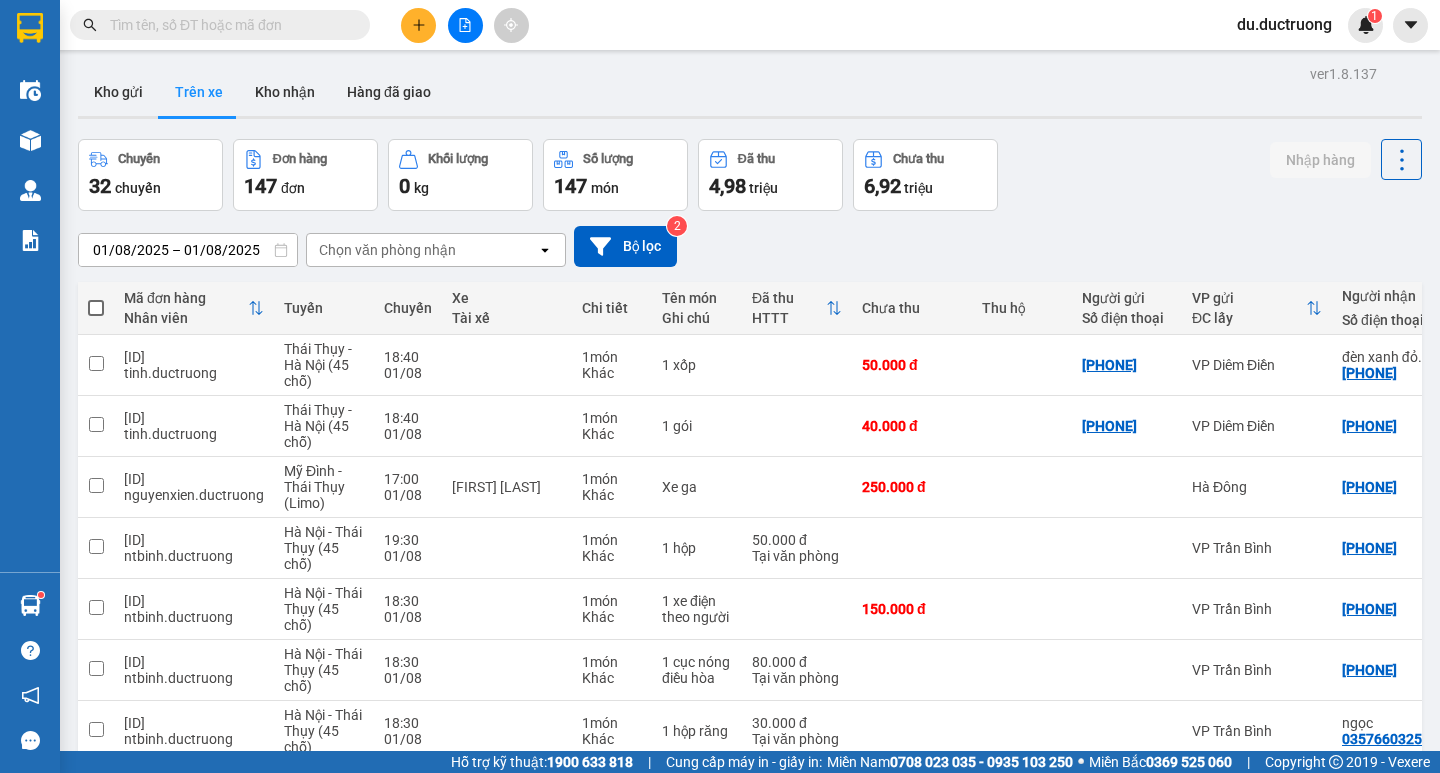 click on "3" at bounding box center (1064, 977) 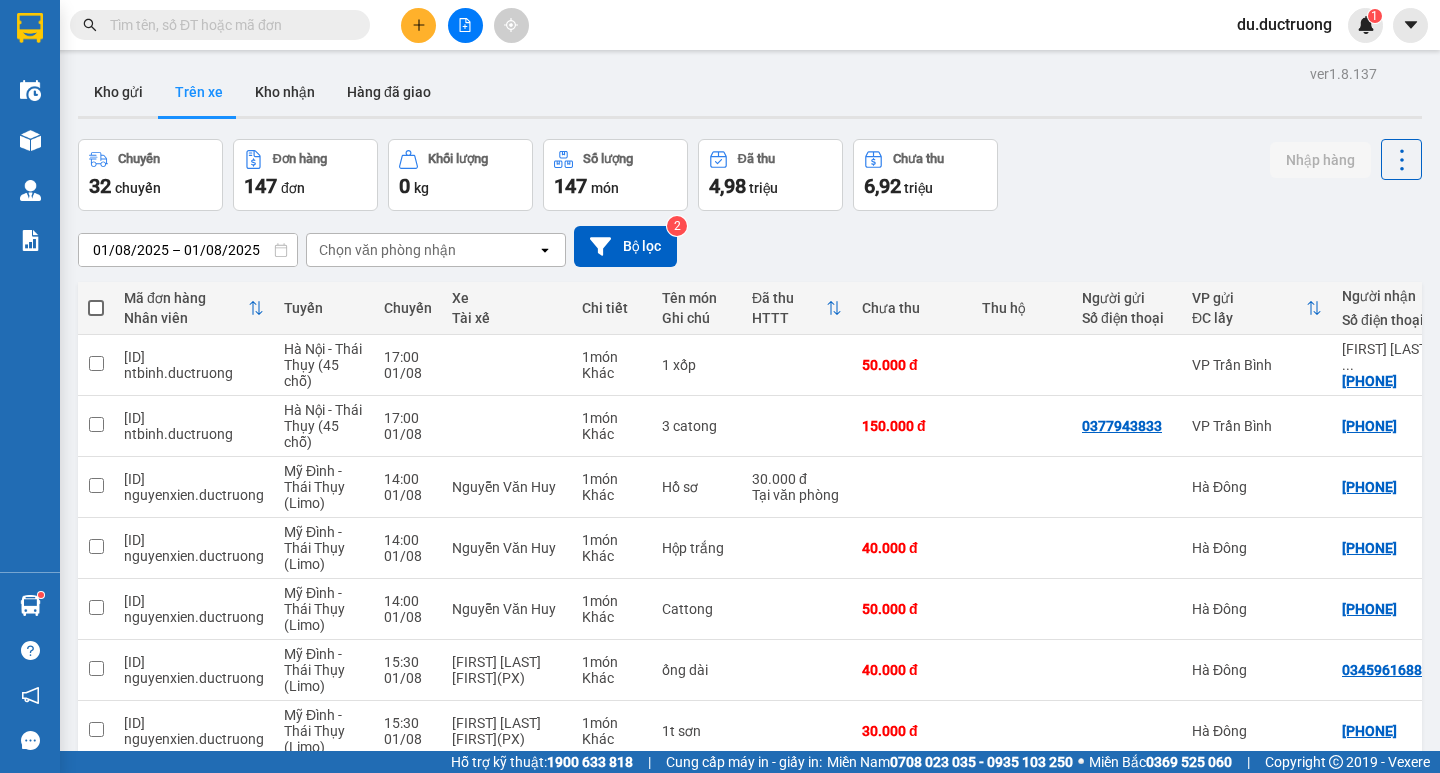 click on "2" at bounding box center [1029, 993] 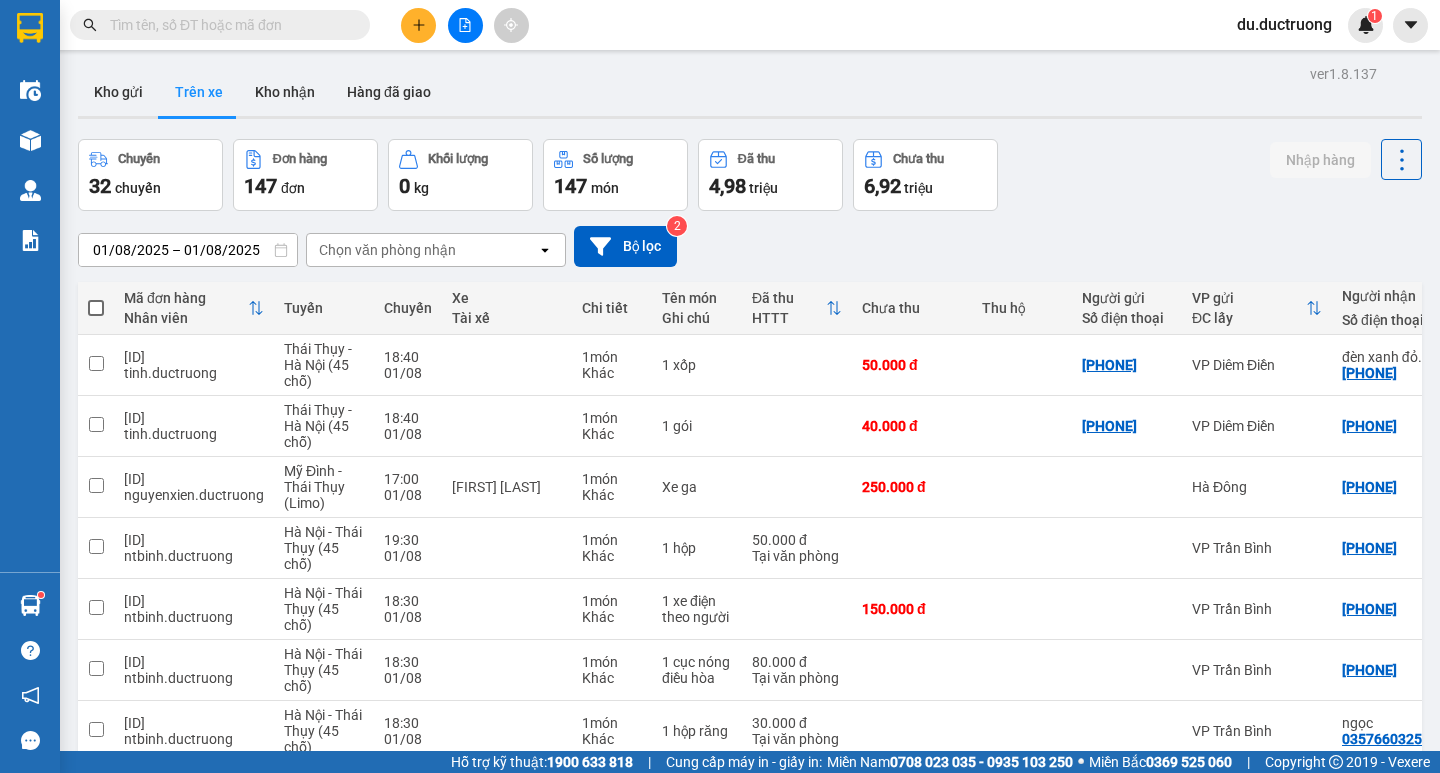 click on "1" at bounding box center (994, 977) 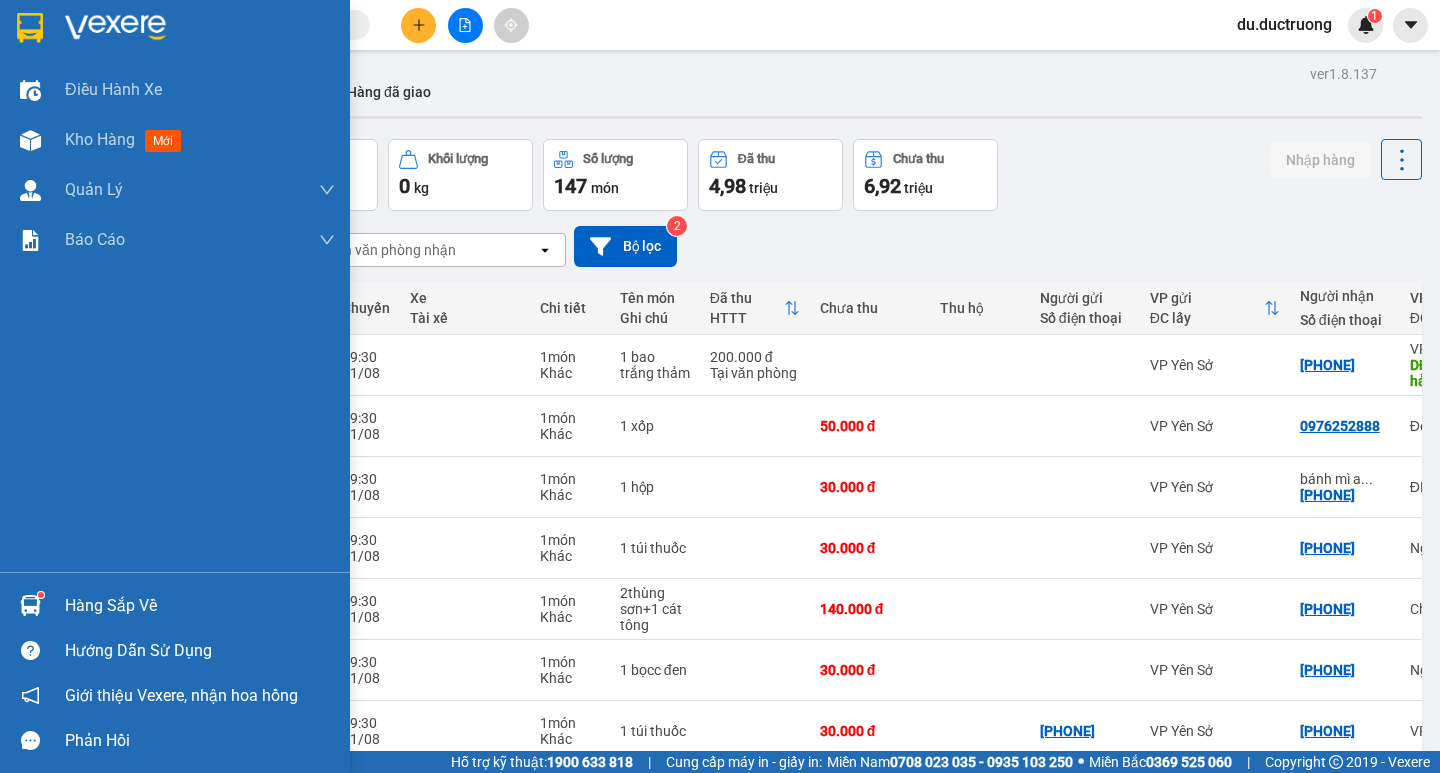 click at bounding box center (30, 28) 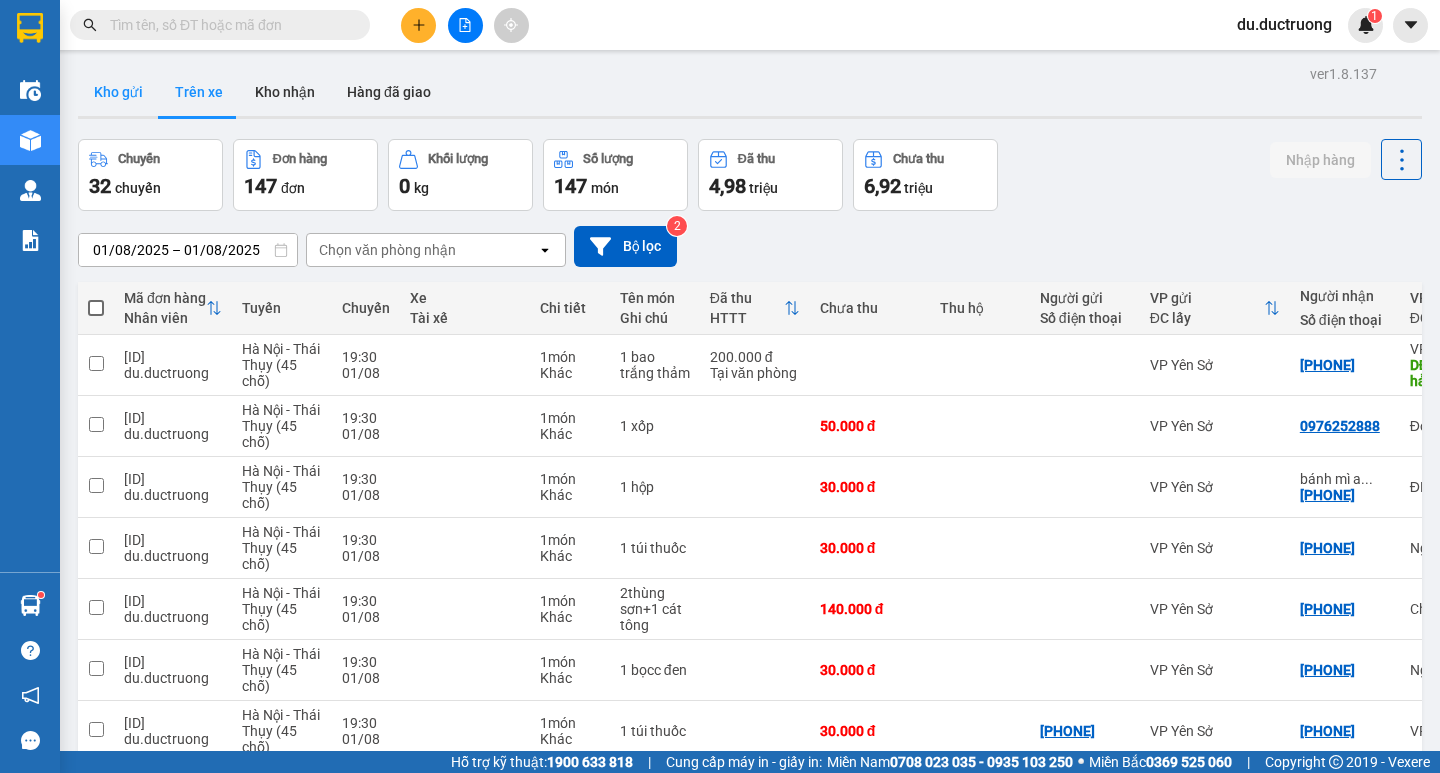 click on "Kho gửi" at bounding box center [118, 92] 